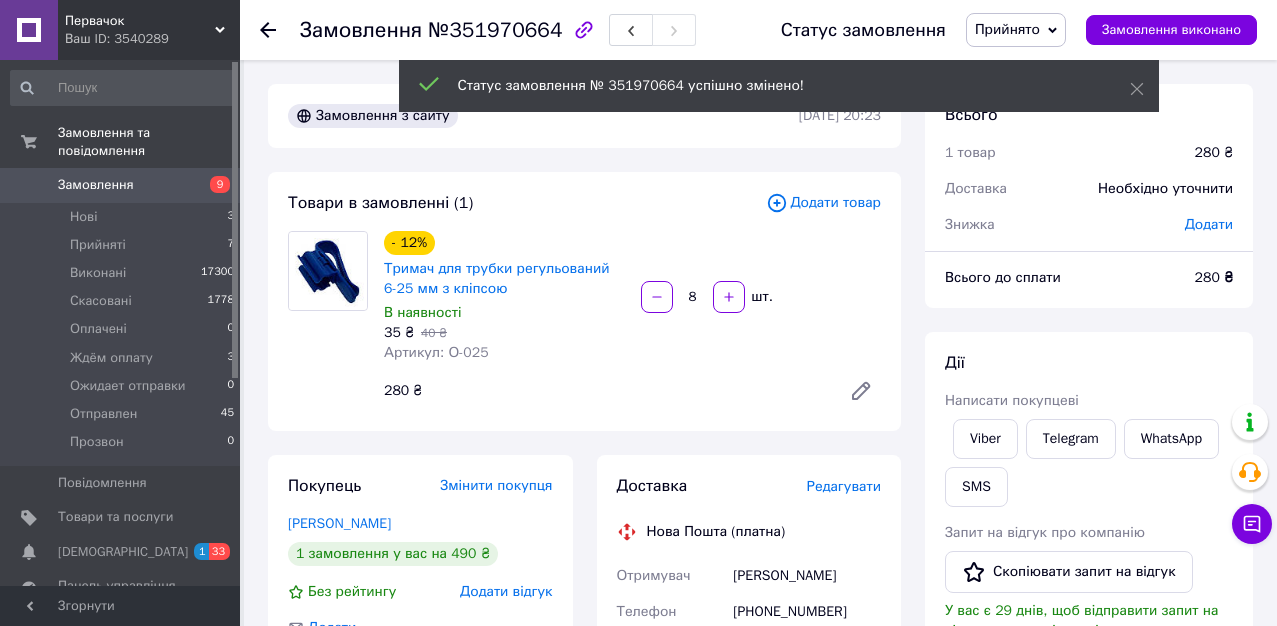 scroll, scrollTop: 0, scrollLeft: 0, axis: both 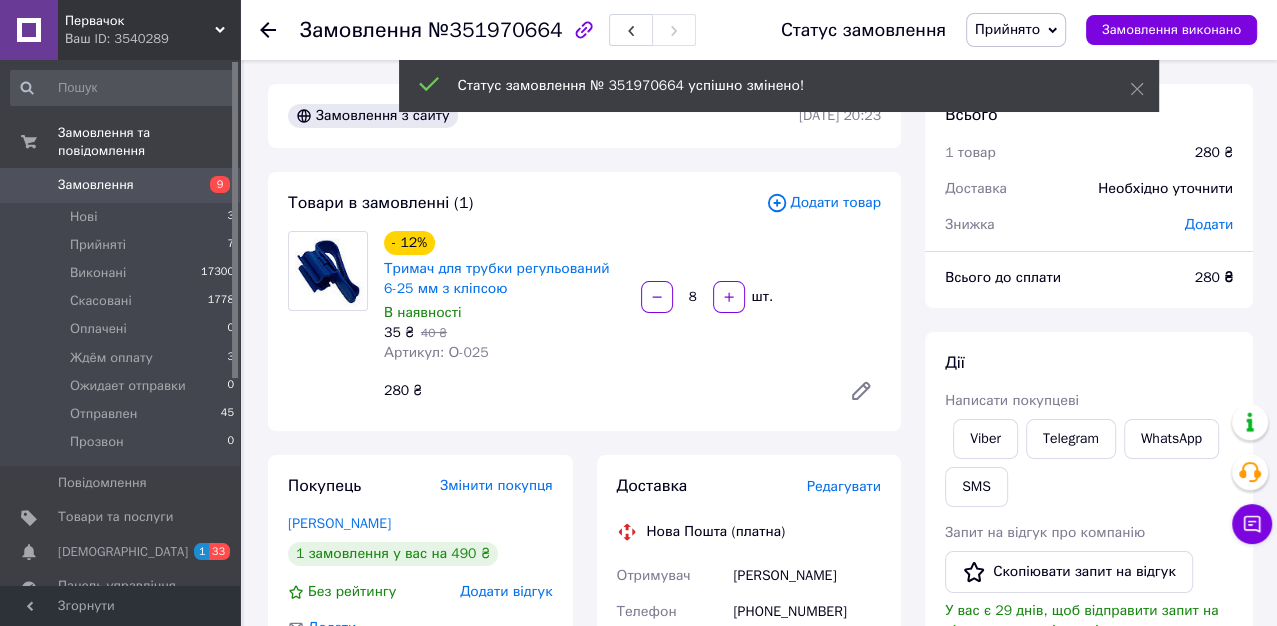 click 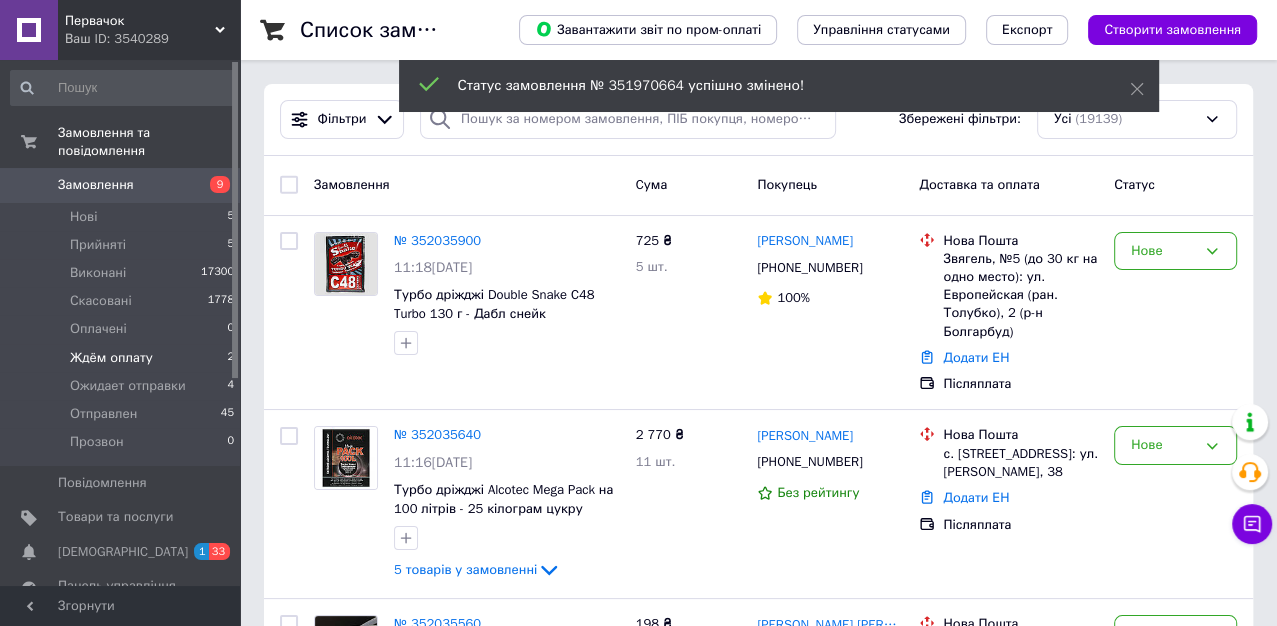 click on "Ждём оплату" at bounding box center [111, 358] 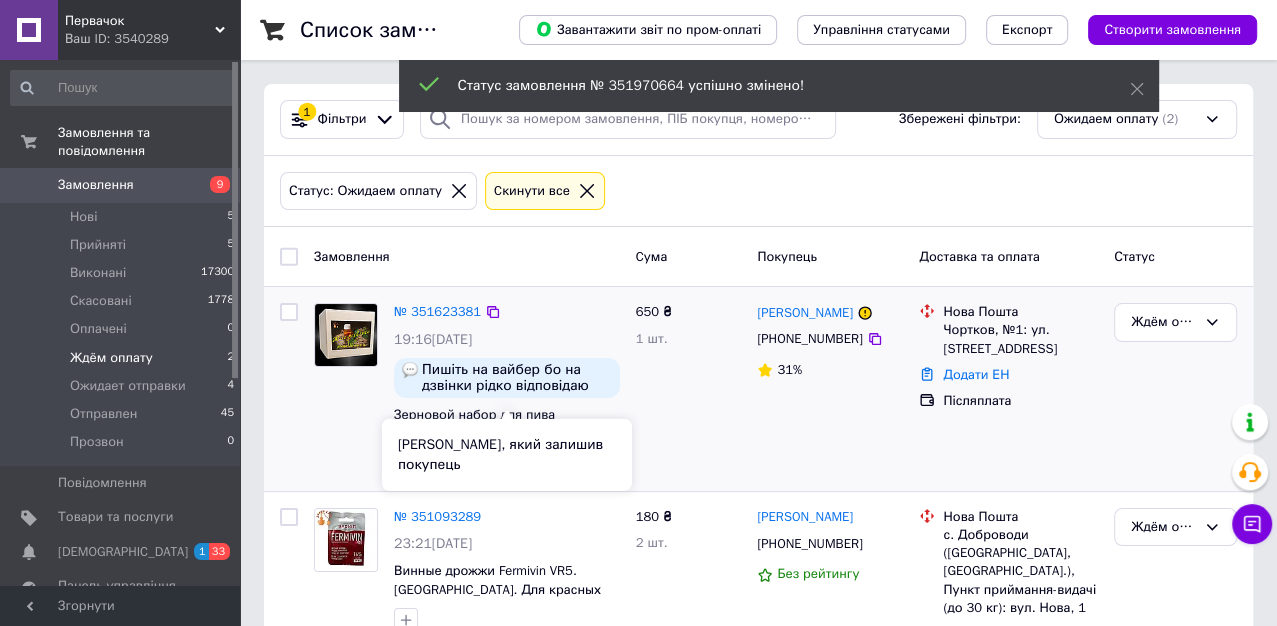 scroll, scrollTop: 146, scrollLeft: 0, axis: vertical 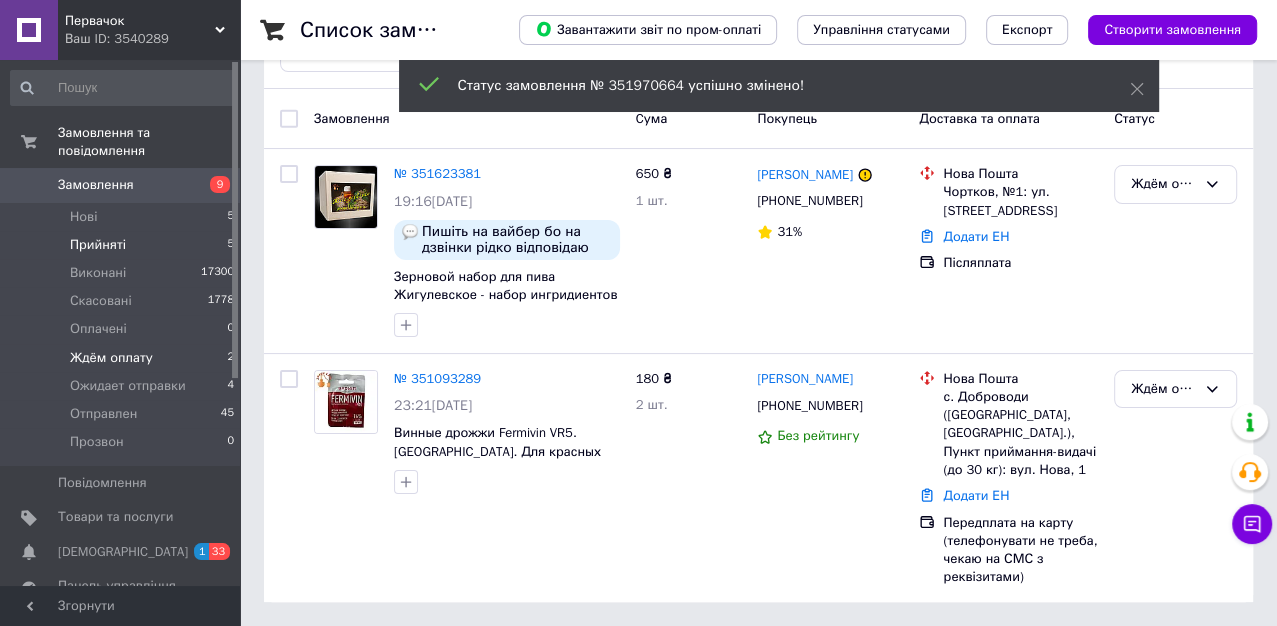click on "Прийняті" at bounding box center (98, 245) 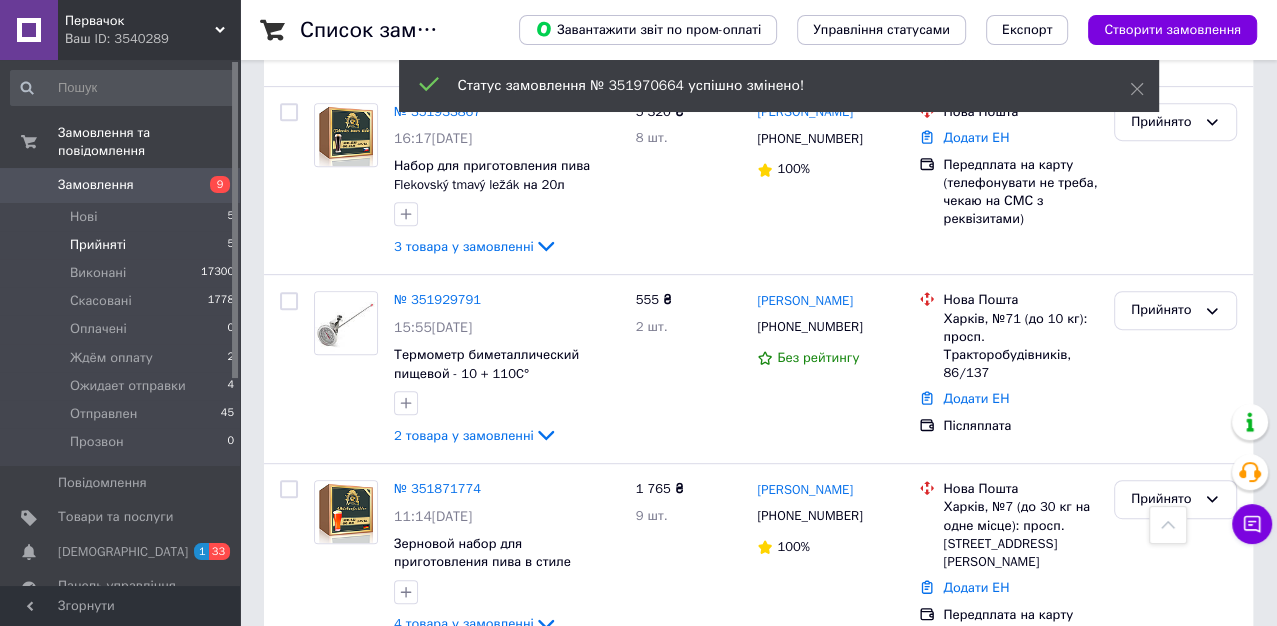 scroll, scrollTop: 682, scrollLeft: 0, axis: vertical 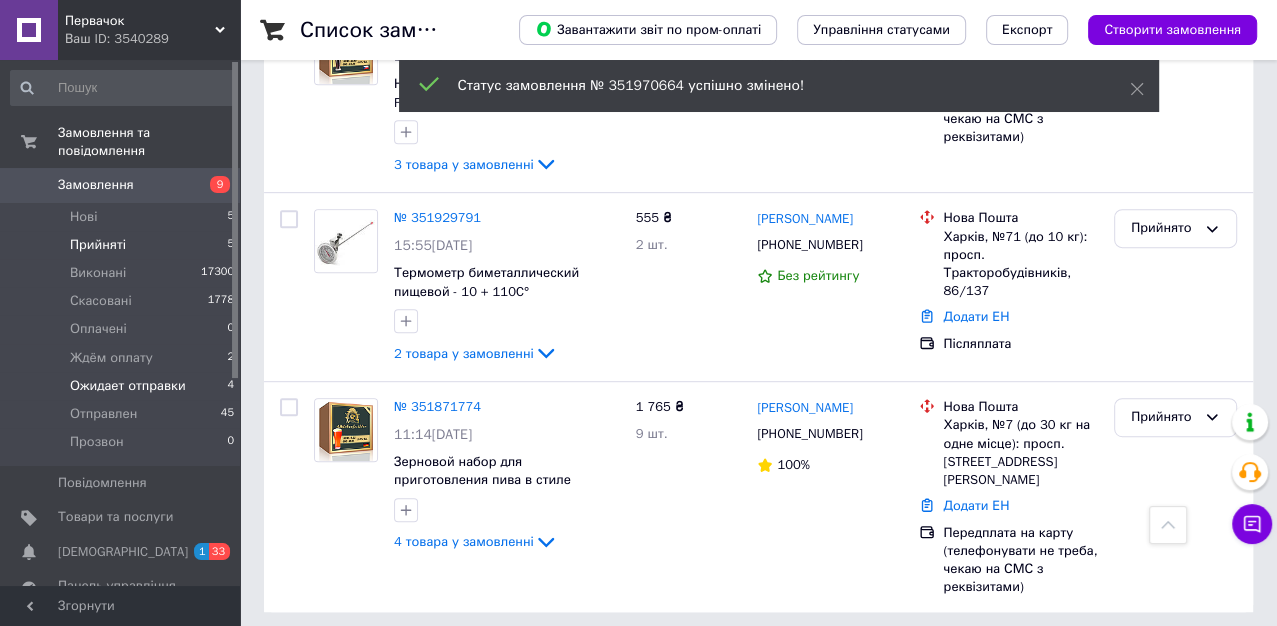click on "Ожидает отправки" at bounding box center [128, 386] 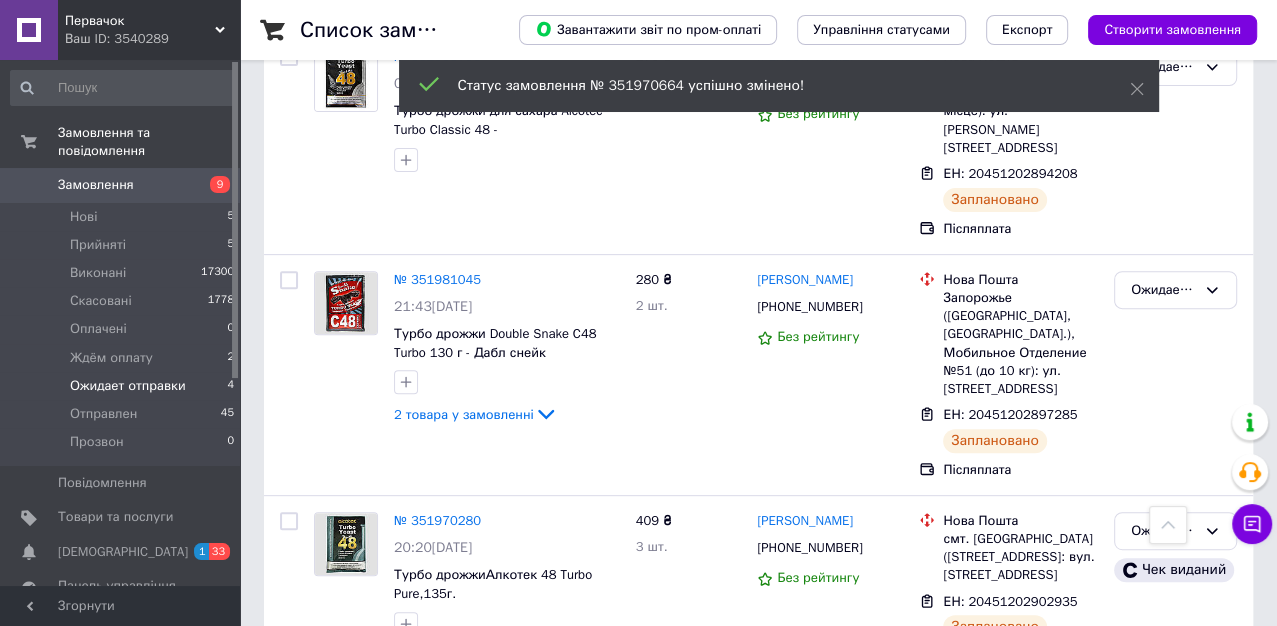scroll, scrollTop: 548, scrollLeft: 0, axis: vertical 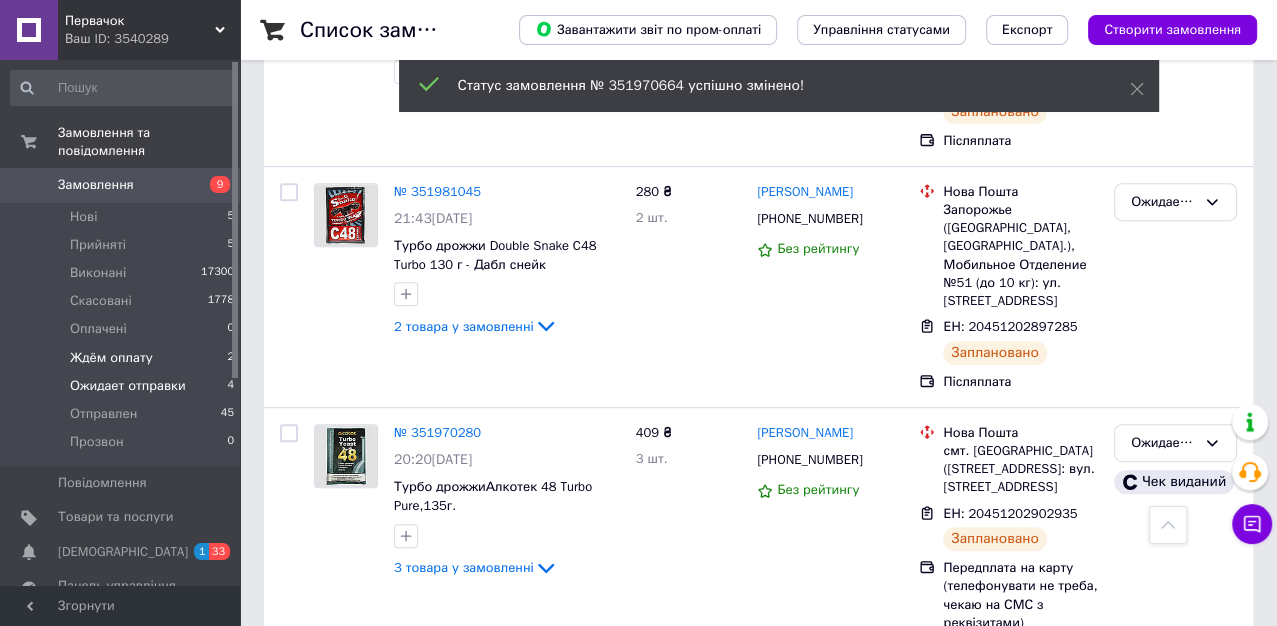 click on "Ждём оплату" at bounding box center (111, 358) 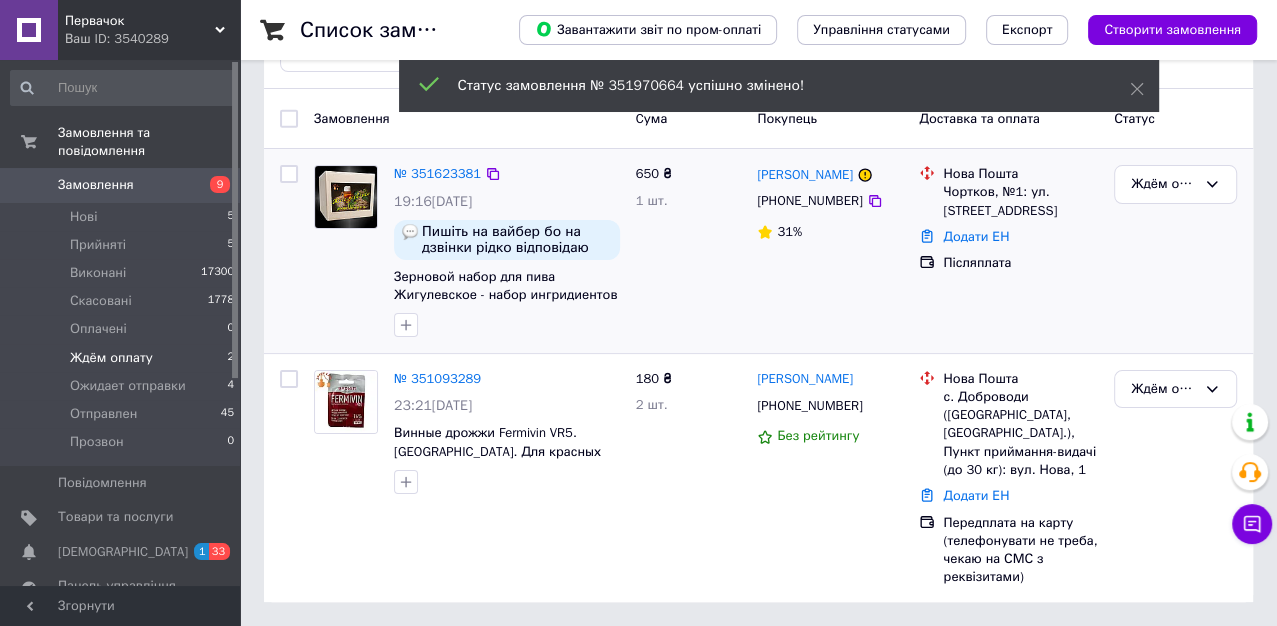 scroll, scrollTop: 146, scrollLeft: 0, axis: vertical 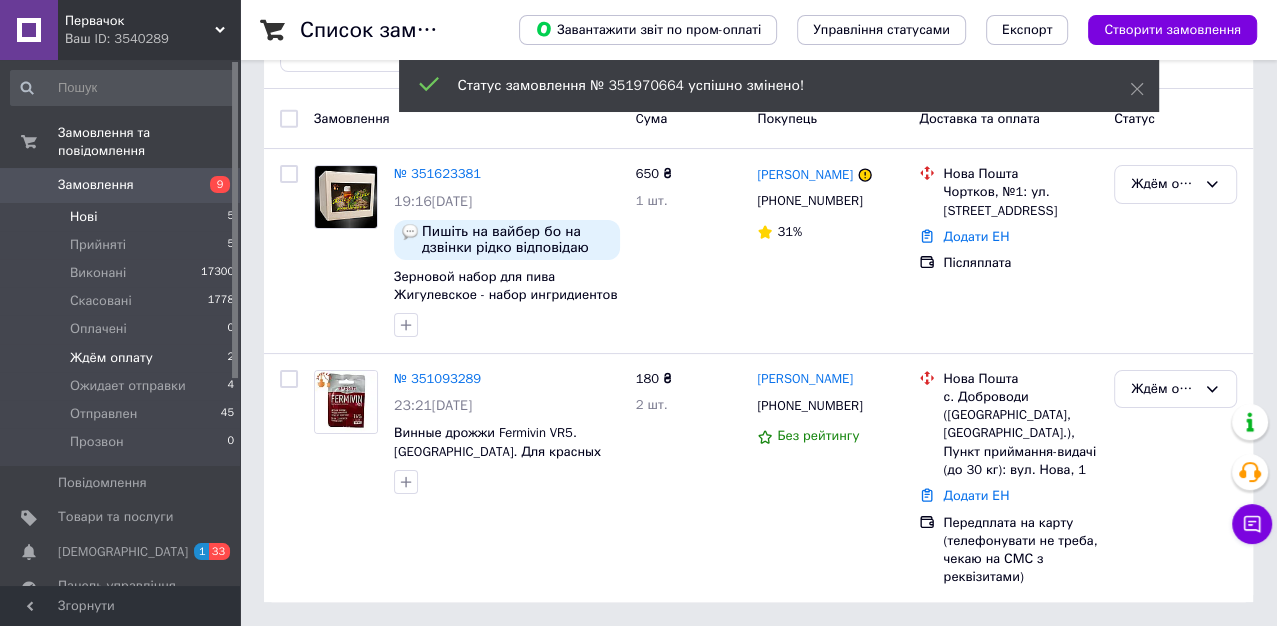 click on "Нові" at bounding box center [83, 217] 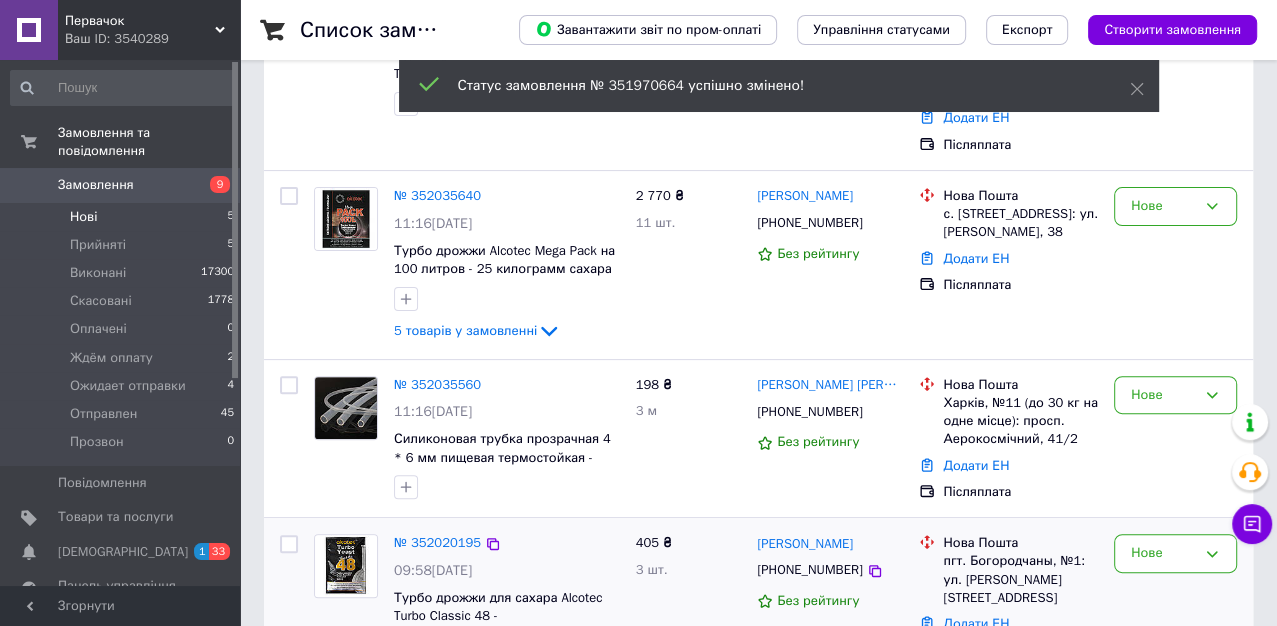 scroll, scrollTop: 568, scrollLeft: 0, axis: vertical 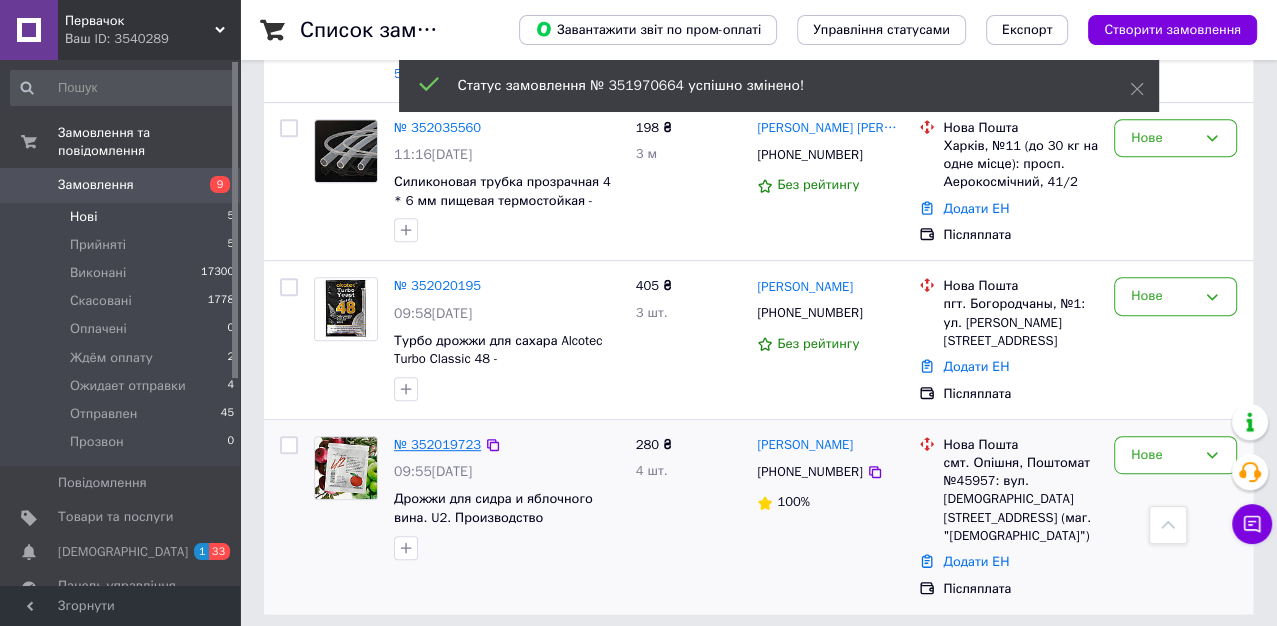 click on "№ 352019723" at bounding box center (437, 444) 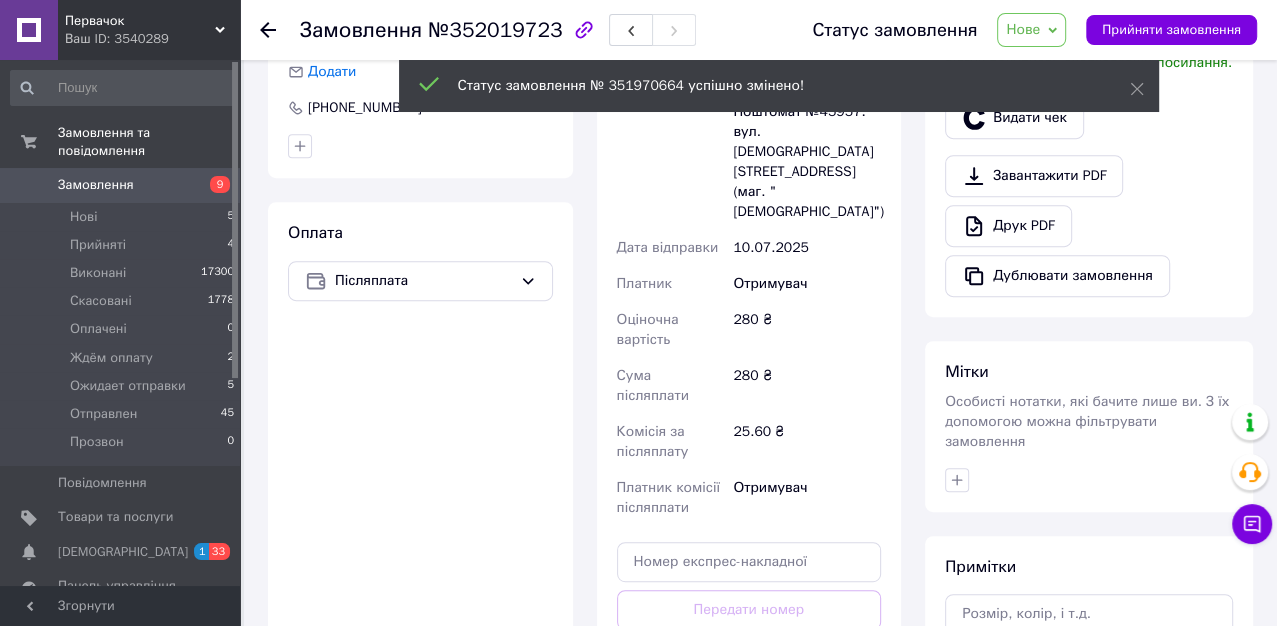 scroll, scrollTop: 234, scrollLeft: 0, axis: vertical 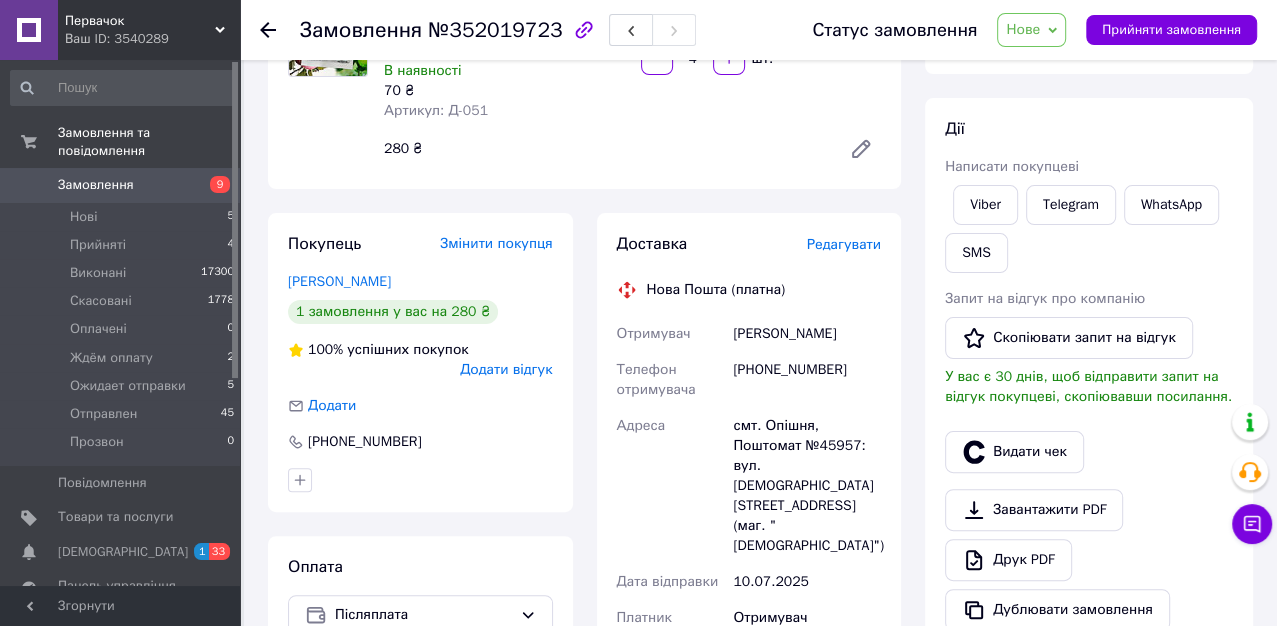 click on "Нове" at bounding box center [1031, 30] 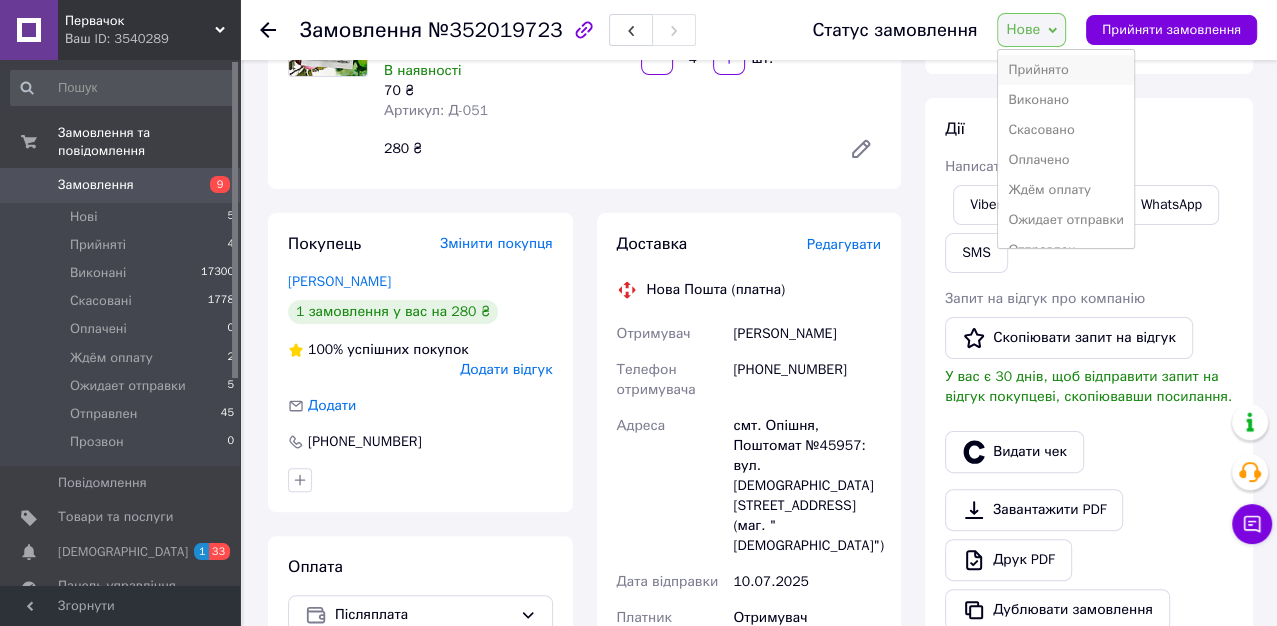 click on "Прийнято" at bounding box center (1066, 70) 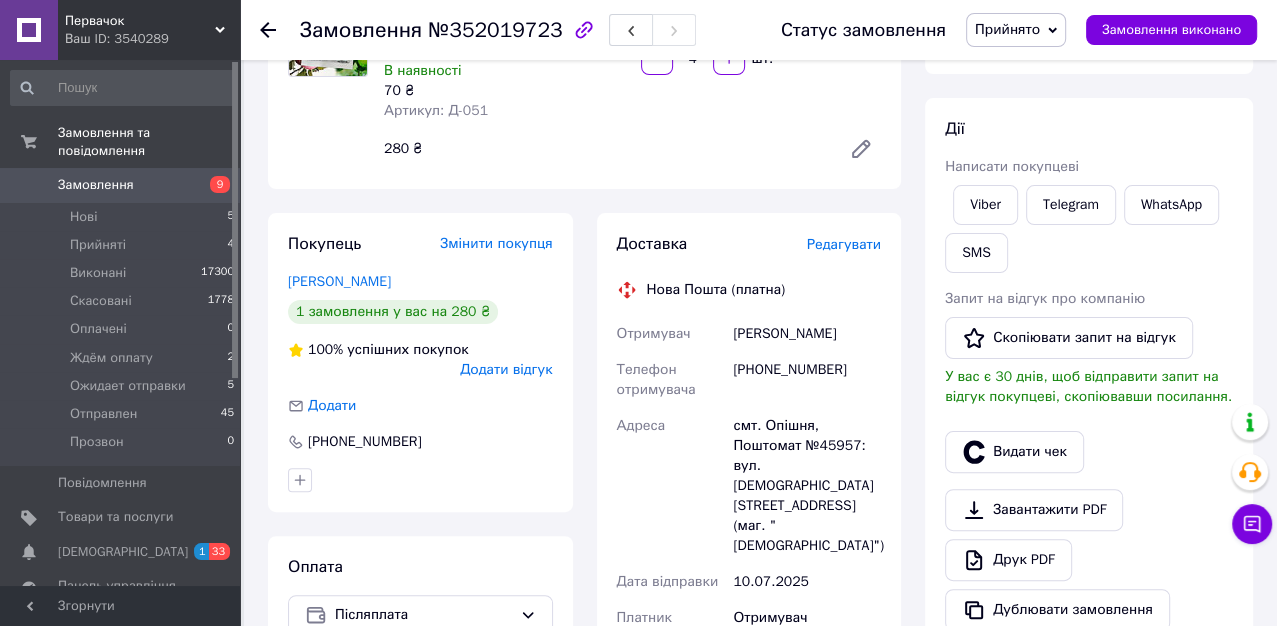 click 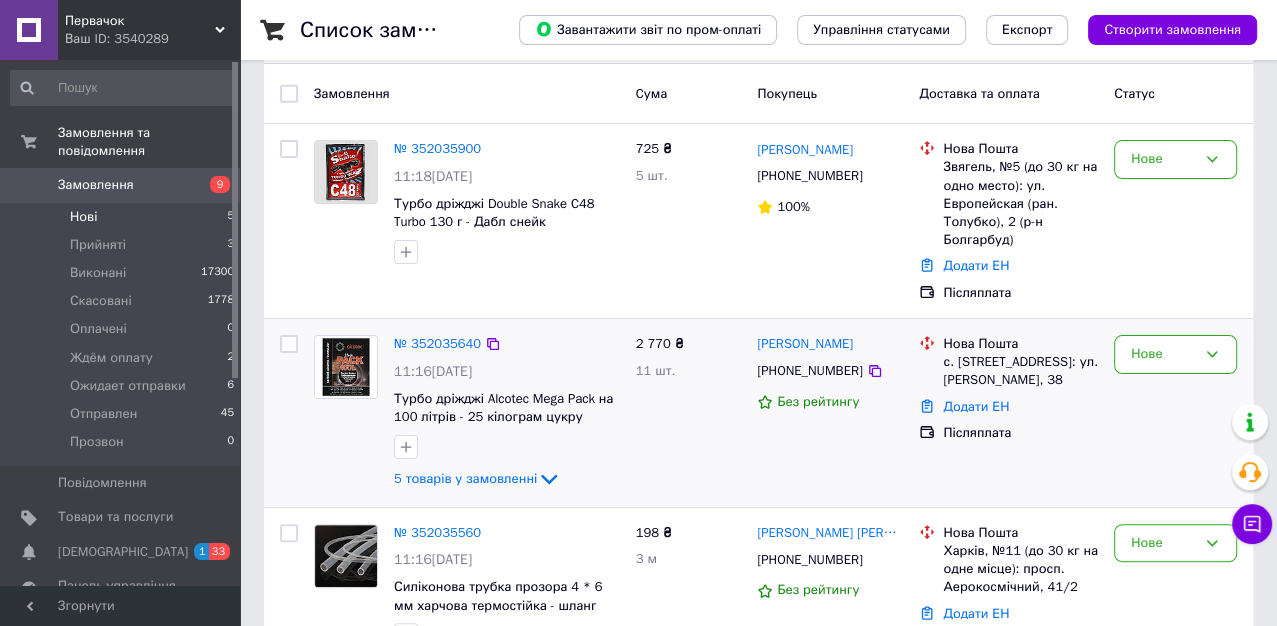 scroll, scrollTop: 568, scrollLeft: 0, axis: vertical 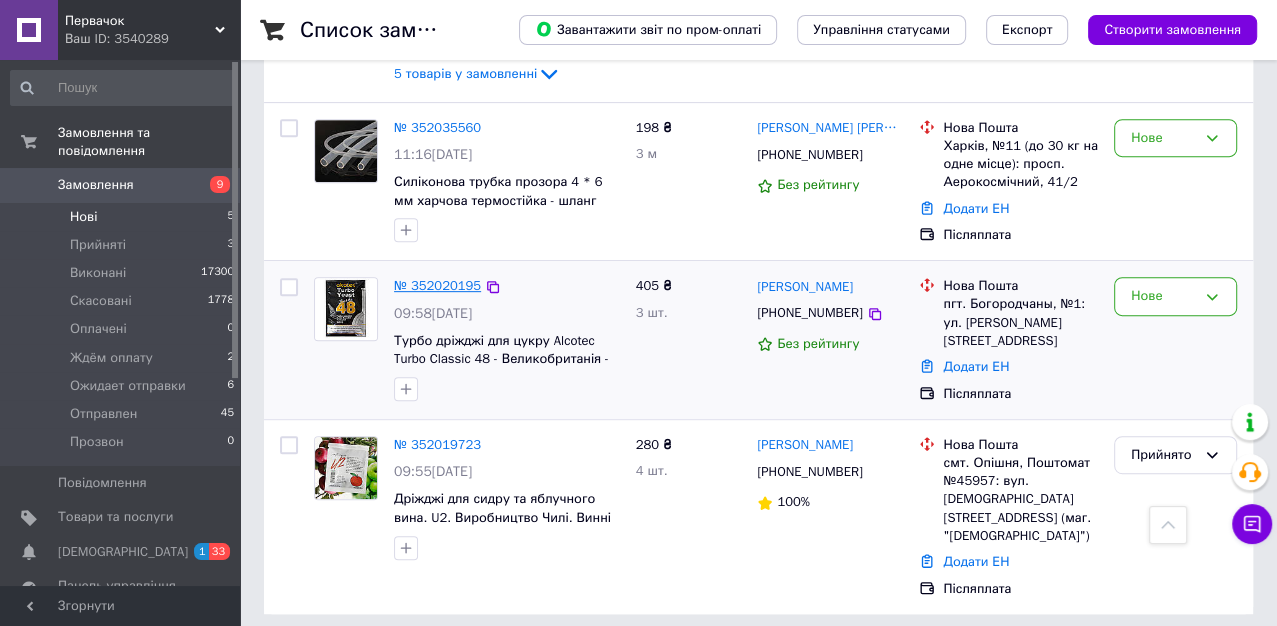 click on "№ 352020195" at bounding box center (437, 285) 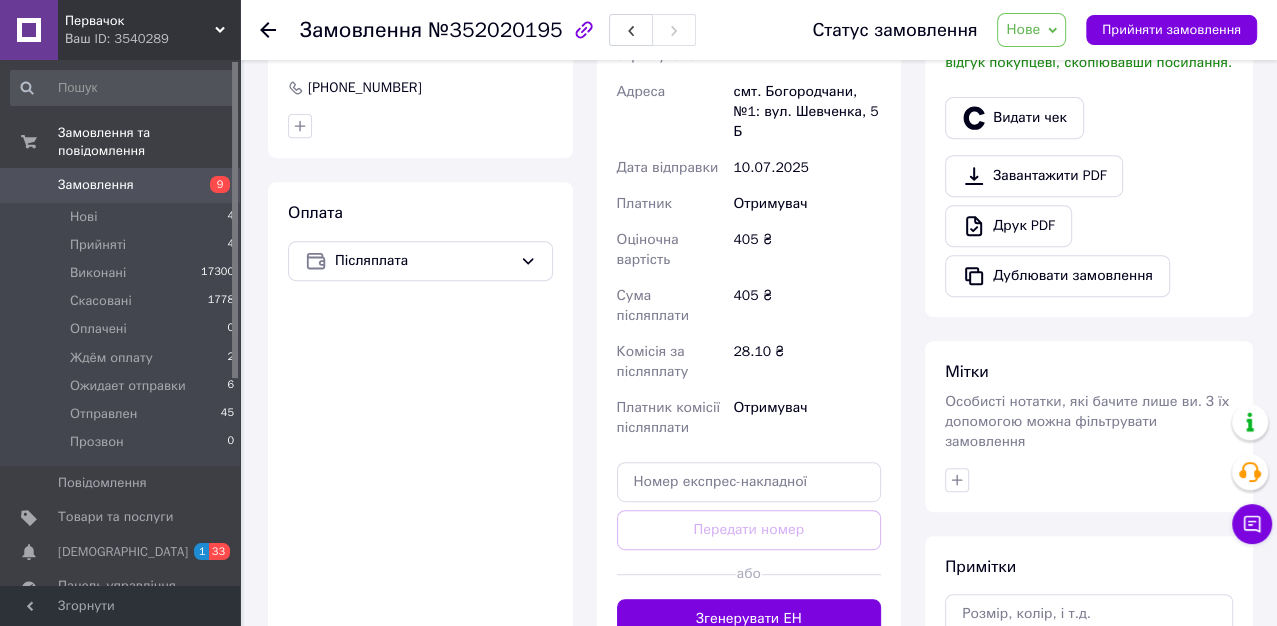 scroll, scrollTop: 234, scrollLeft: 0, axis: vertical 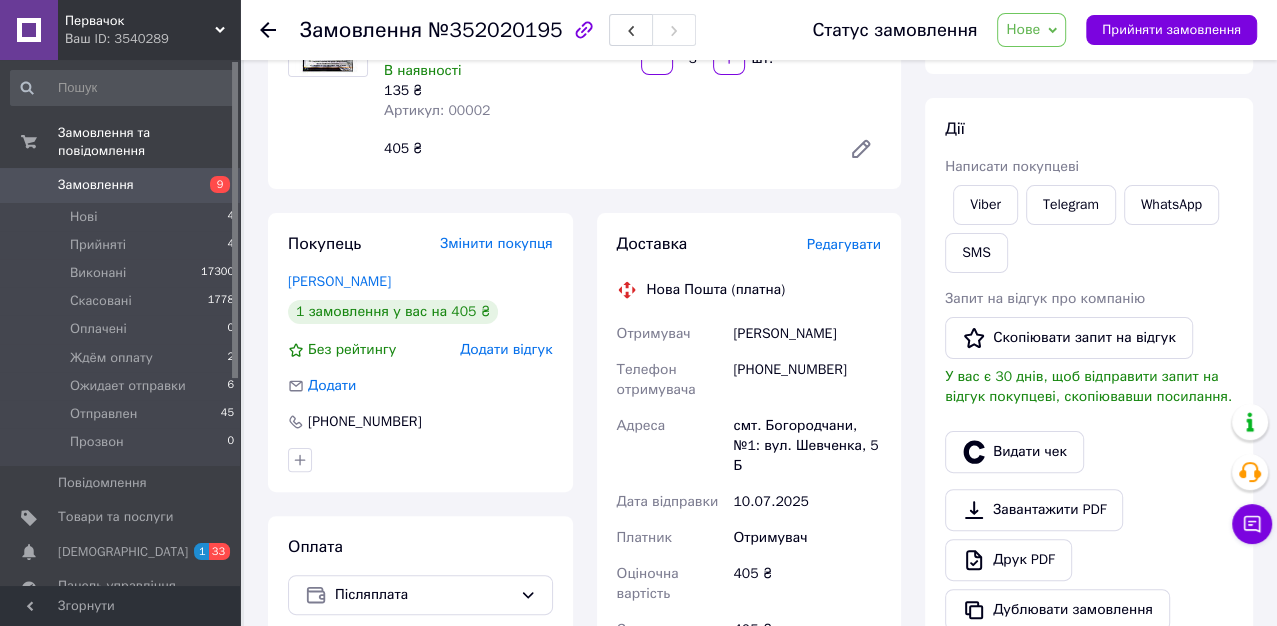click 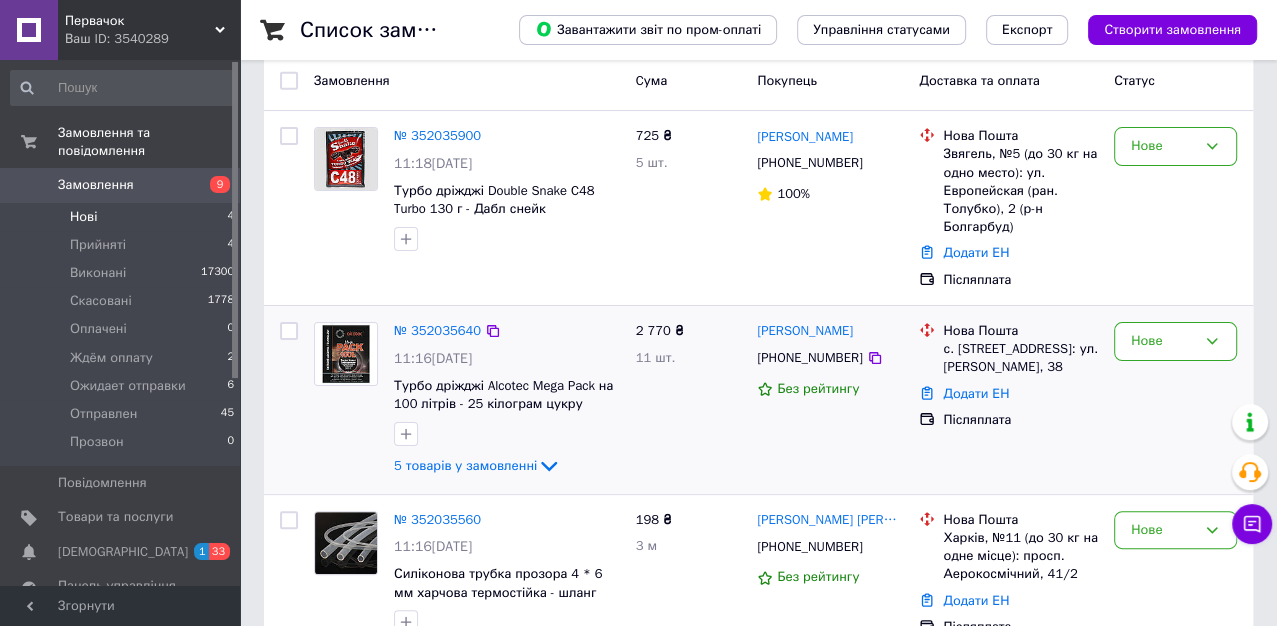 scroll, scrollTop: 391, scrollLeft: 0, axis: vertical 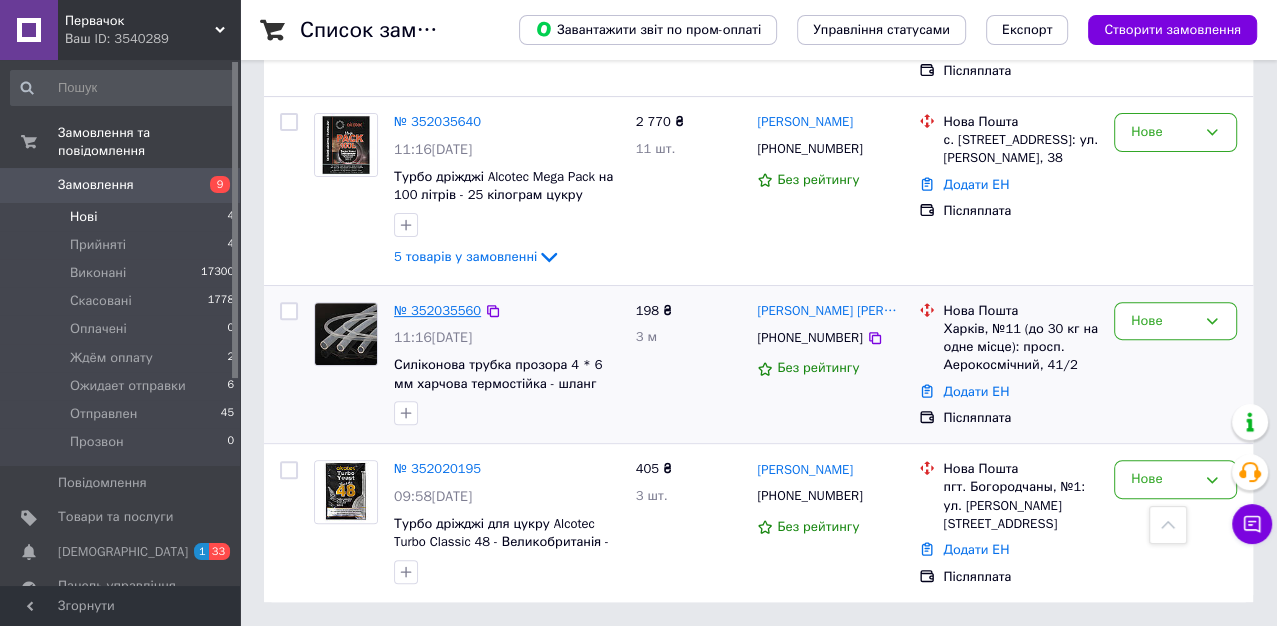 click on "№ 352035560" at bounding box center (437, 310) 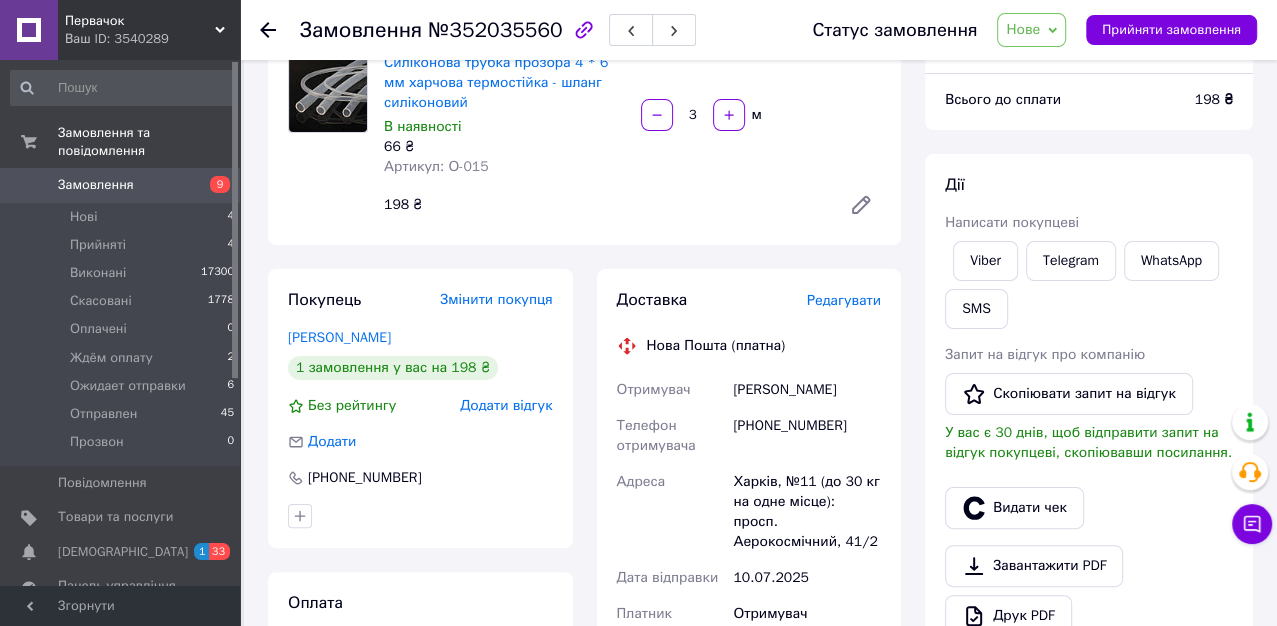 scroll, scrollTop: 0, scrollLeft: 0, axis: both 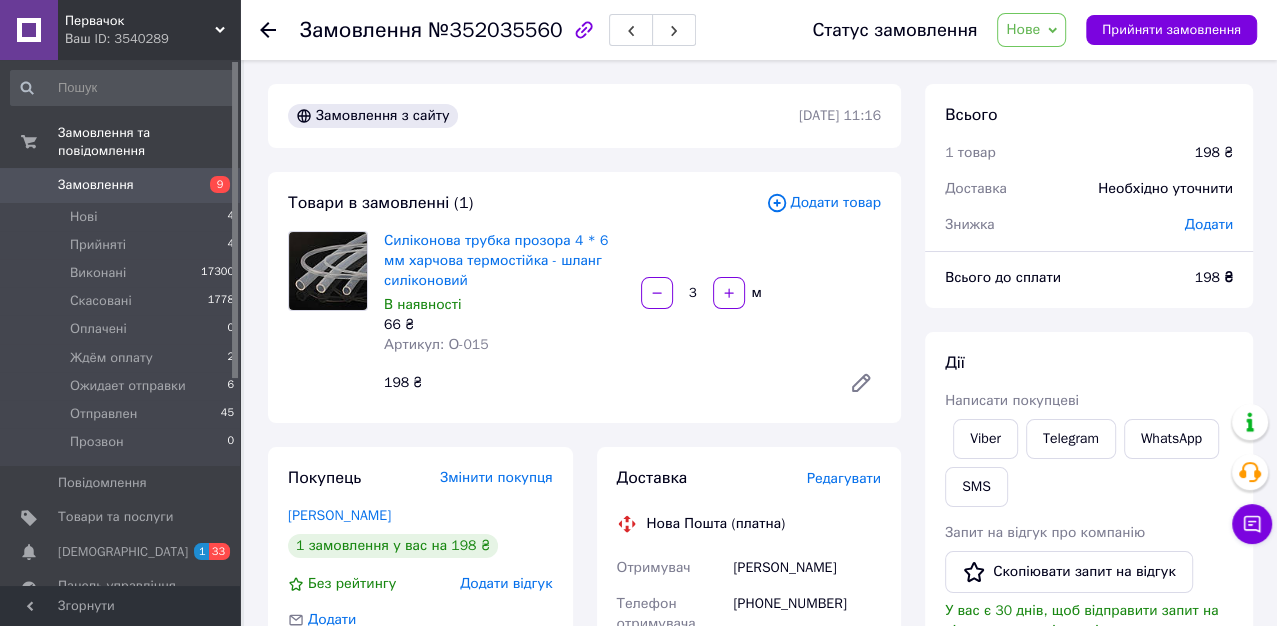 click 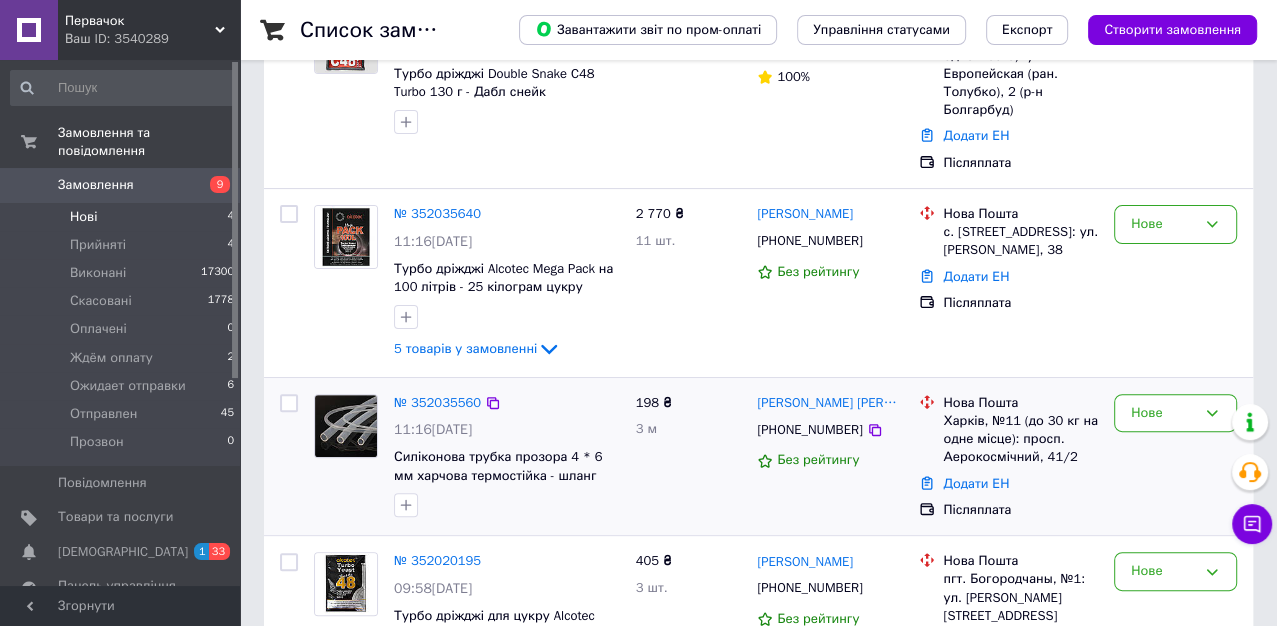 scroll, scrollTop: 391, scrollLeft: 0, axis: vertical 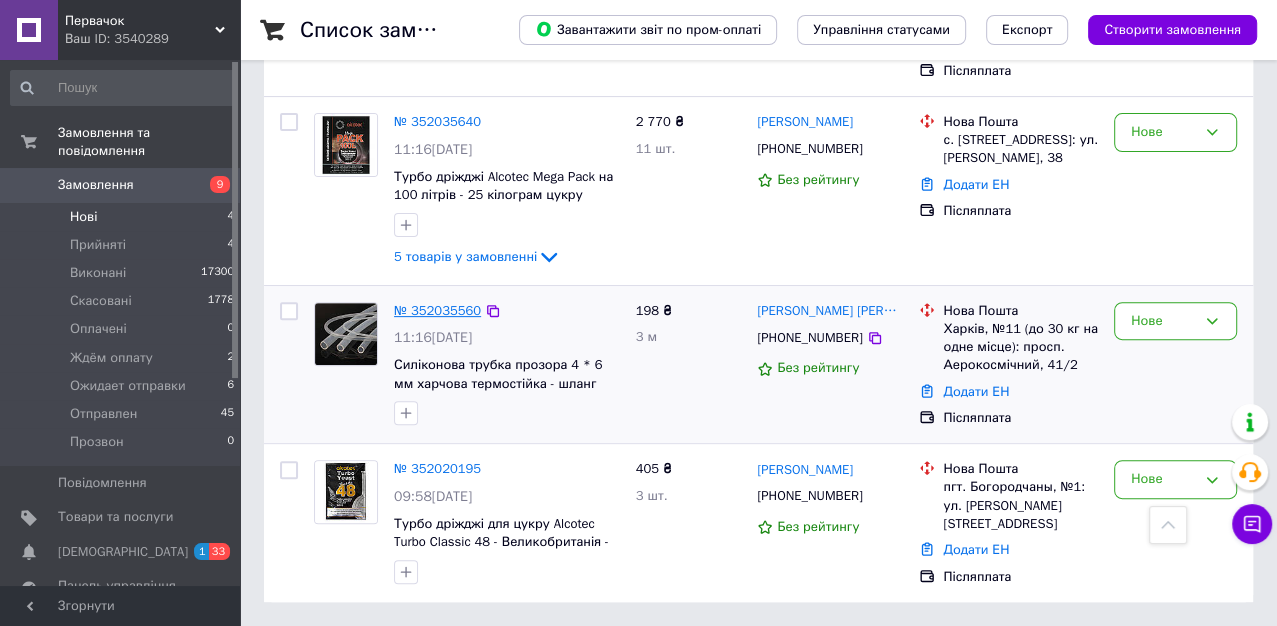 click on "№ 352035560" at bounding box center [437, 310] 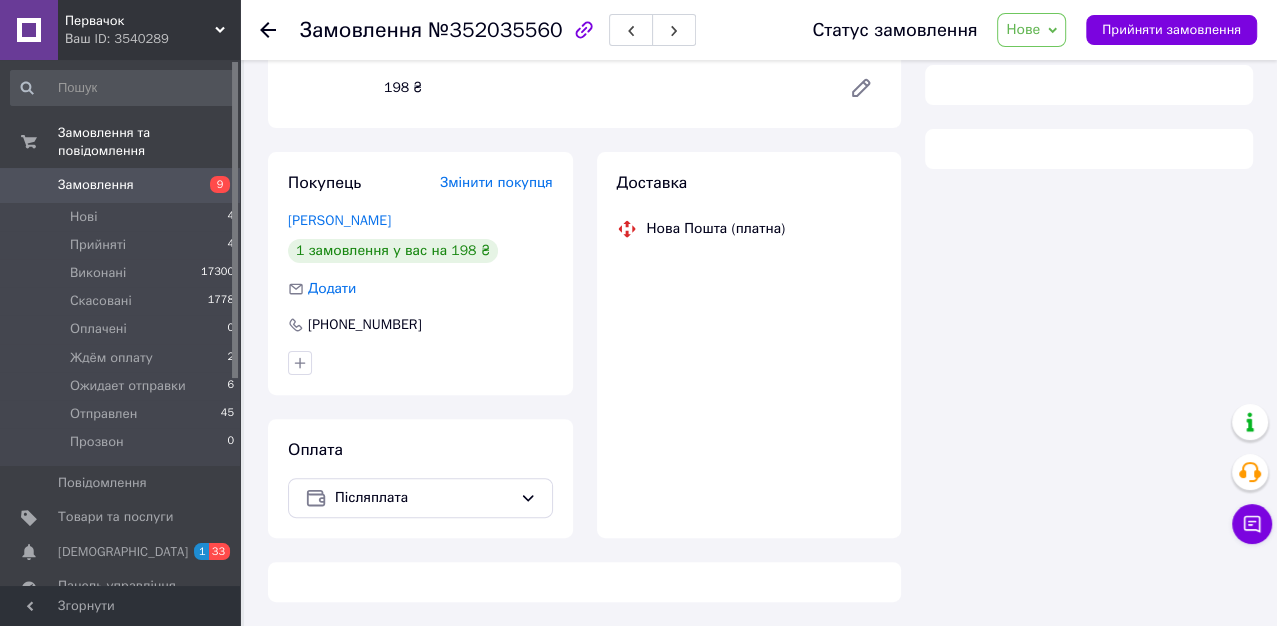 scroll, scrollTop: 391, scrollLeft: 0, axis: vertical 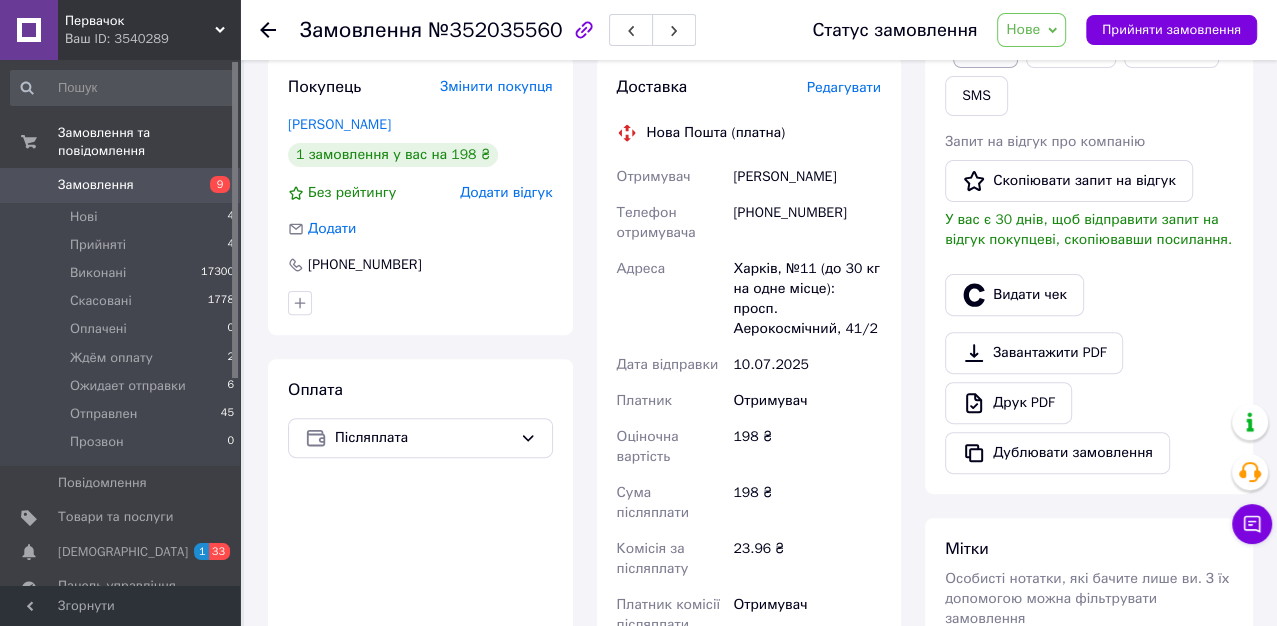 click on "Viber" at bounding box center (985, 48) 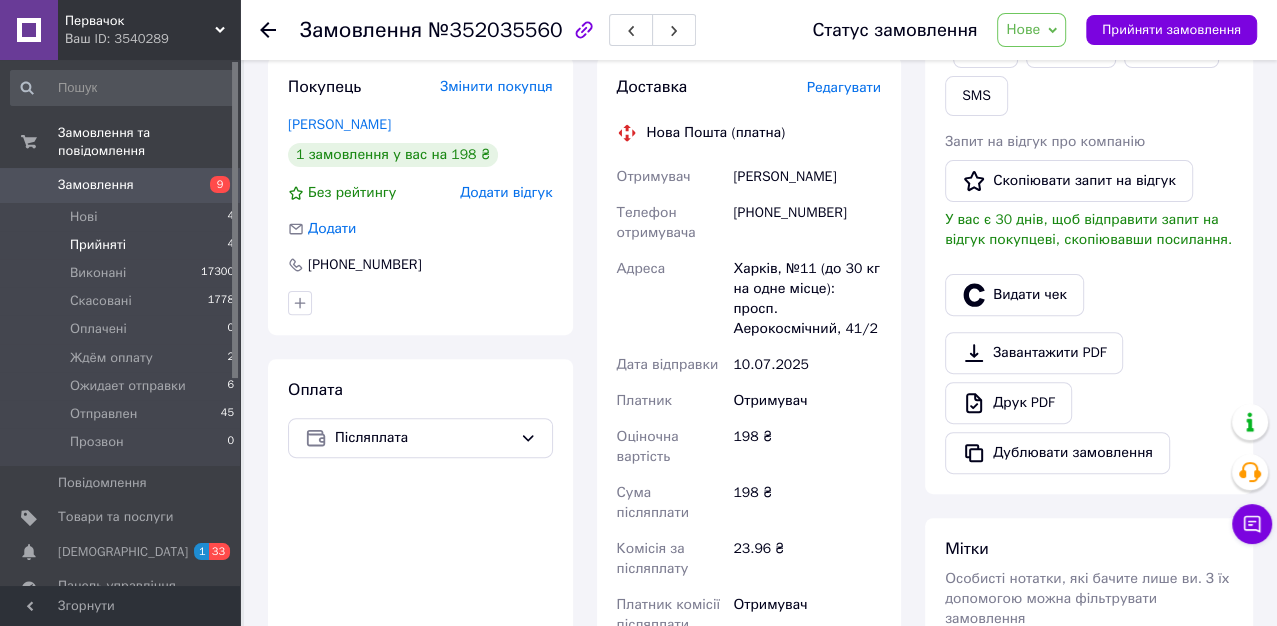 click on "Прийняті" at bounding box center (98, 245) 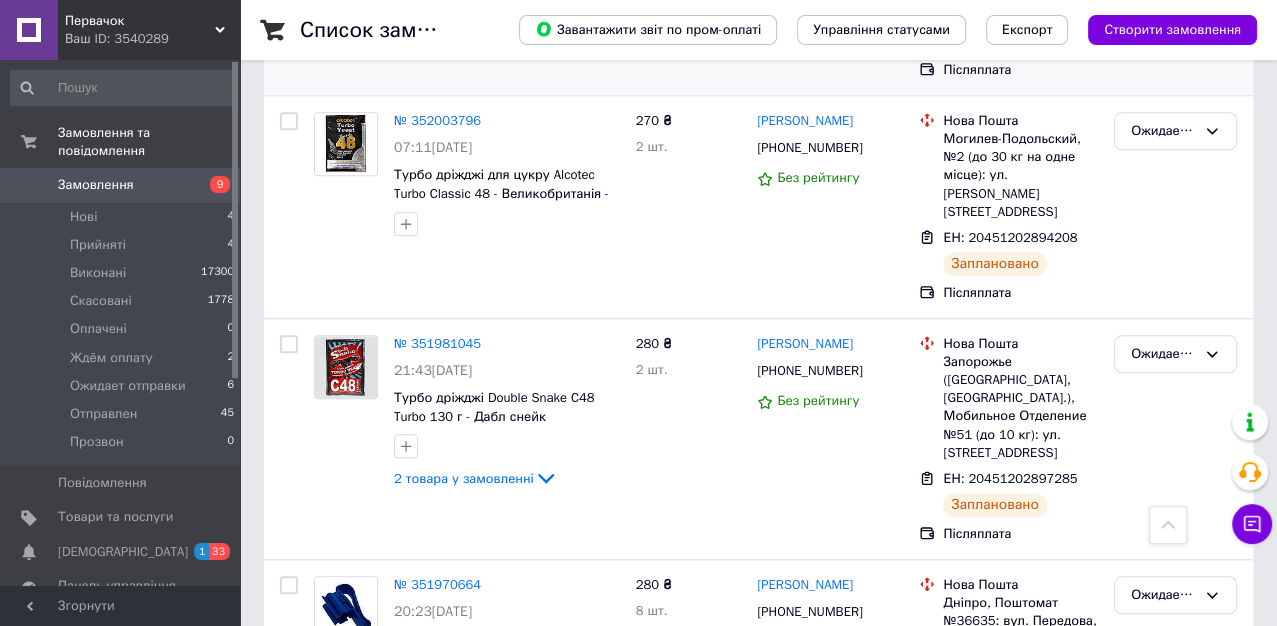 scroll, scrollTop: 1222, scrollLeft: 0, axis: vertical 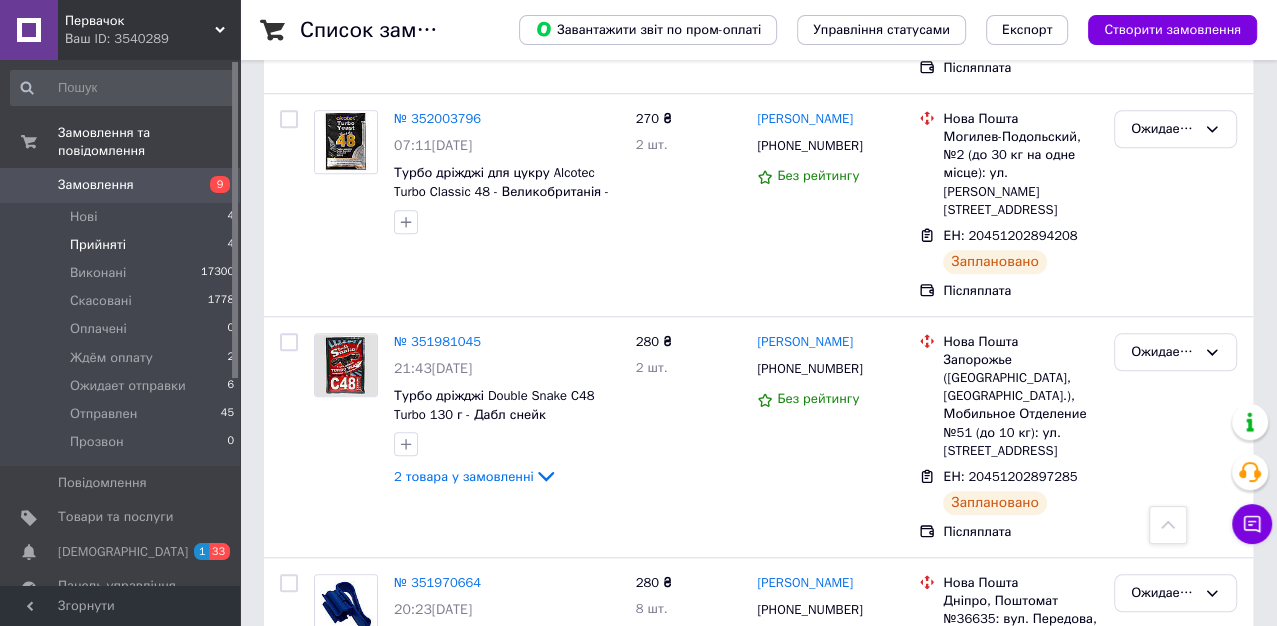 click on "Прийняті" at bounding box center (98, 245) 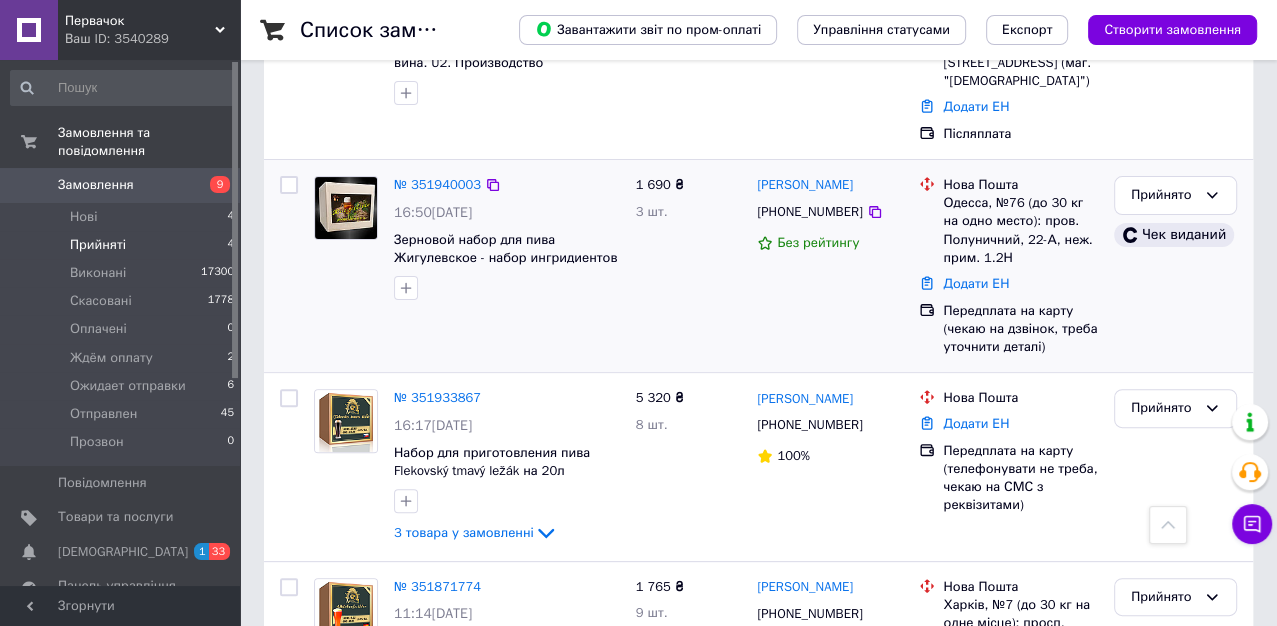 scroll, scrollTop: 222, scrollLeft: 0, axis: vertical 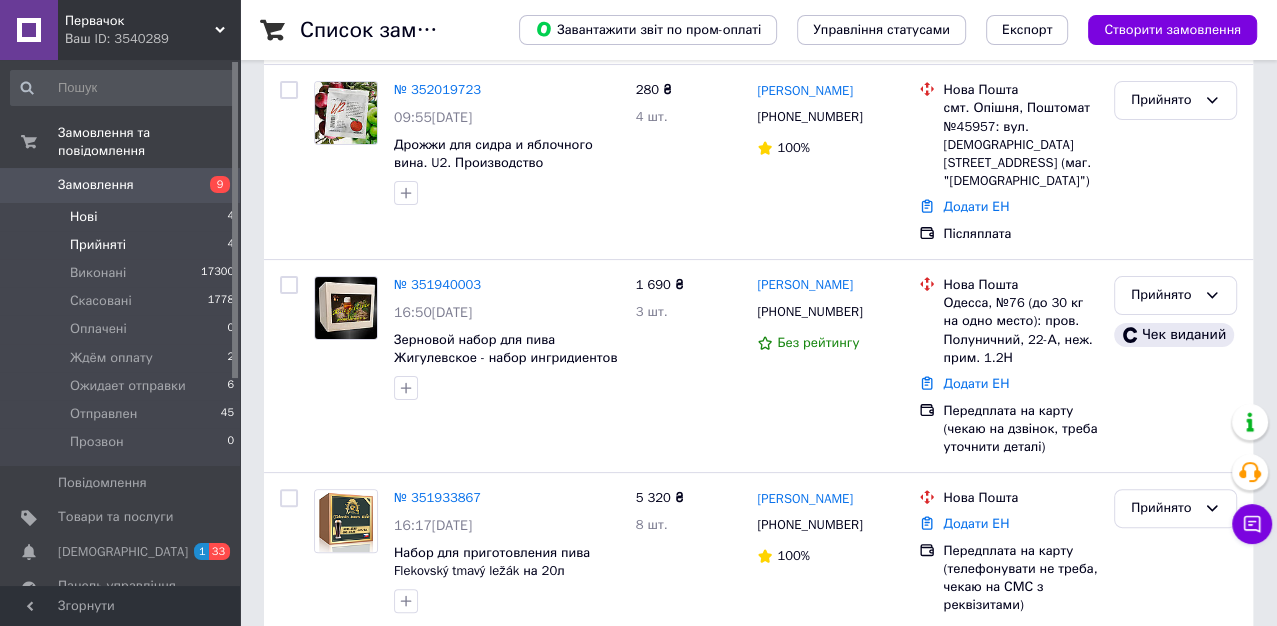 click on "Нові" at bounding box center (83, 217) 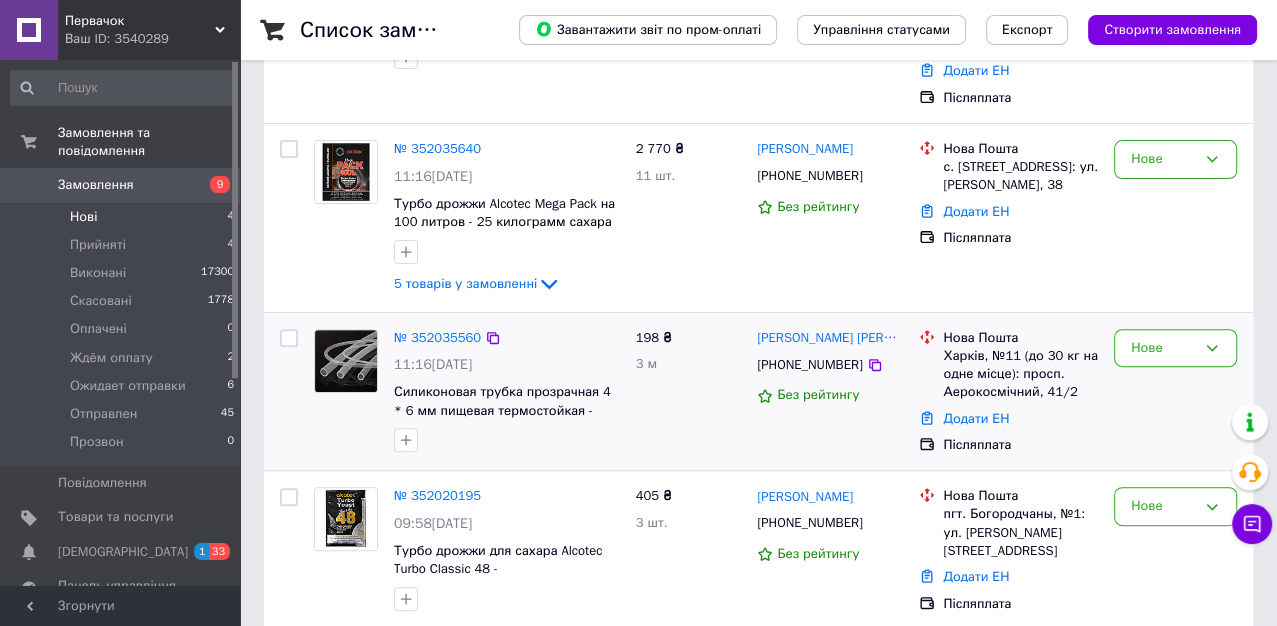 scroll, scrollTop: 391, scrollLeft: 0, axis: vertical 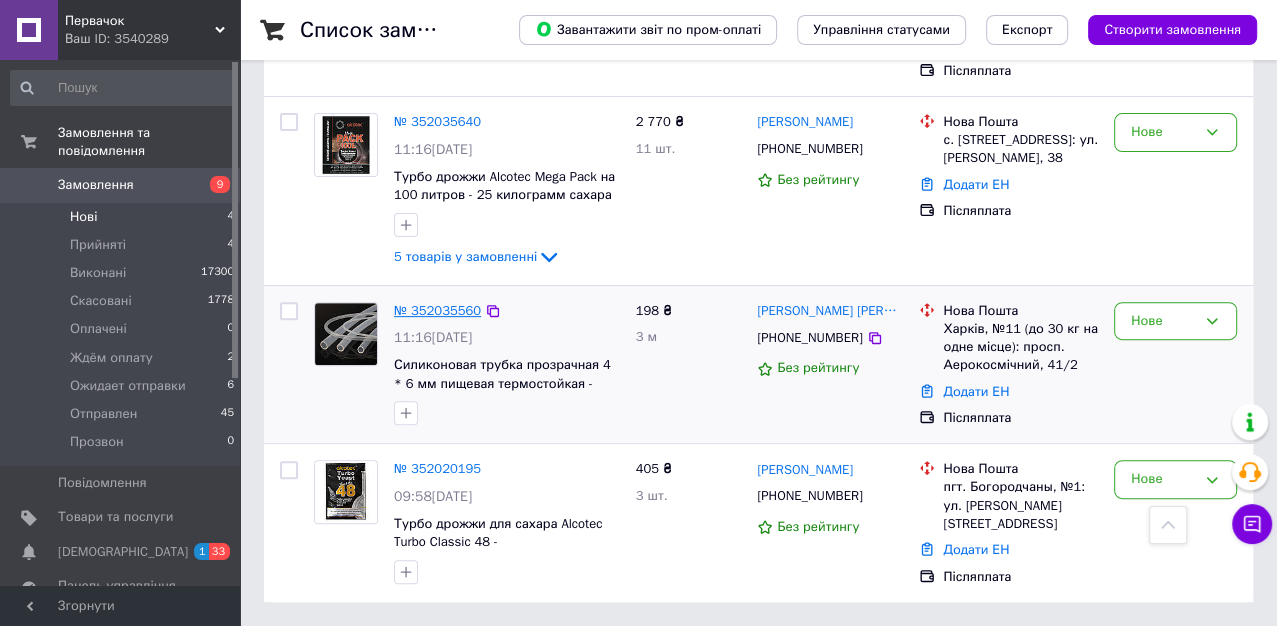 click on "№ 352035560" at bounding box center (437, 310) 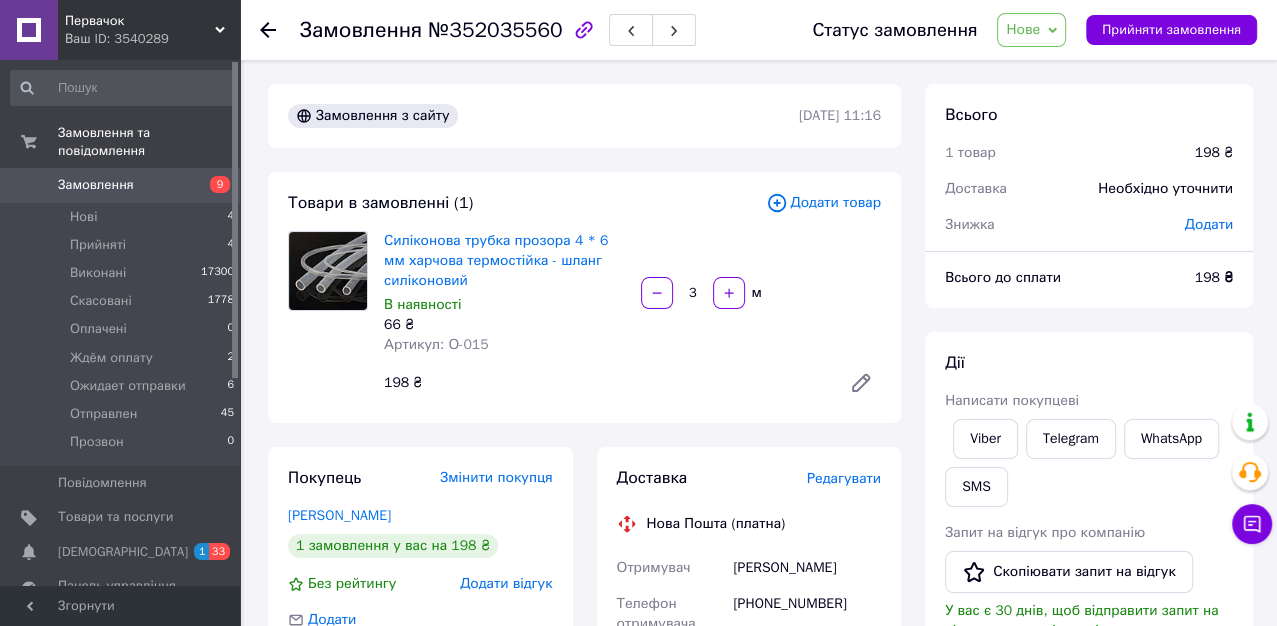 scroll, scrollTop: 333, scrollLeft: 0, axis: vertical 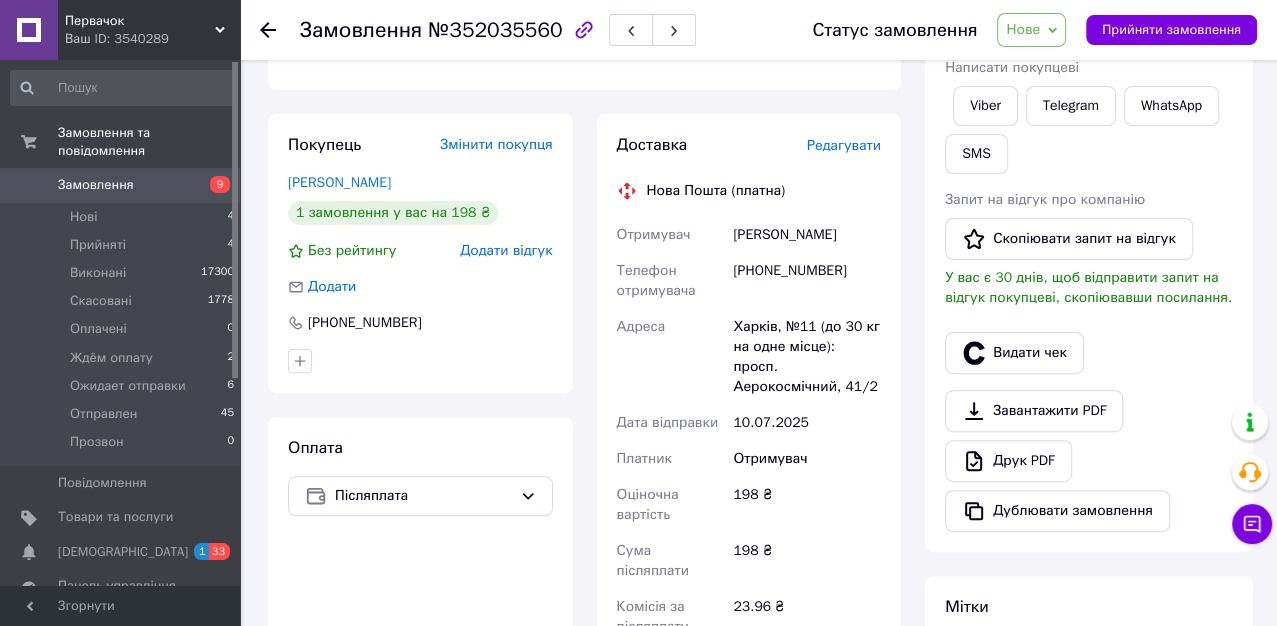 click on "Редагувати" at bounding box center (844, 145) 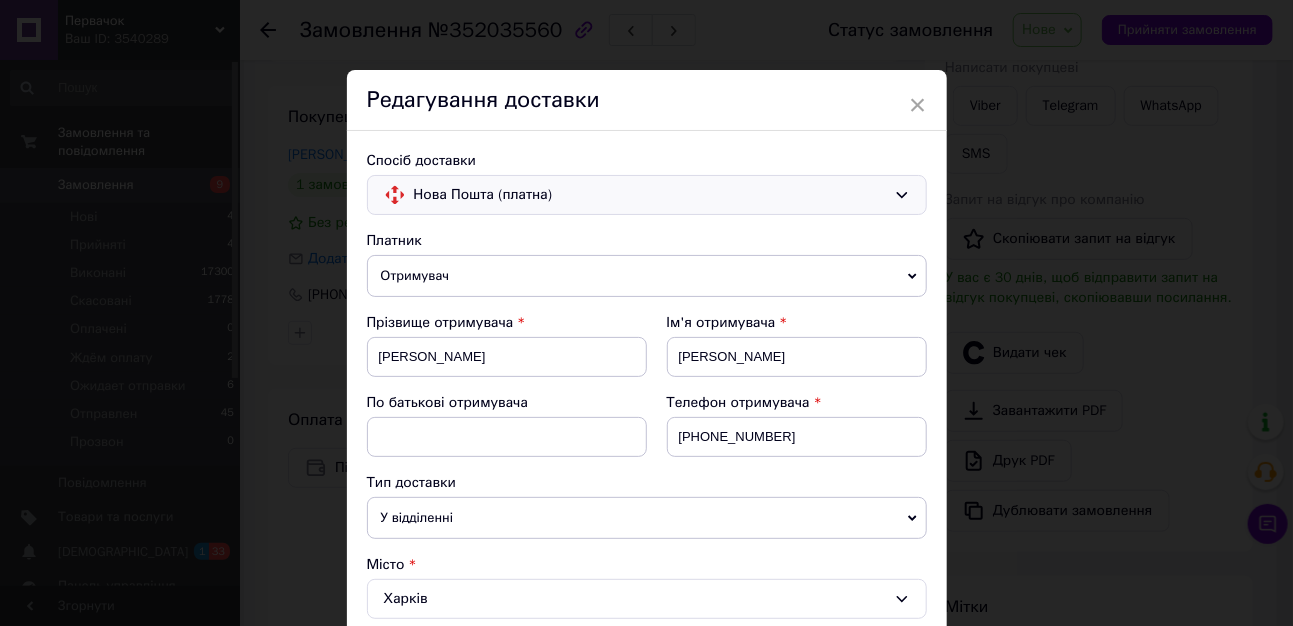 click on "Нова Пошта (платна)" at bounding box center (650, 195) 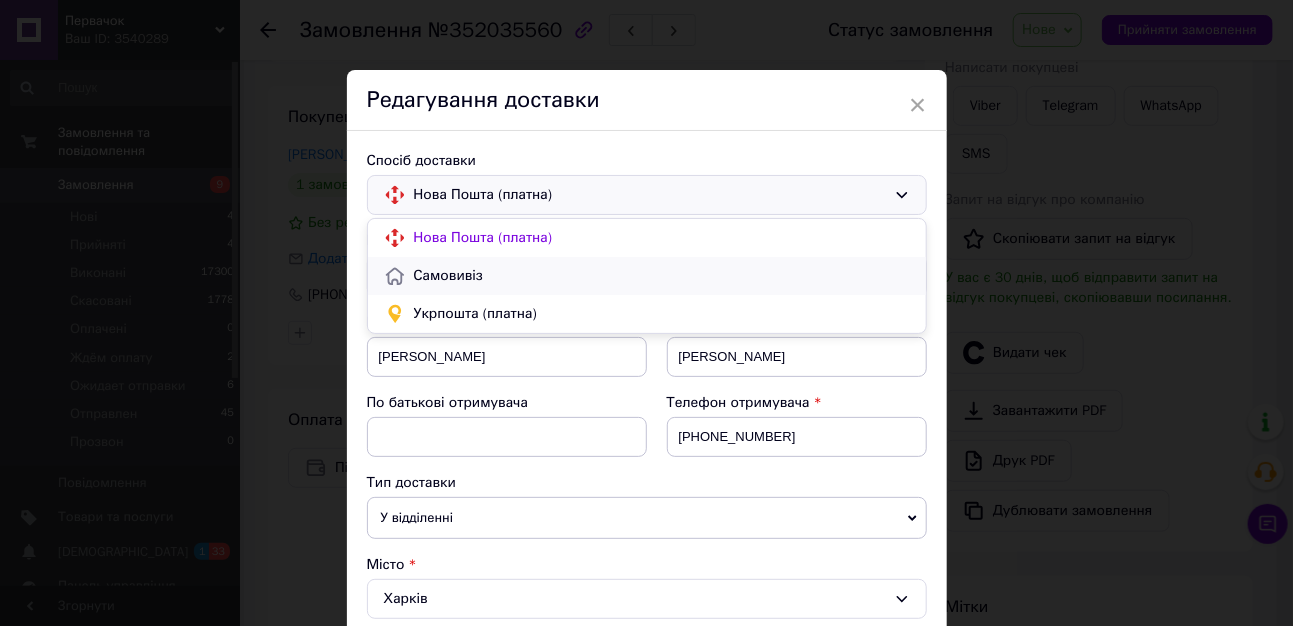 click on "Самовивіз" at bounding box center (662, 276) 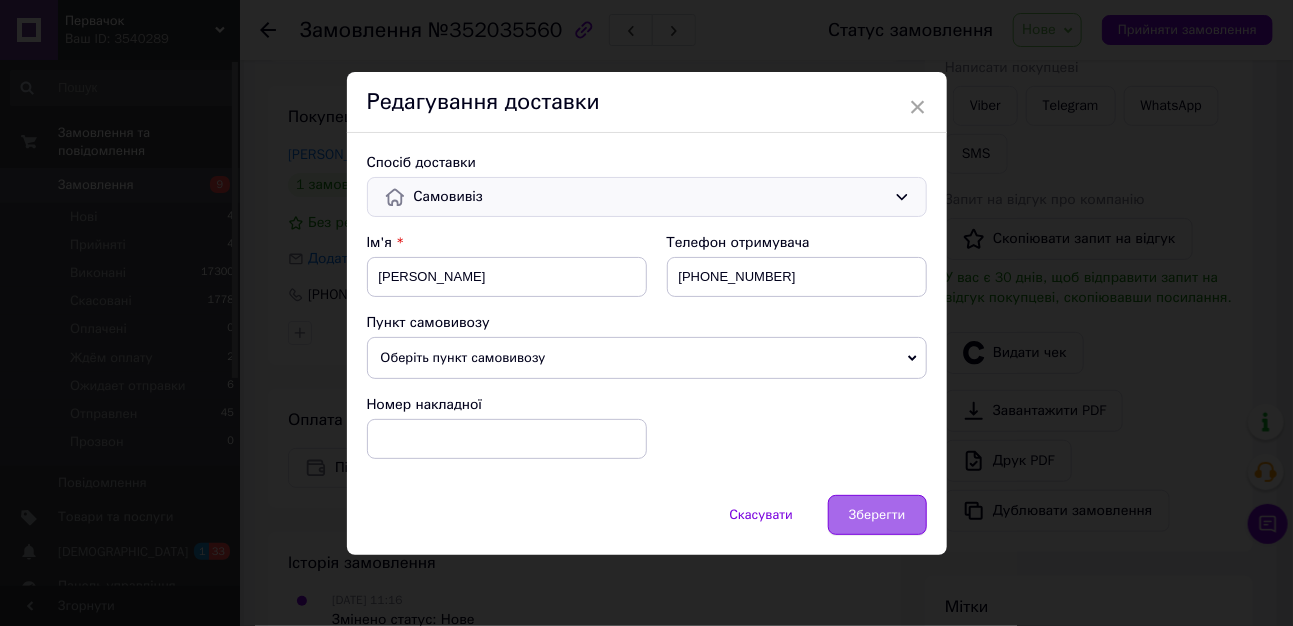 click on "Зберегти" at bounding box center [877, 515] 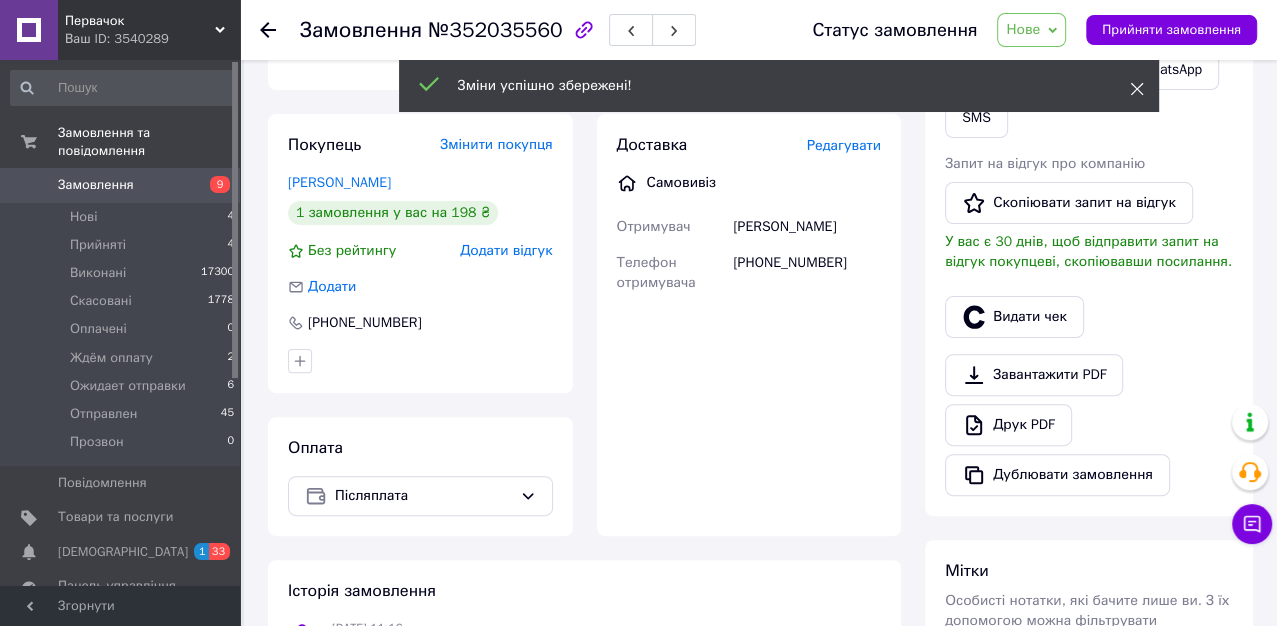 click 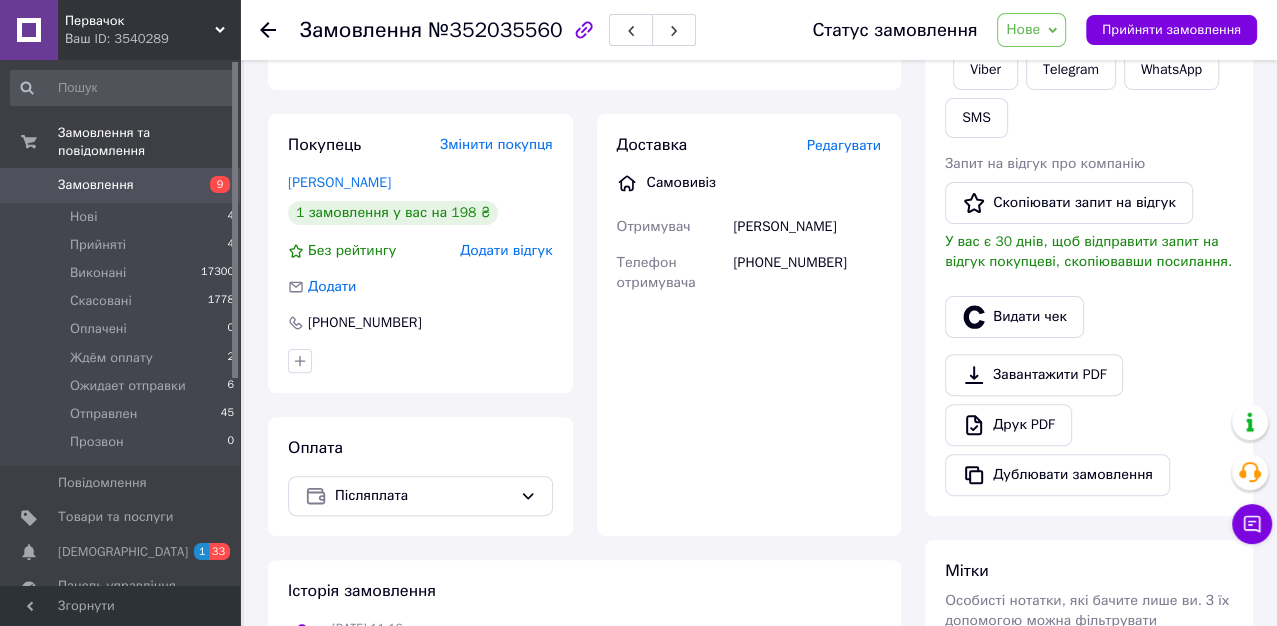 click on "Нове" at bounding box center (1031, 30) 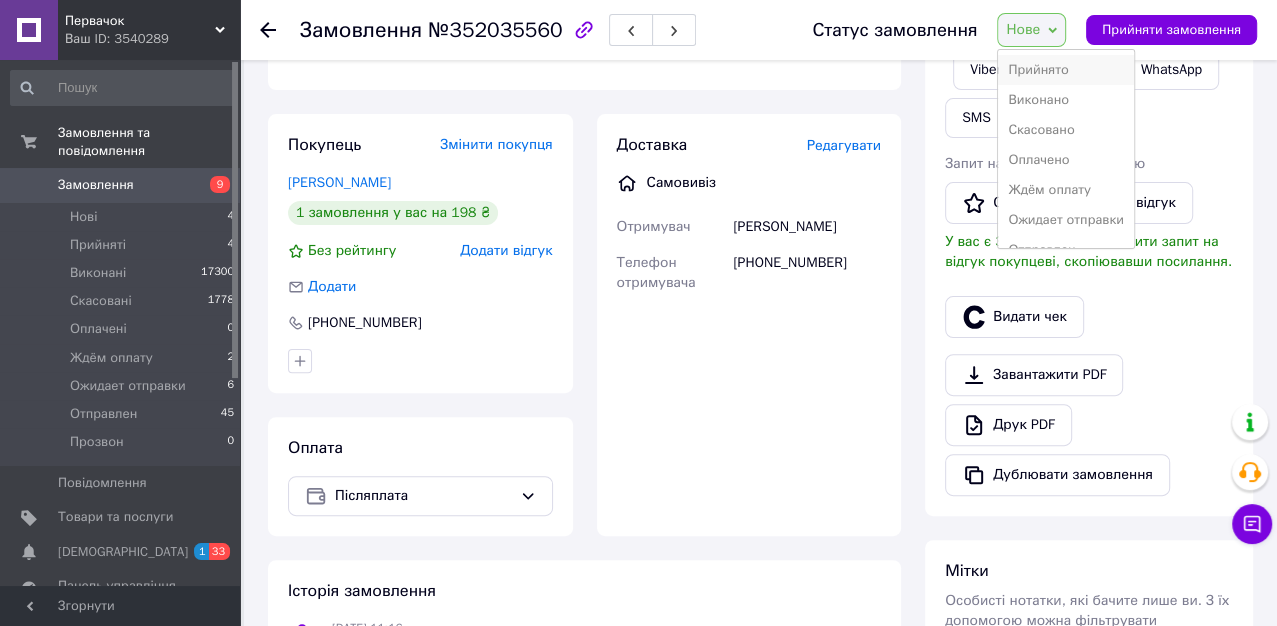 click on "Прийнято" at bounding box center (1066, 70) 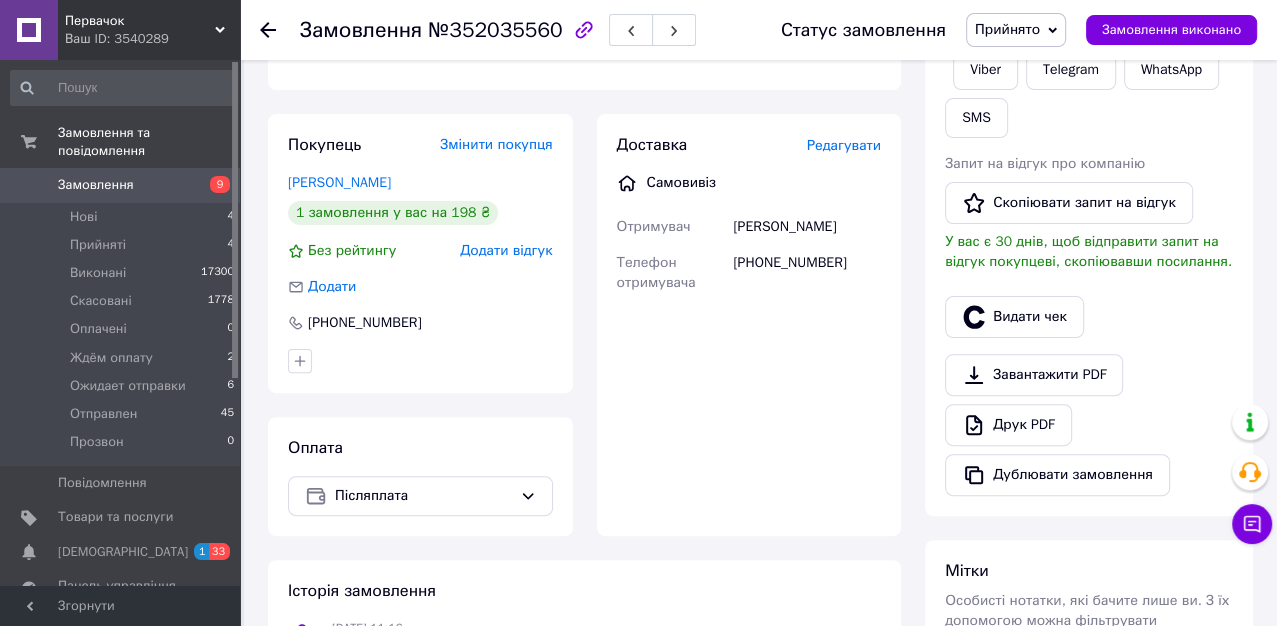 click 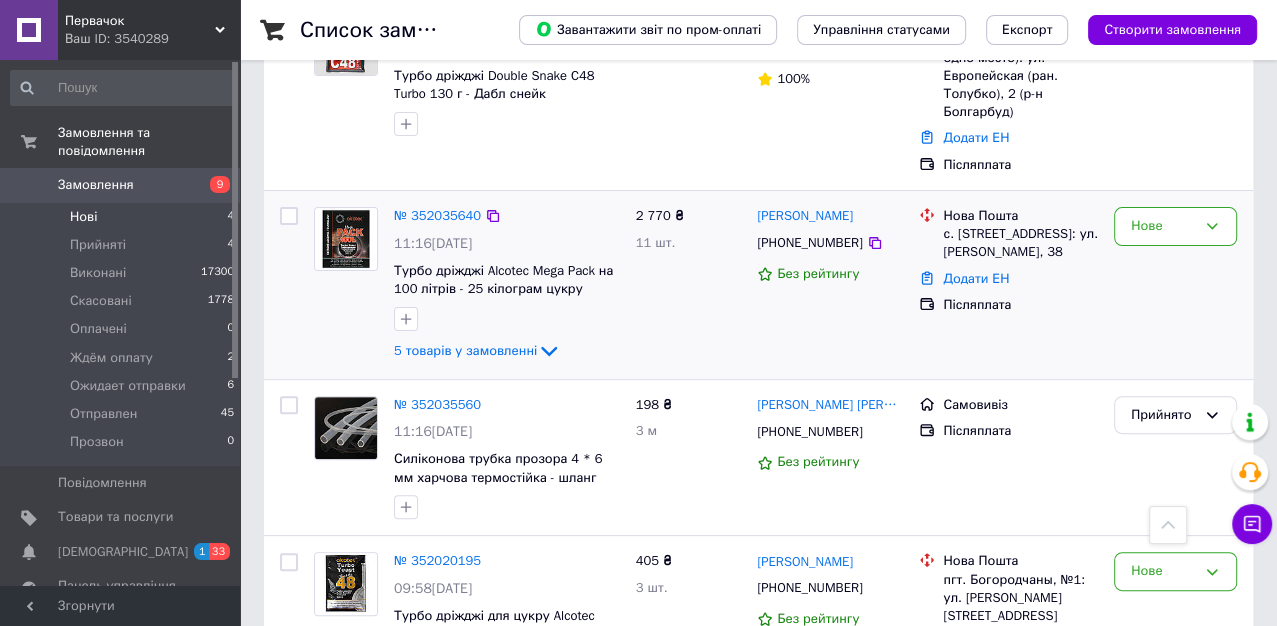 scroll, scrollTop: 280, scrollLeft: 0, axis: vertical 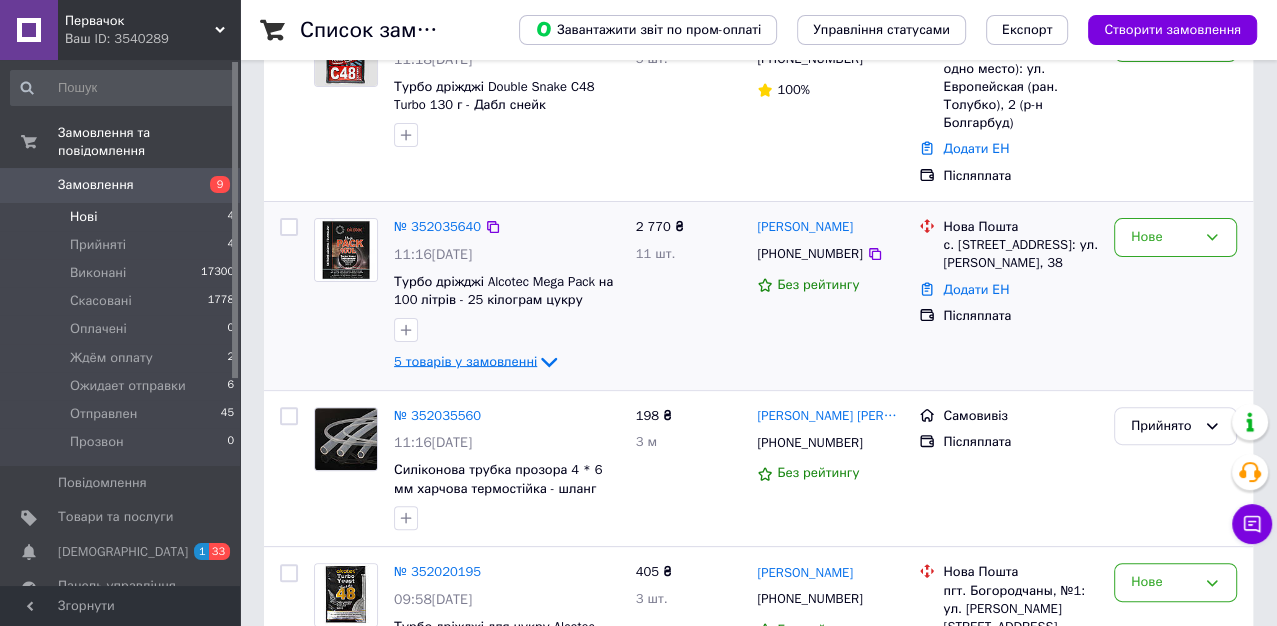 click 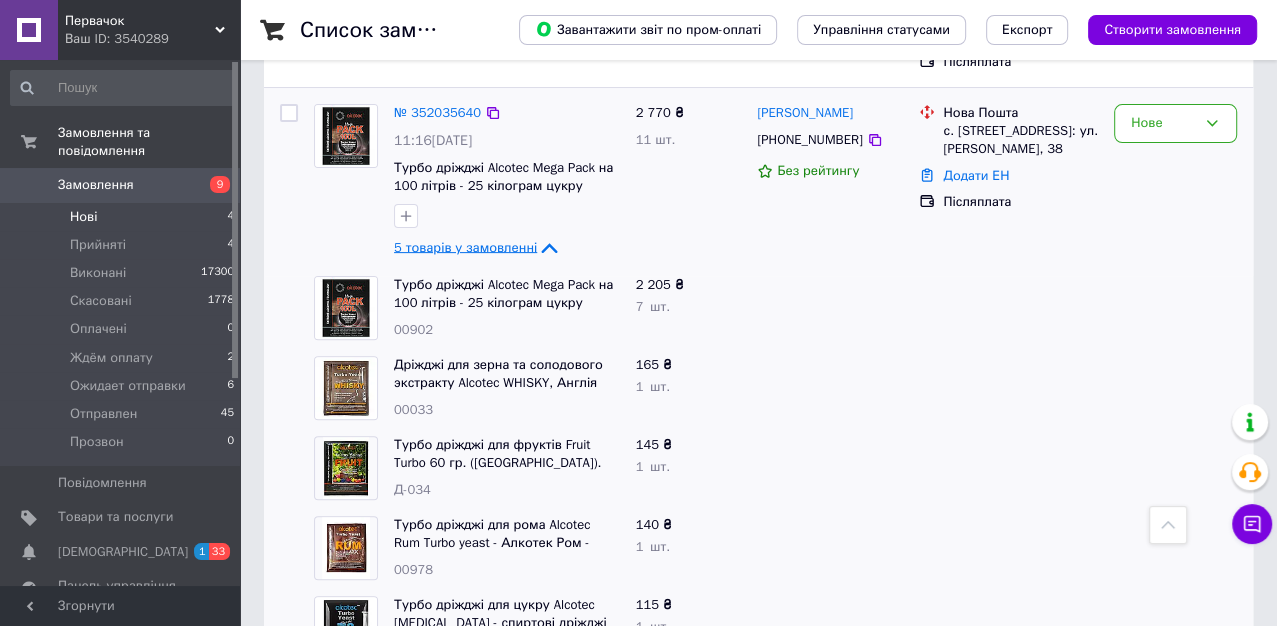 scroll, scrollTop: 391, scrollLeft: 0, axis: vertical 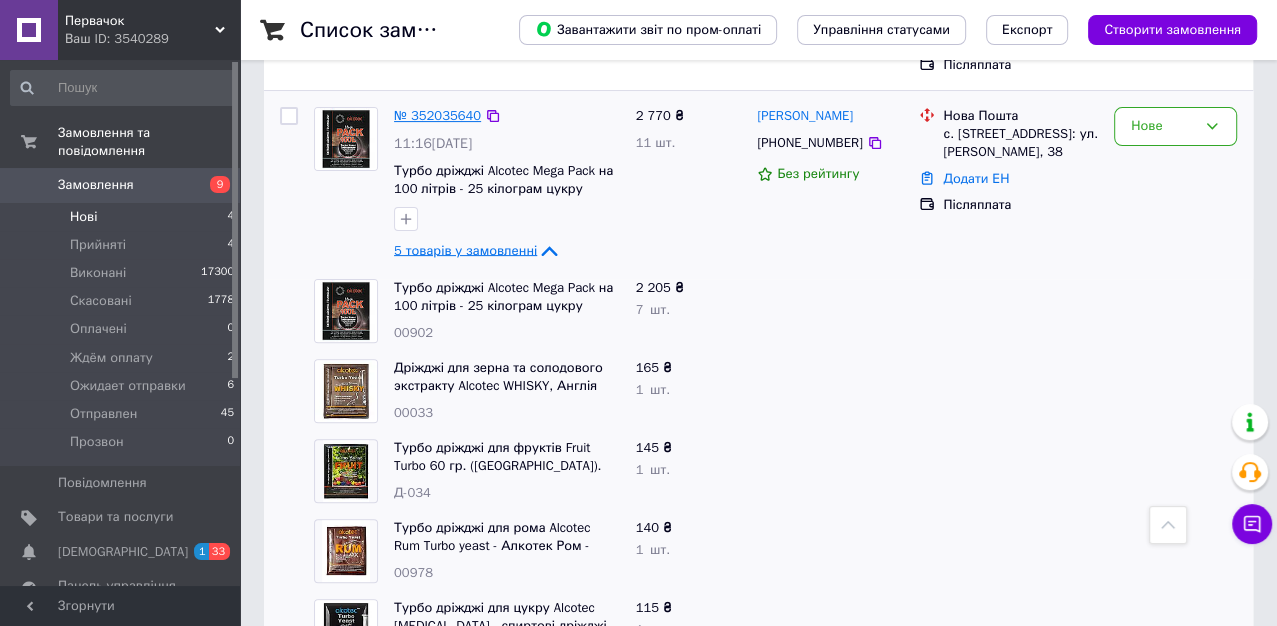 click on "№ 352035640" at bounding box center [437, 115] 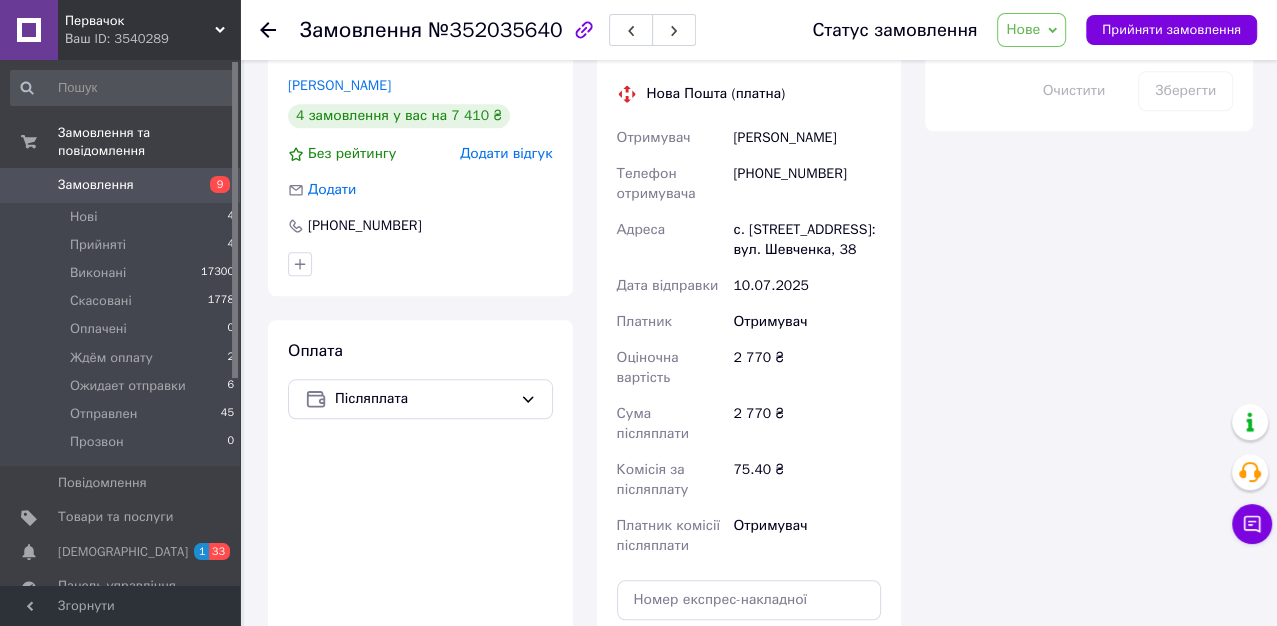 scroll, scrollTop: 1391, scrollLeft: 0, axis: vertical 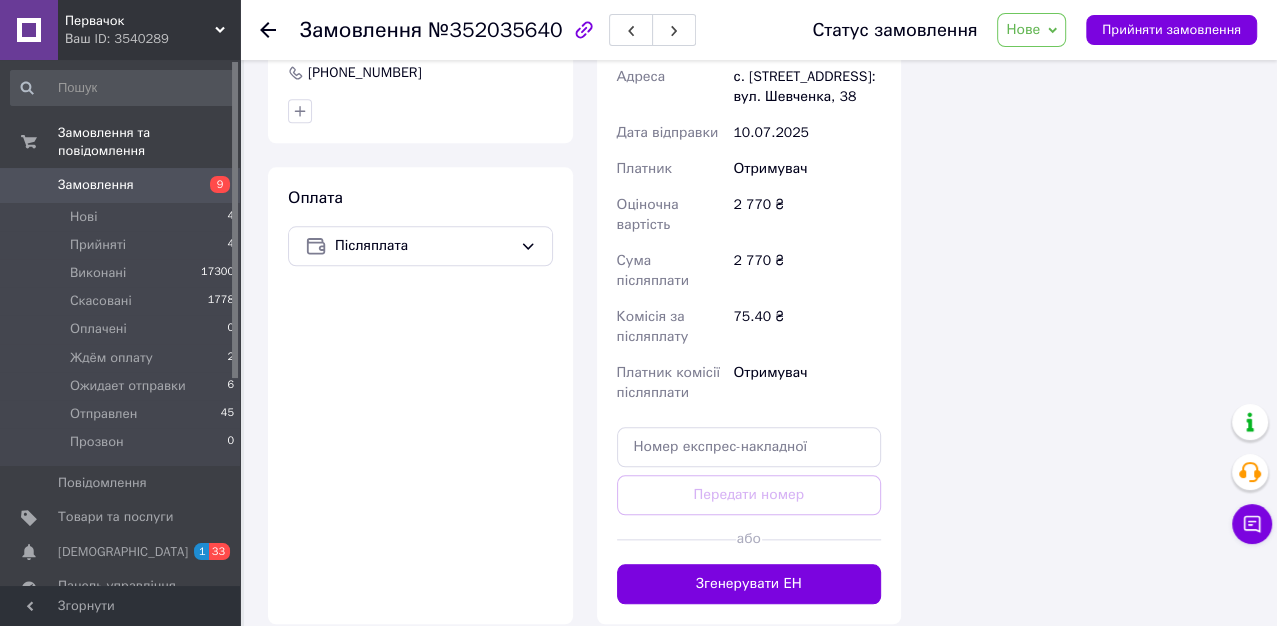 click on "Зейкан Марина" at bounding box center [339, -68] 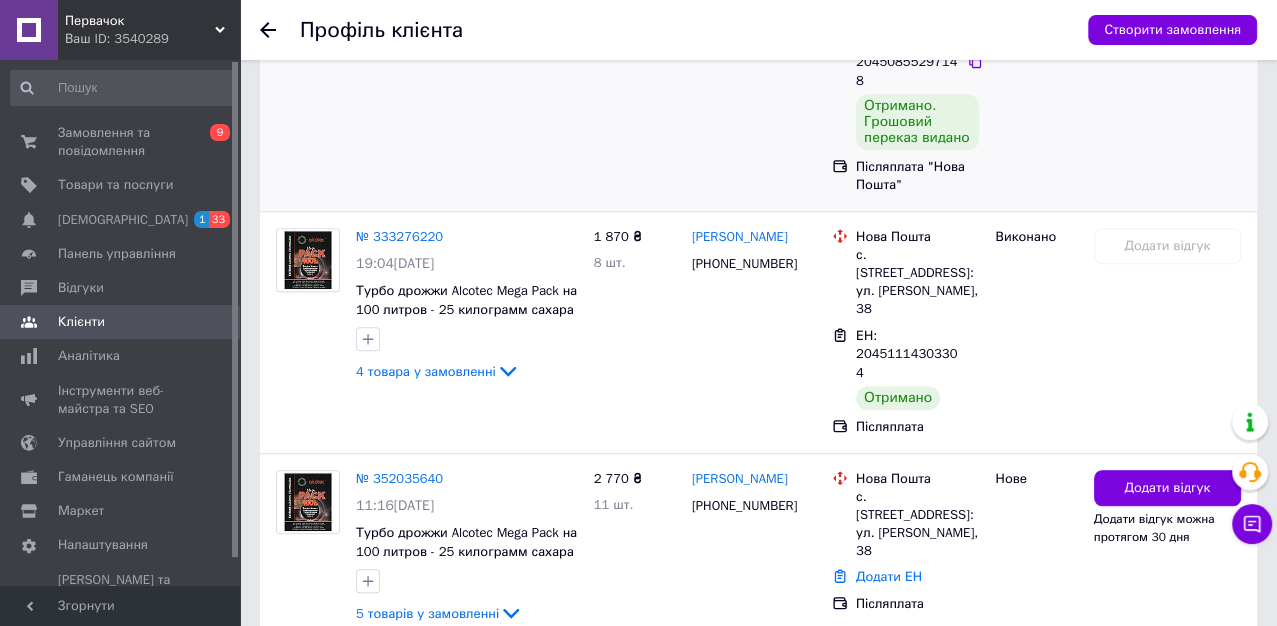 scroll, scrollTop: 1073, scrollLeft: 0, axis: vertical 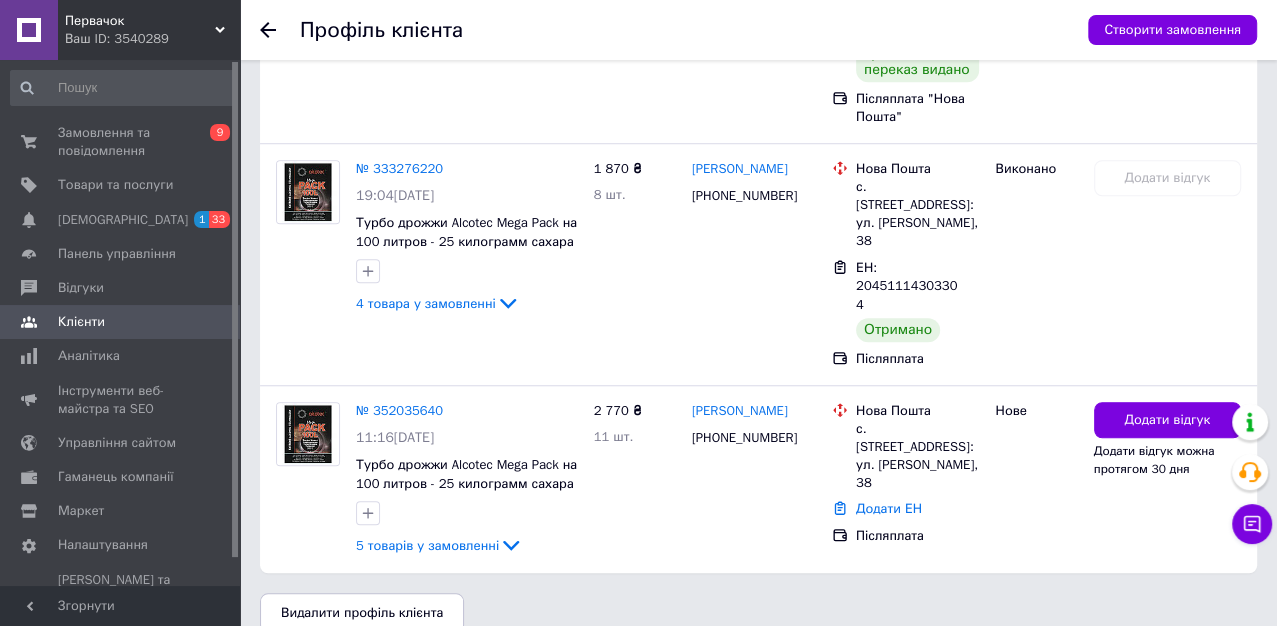 click 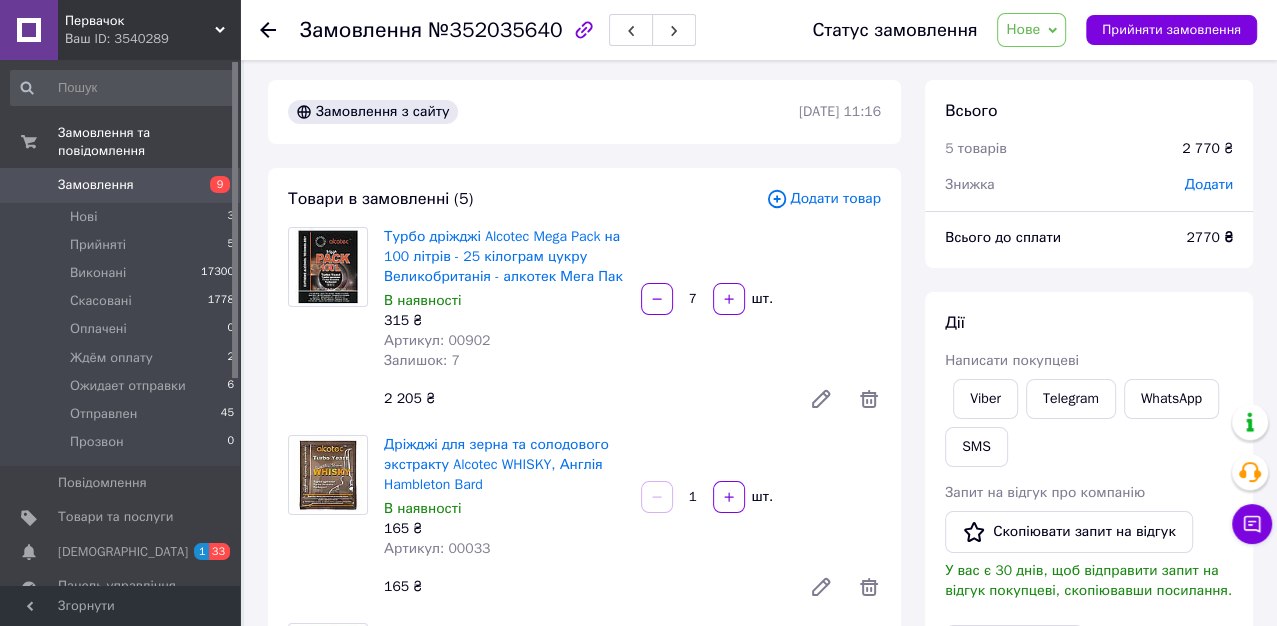 scroll, scrollTop: 0, scrollLeft: 0, axis: both 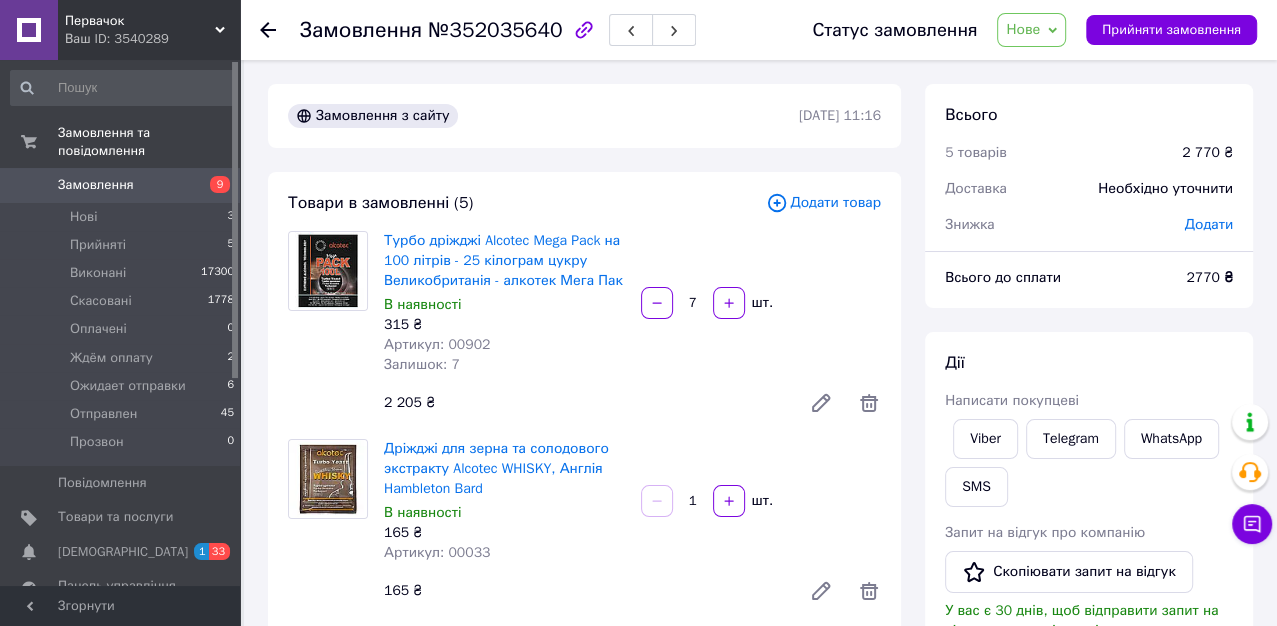 click 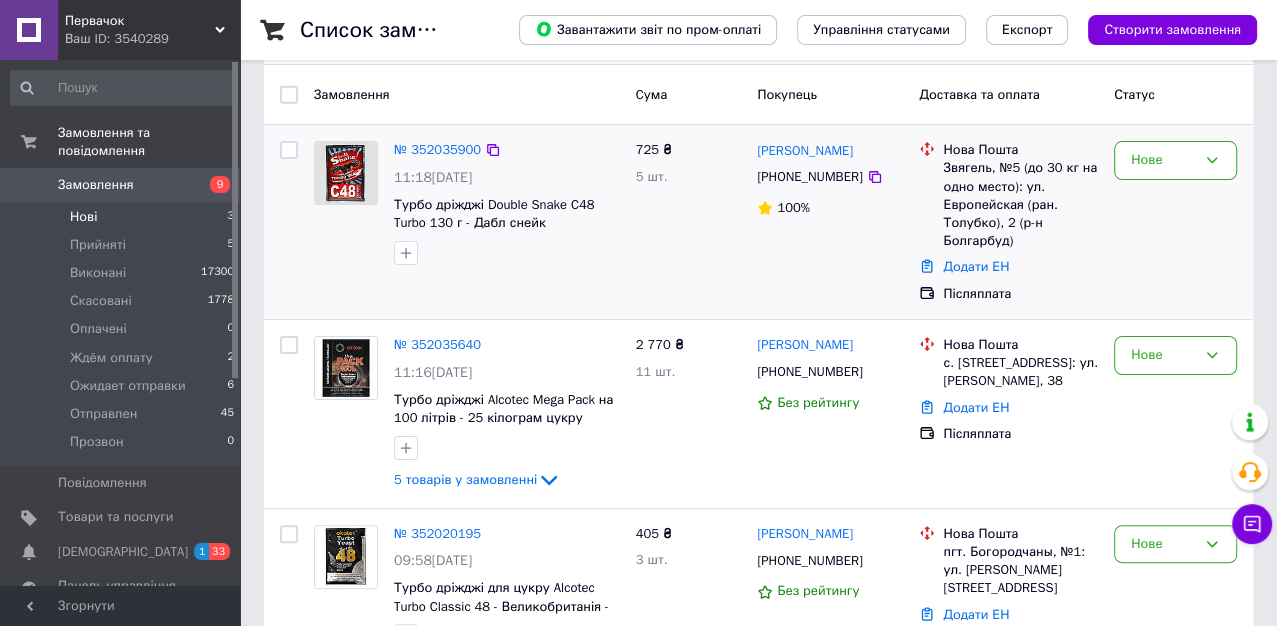 scroll, scrollTop: 230, scrollLeft: 0, axis: vertical 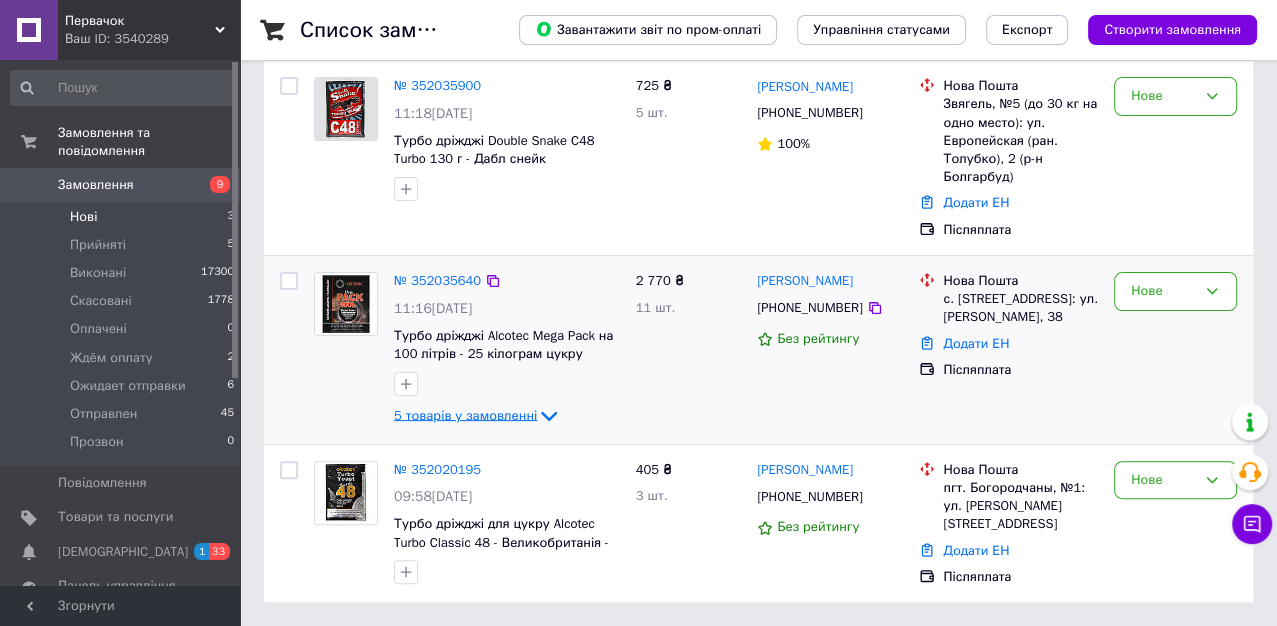 click 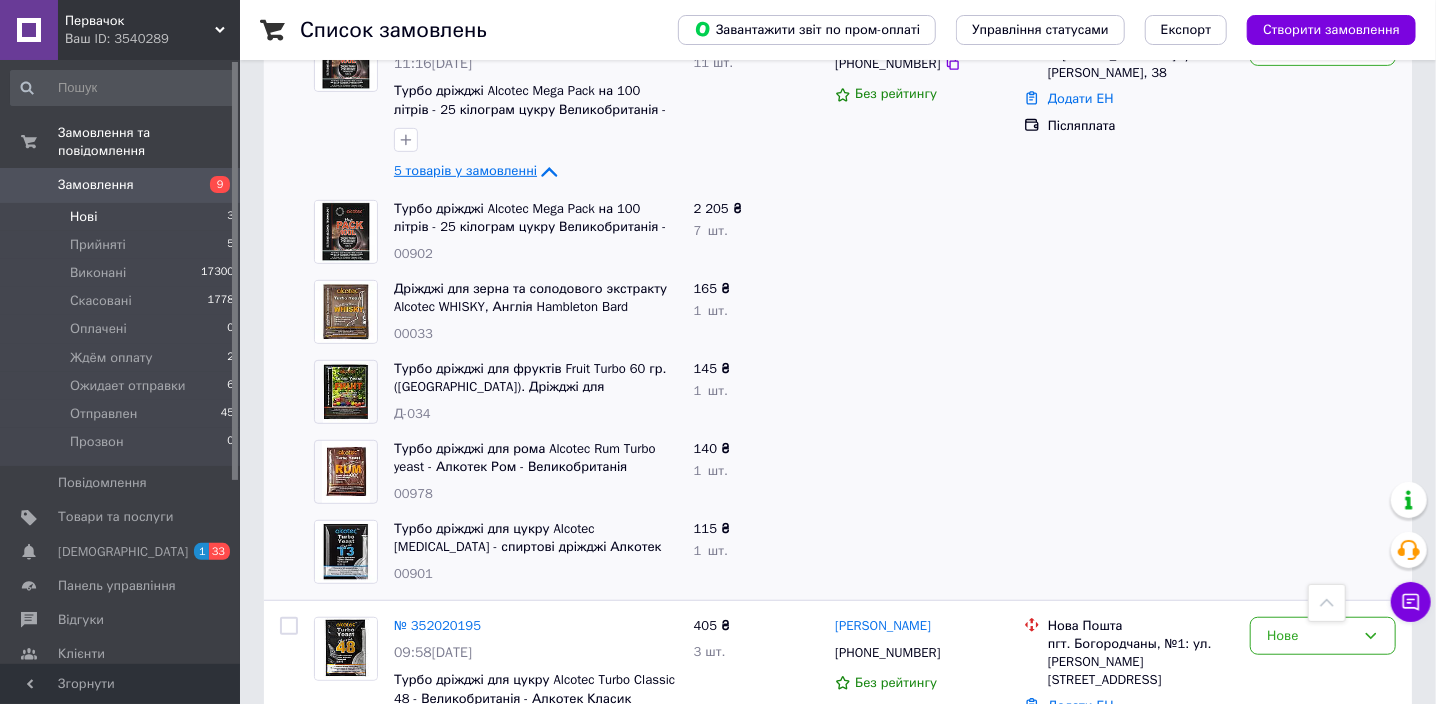 scroll, scrollTop: 327, scrollLeft: 0, axis: vertical 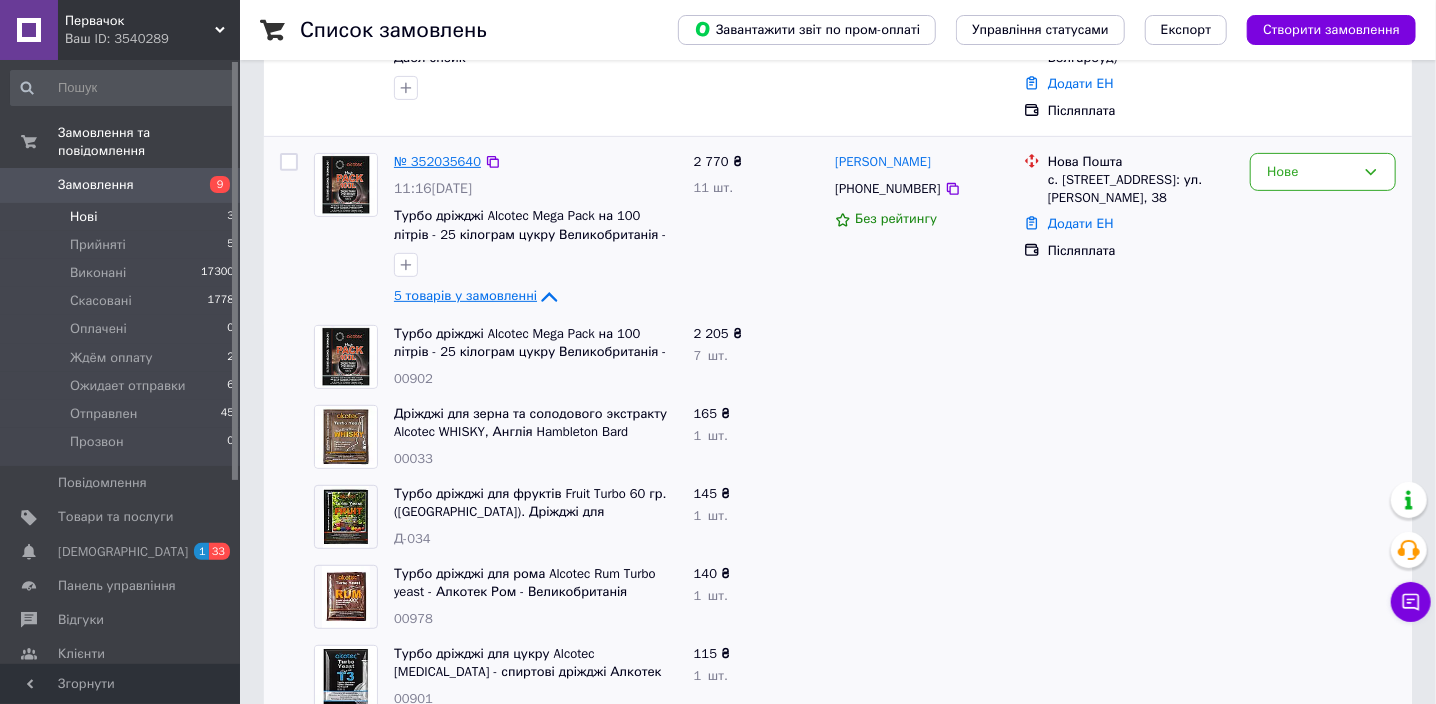 click on "№ 352035640" at bounding box center [437, 161] 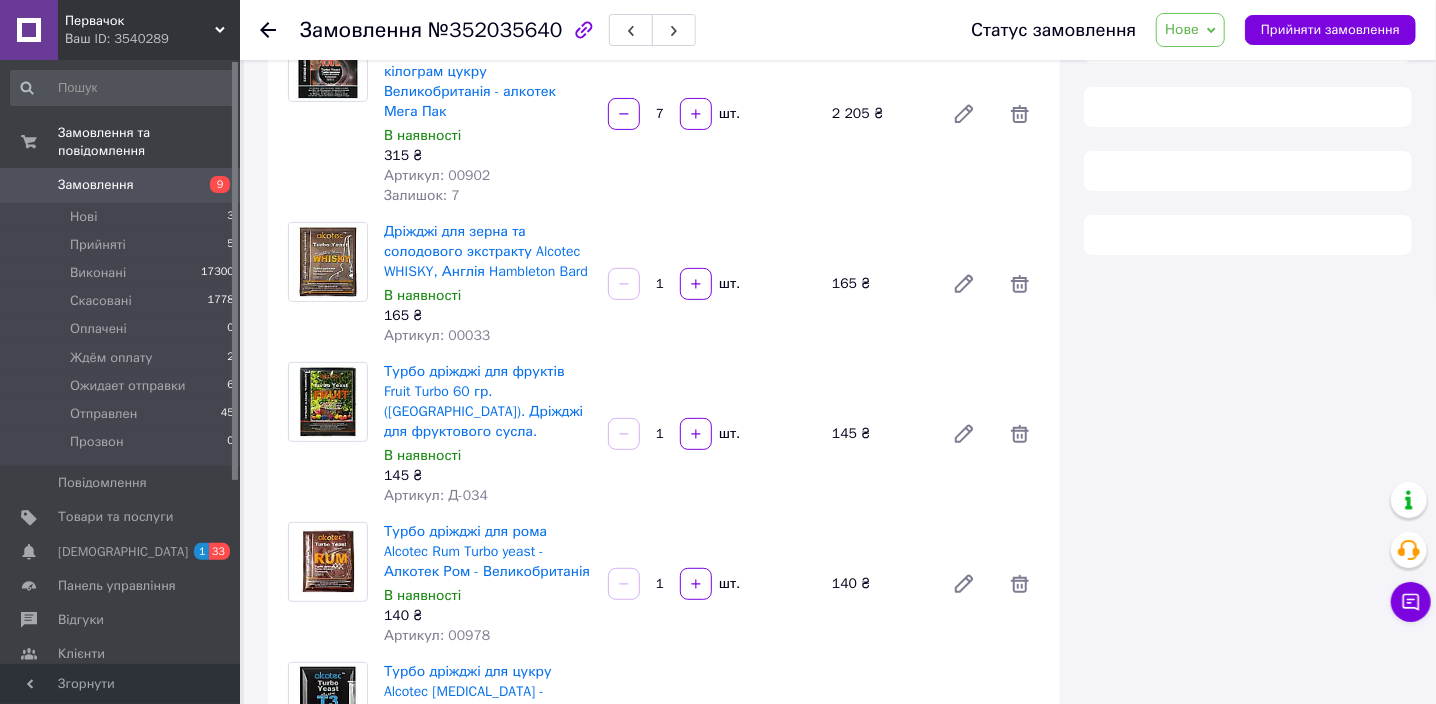 scroll, scrollTop: 327, scrollLeft: 0, axis: vertical 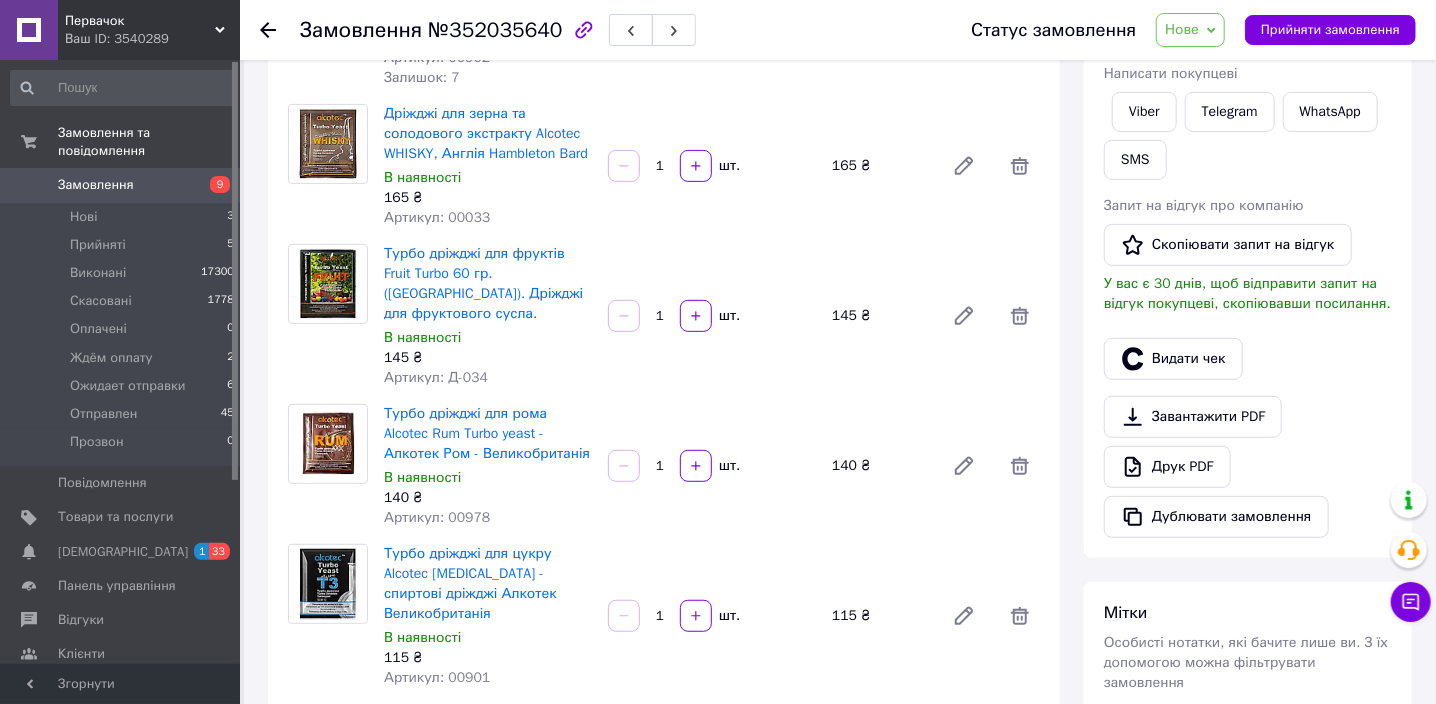 click on "Написати покупцеві" at bounding box center (1171, 73) 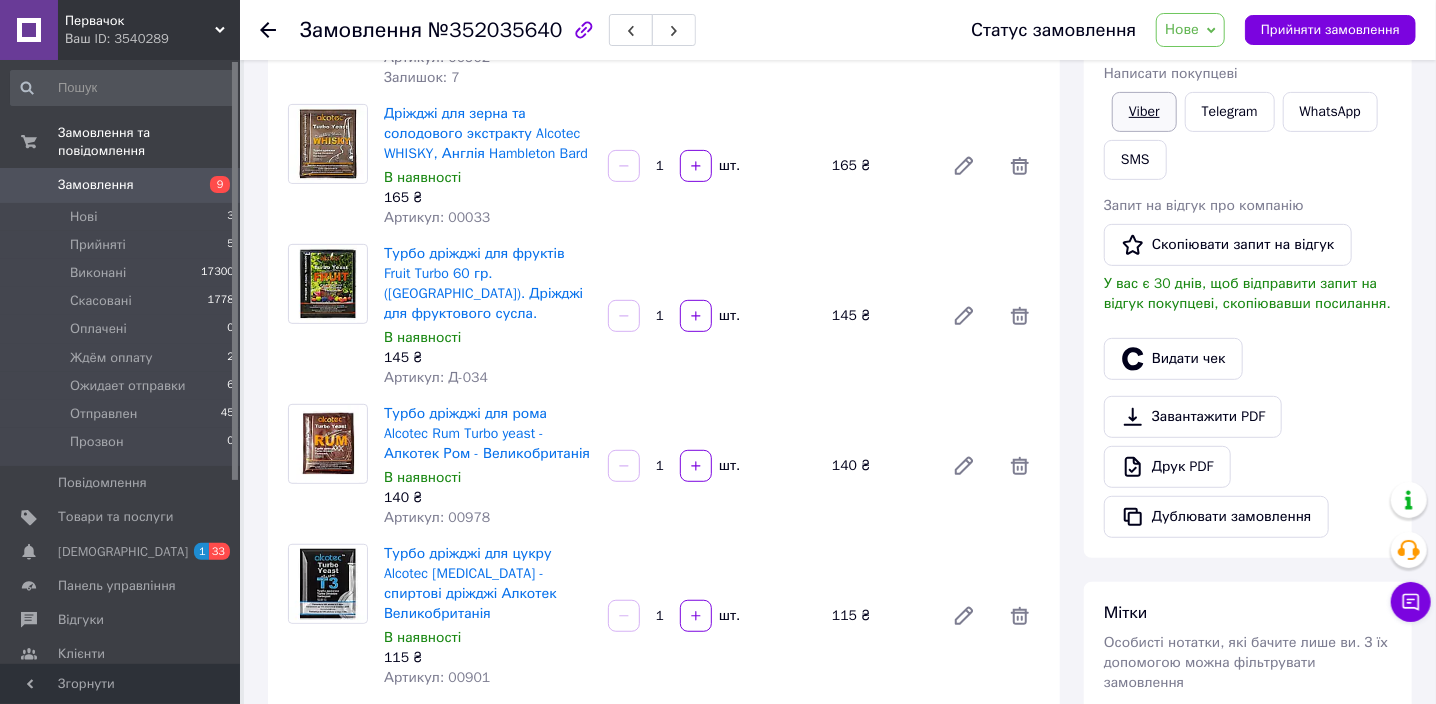 click on "Viber" at bounding box center (1144, 112) 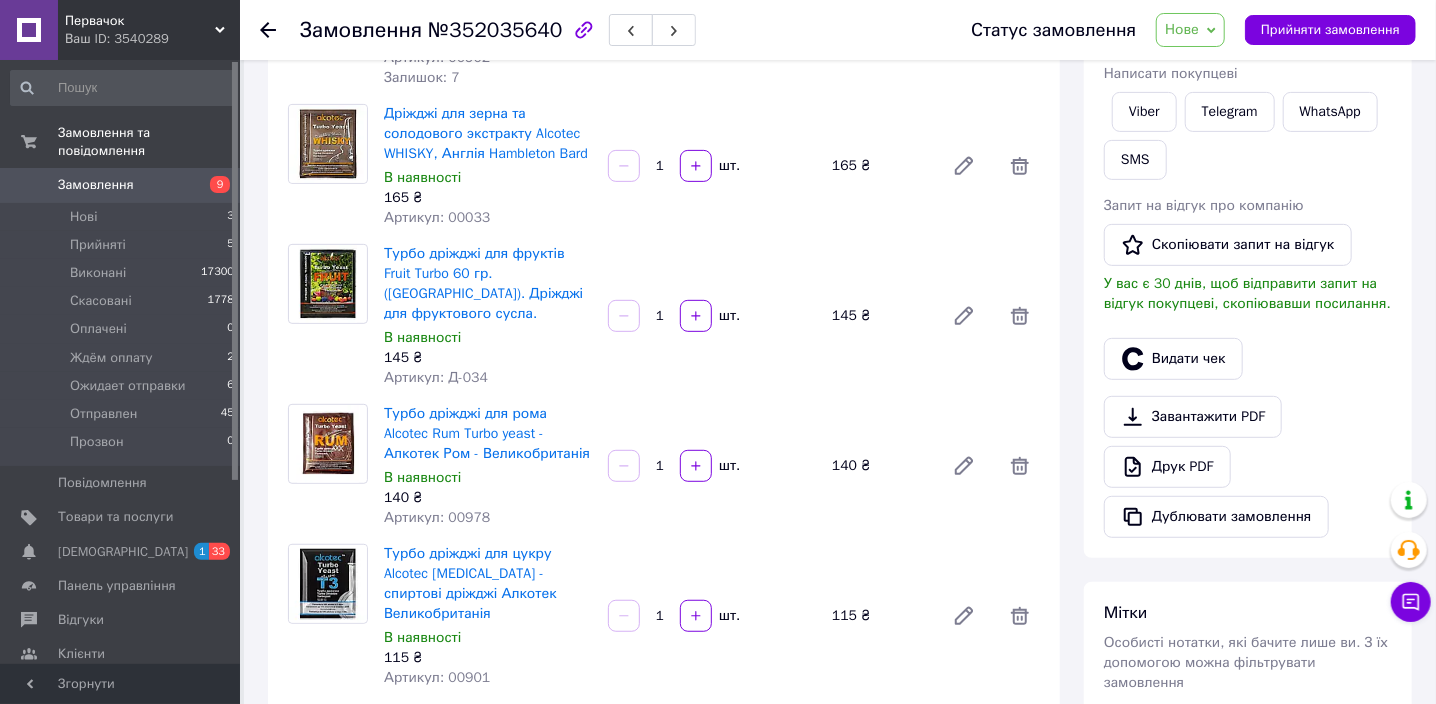 click on "Нове" at bounding box center [1182, 29] 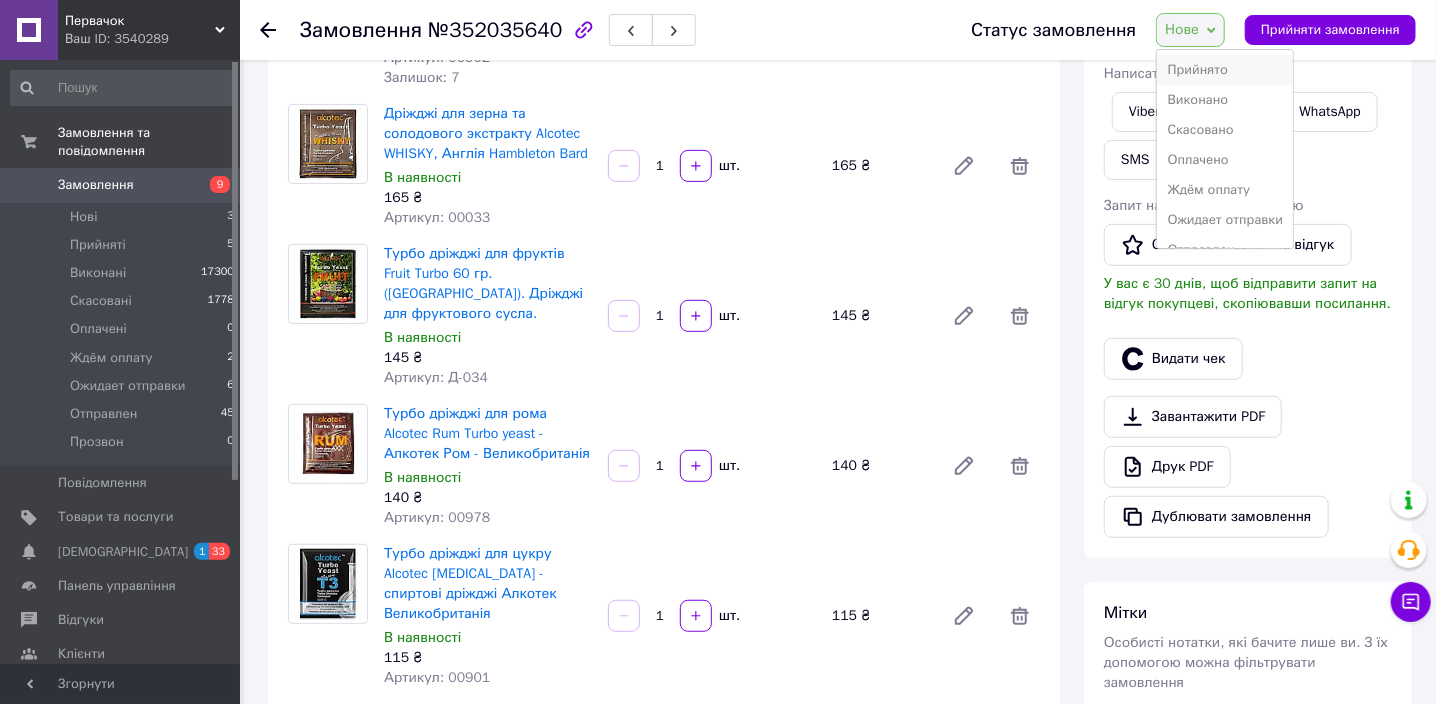 click on "Прийнято" at bounding box center (1225, 70) 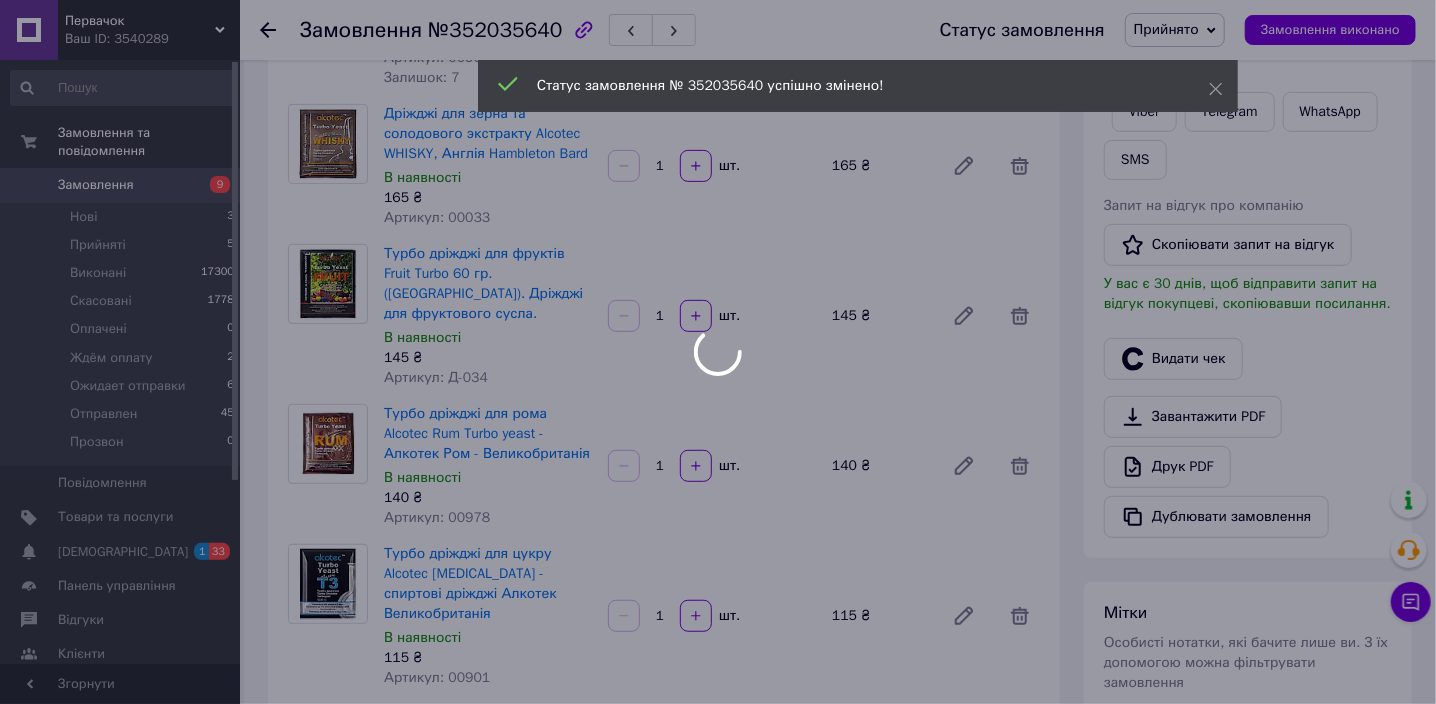 click on "Первачок Ваш ID: 3540289 Сайт Первачок Кабінет покупця Перевірити стан системи Крафтомания - інтернет магазин Beerwine МастерОК Довідка Вийти Замовлення та повідомлення Замовлення 9 Нові 3 Прийняті 5 Виконані 17300 Скасовані 1778 Оплачені 0 Ждём оплату 2 Ожидает отправки 6 Отправлен 45 Прозвон 0 Повідомлення 0 Товари та послуги Сповіщення 1 33 Панель управління Відгуки Клієнти Аналітика Інструменти веб-майстра та SEO Управління сайтом Гаманець компанії Маркет Налаштування Тарифи та рахунки Prom сайт 1 000 Згорнути
7 1" at bounding box center [718, 664] 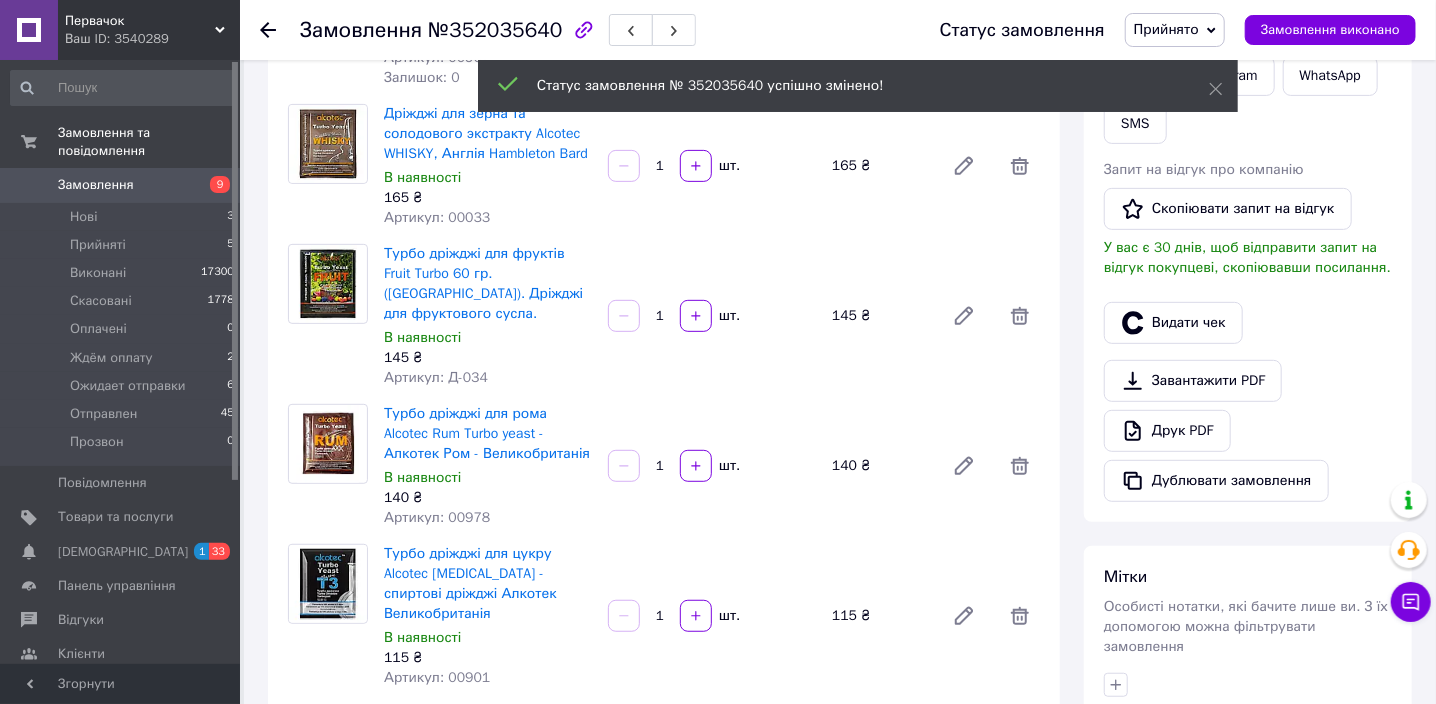 click 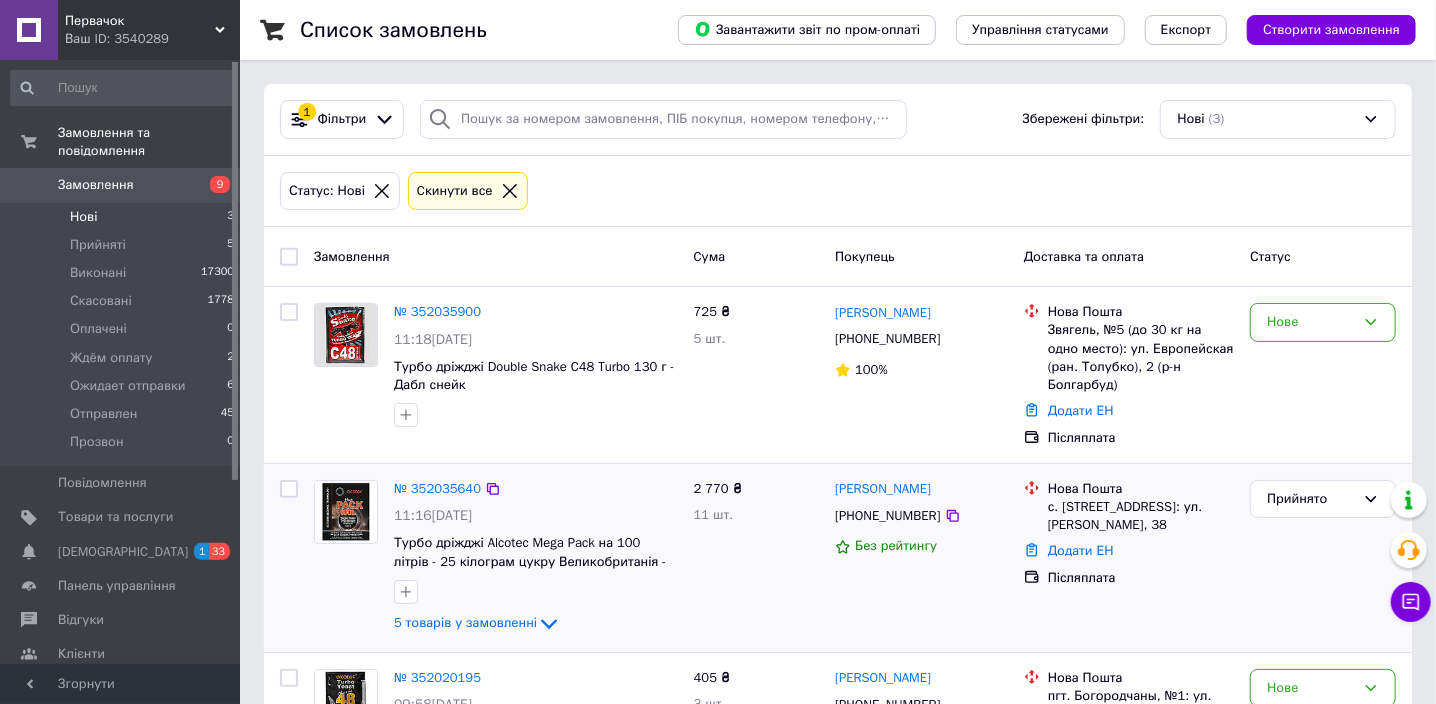 scroll, scrollTop: 119, scrollLeft: 0, axis: vertical 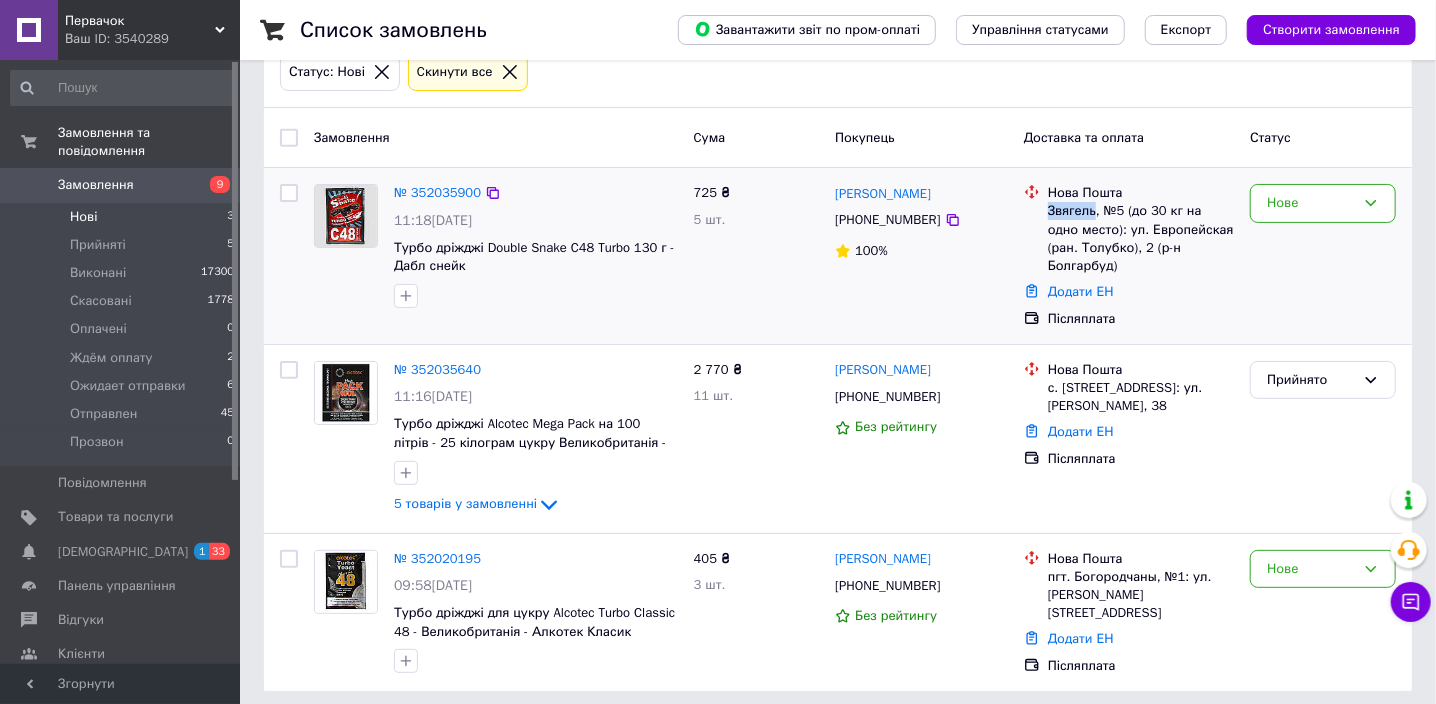 drag, startPoint x: 1048, startPoint y: 203, endPoint x: 1091, endPoint y: 206, distance: 43.104523 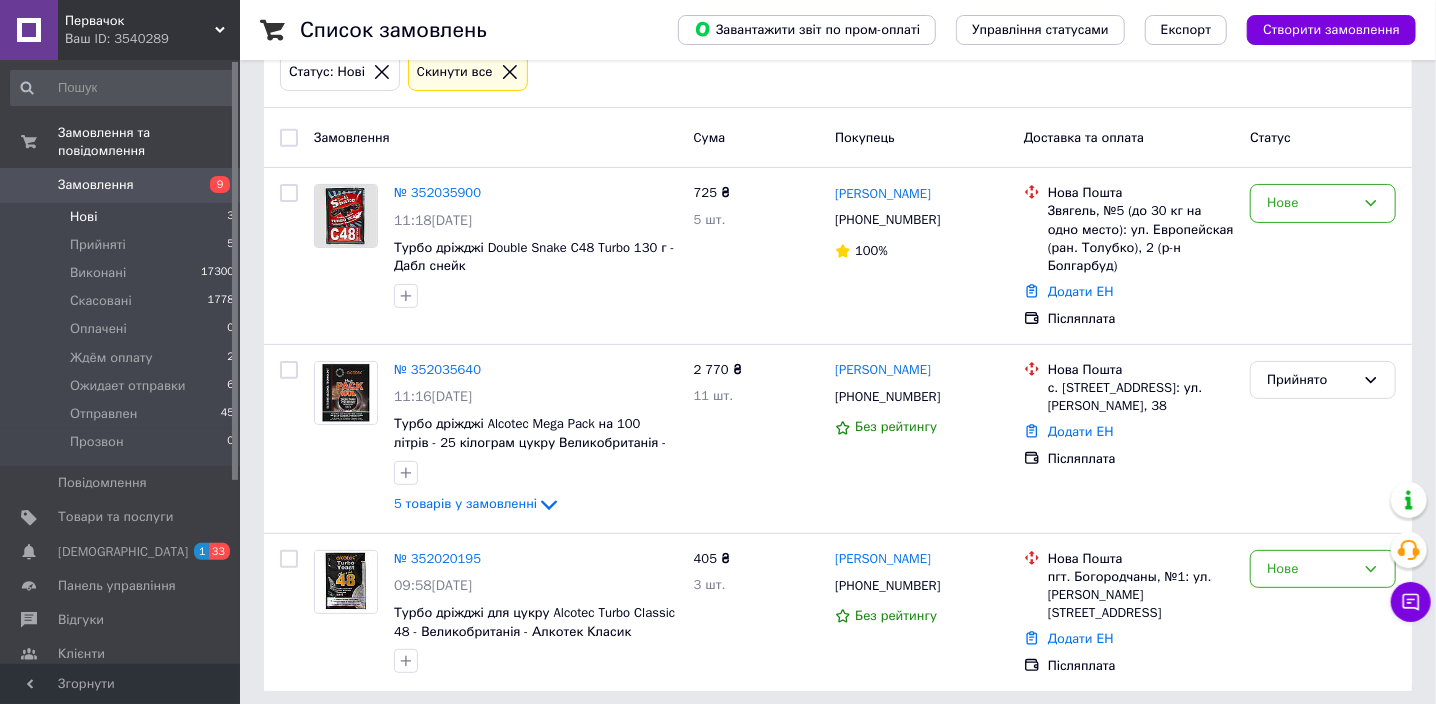 click on "Первачок Ваш ID: 3540289" at bounding box center [149, 30] 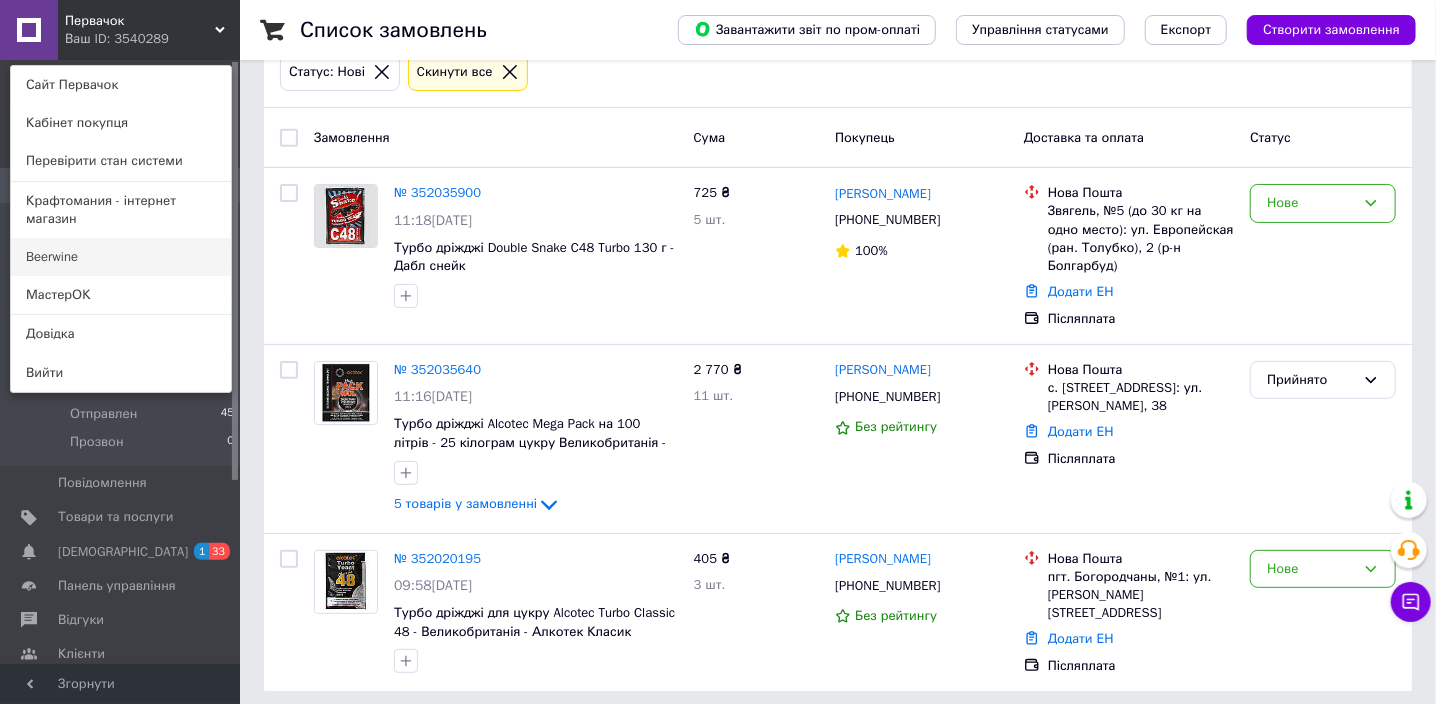 click on "Beerwine" at bounding box center [121, 257] 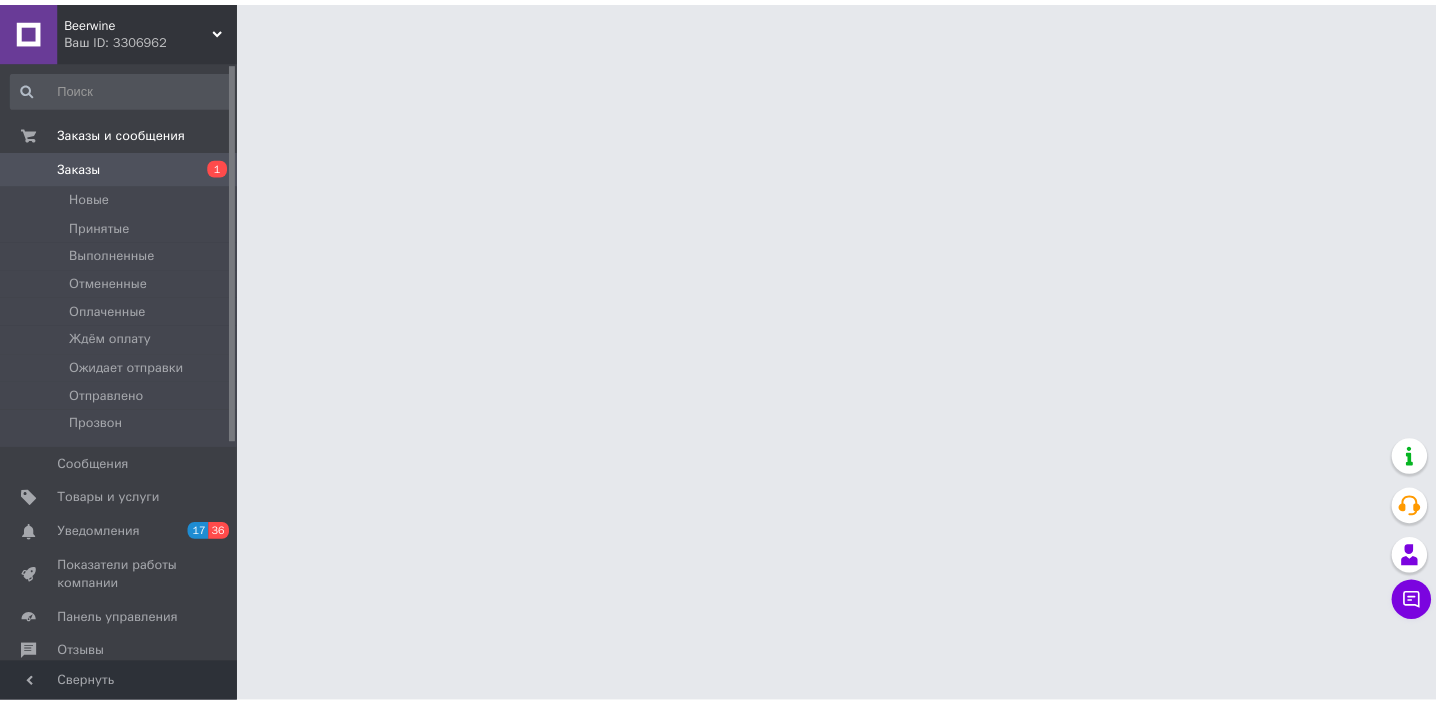 scroll, scrollTop: 0, scrollLeft: 0, axis: both 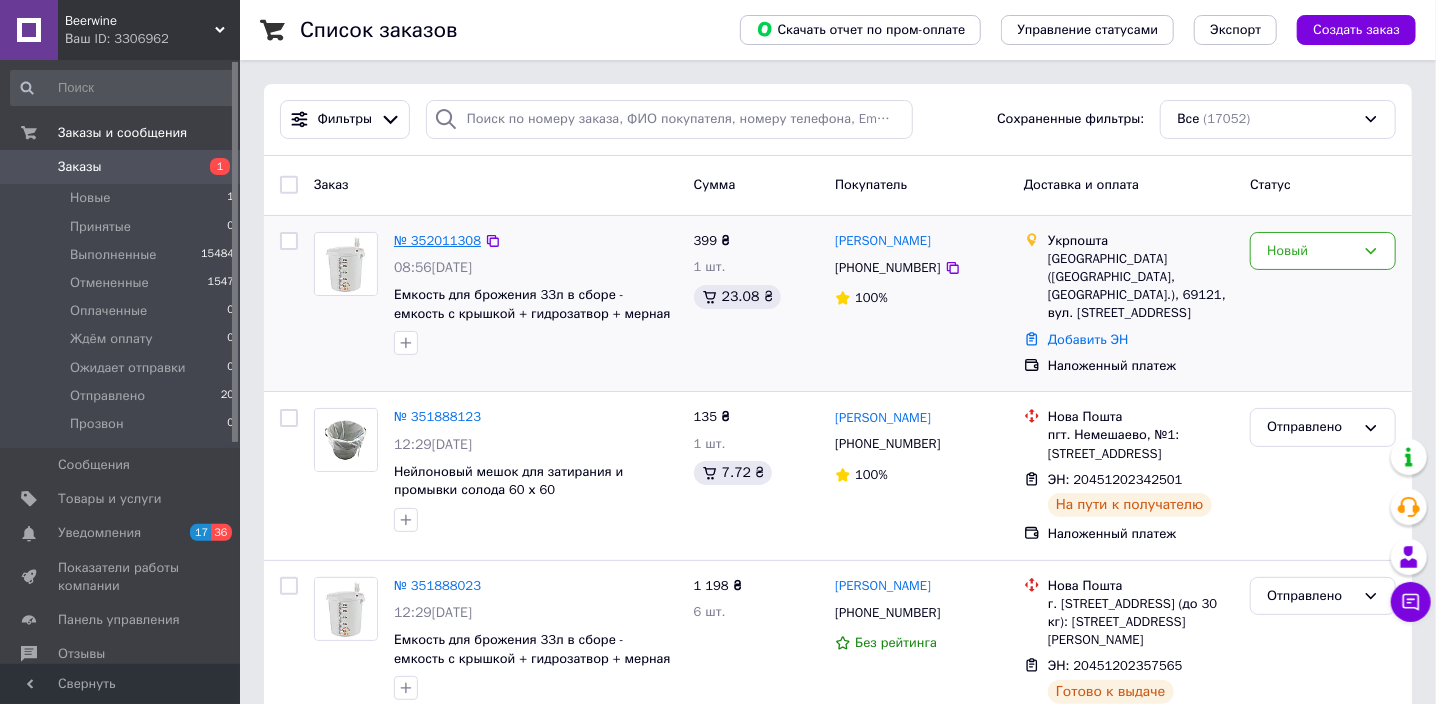 click on "№ 352011308" at bounding box center (437, 240) 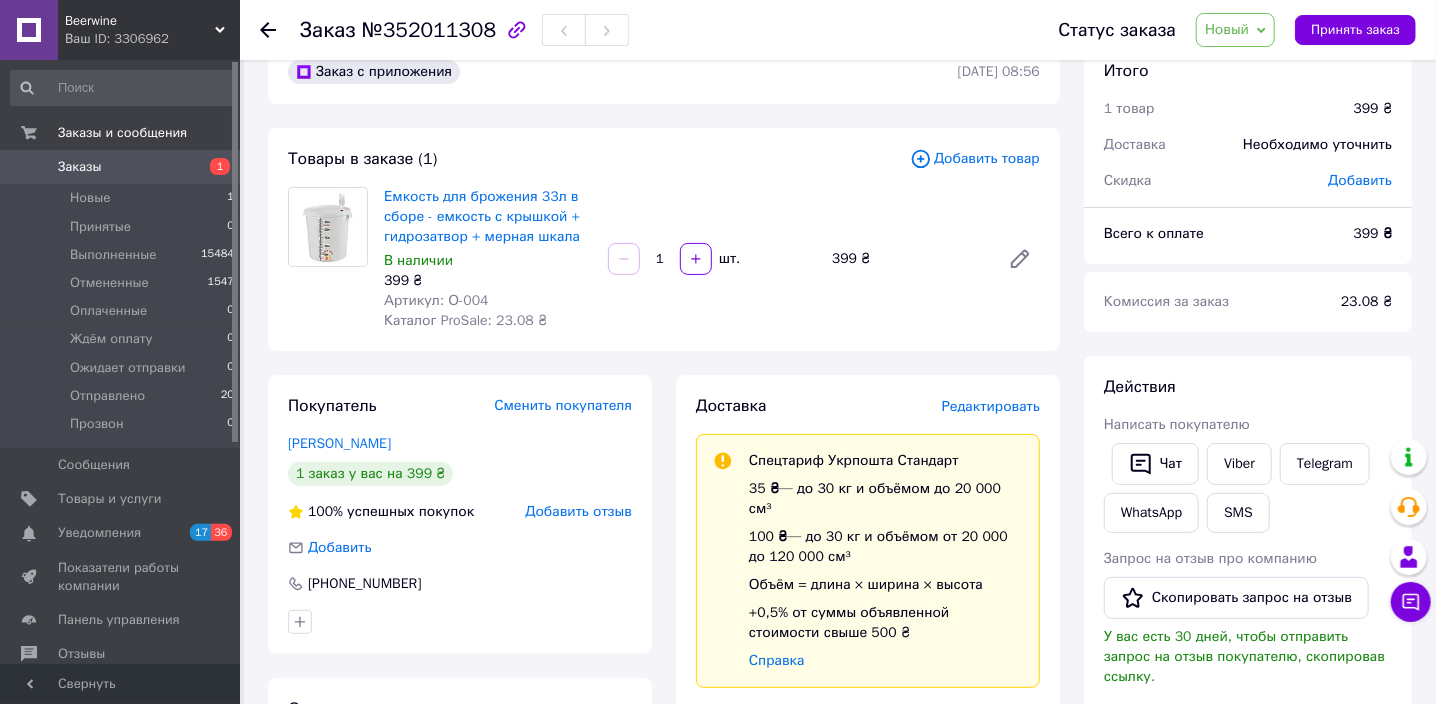 scroll, scrollTop: 0, scrollLeft: 0, axis: both 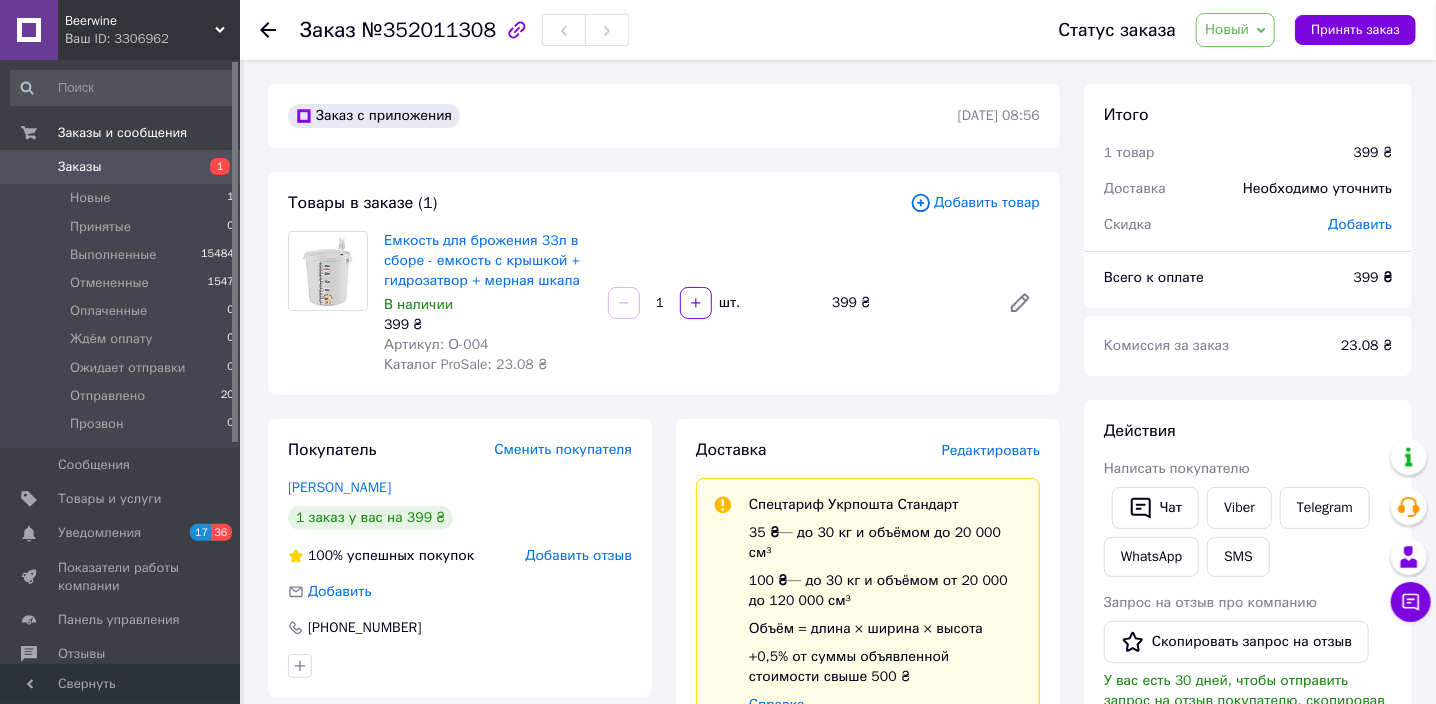 click 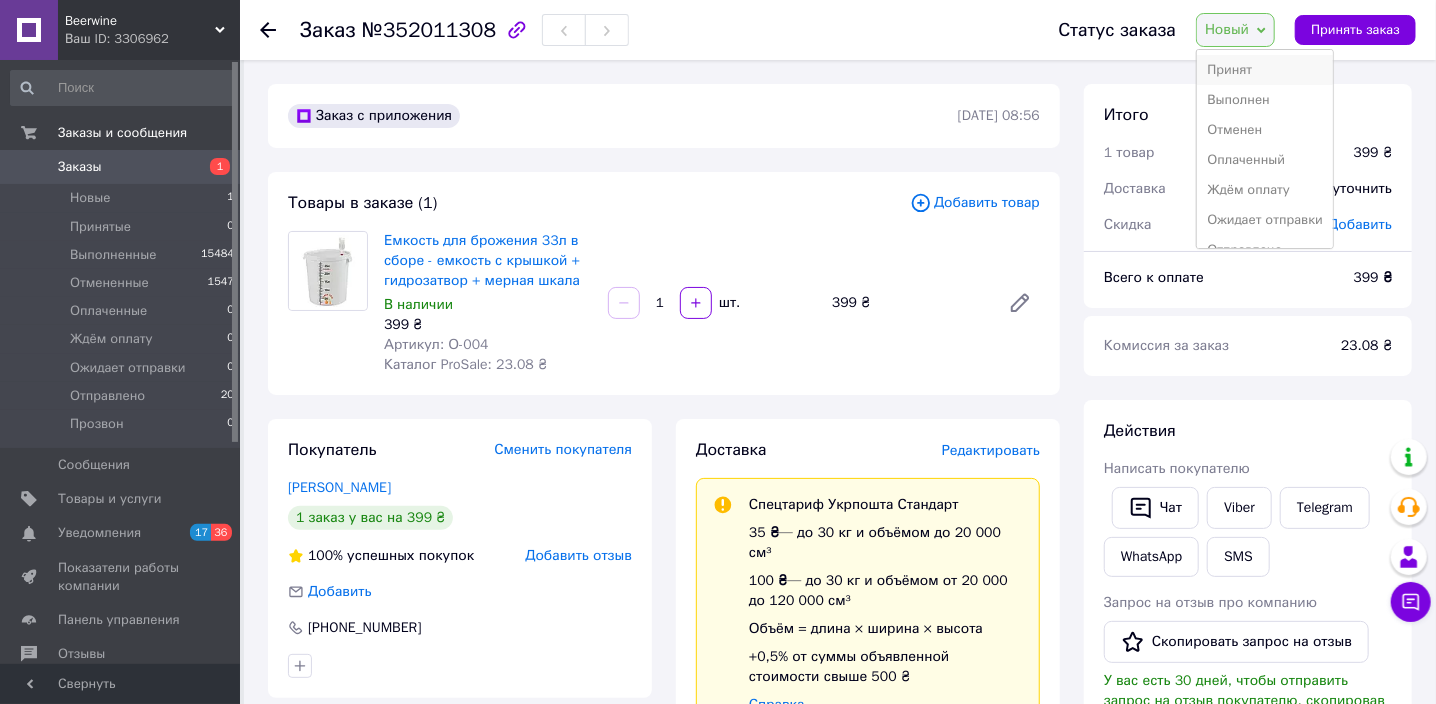 click on "Принят" at bounding box center (1265, 70) 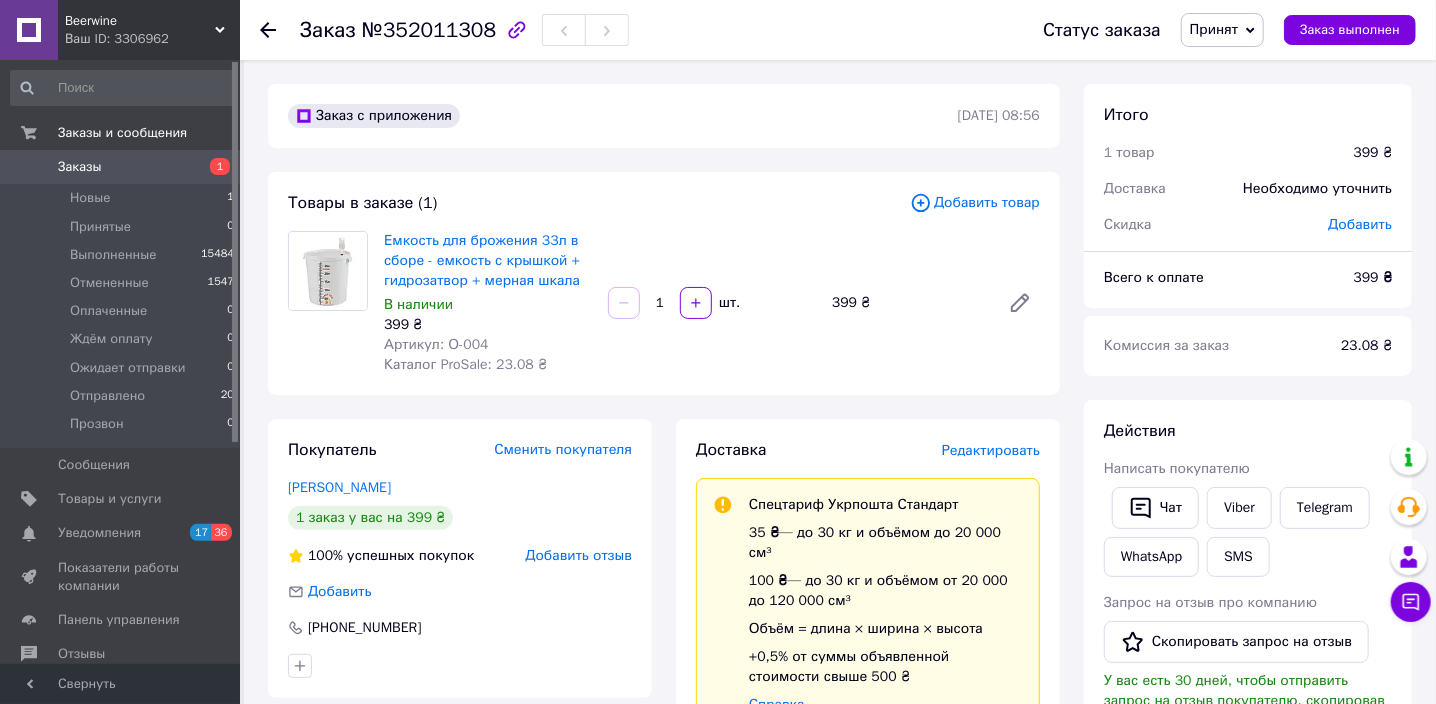 click 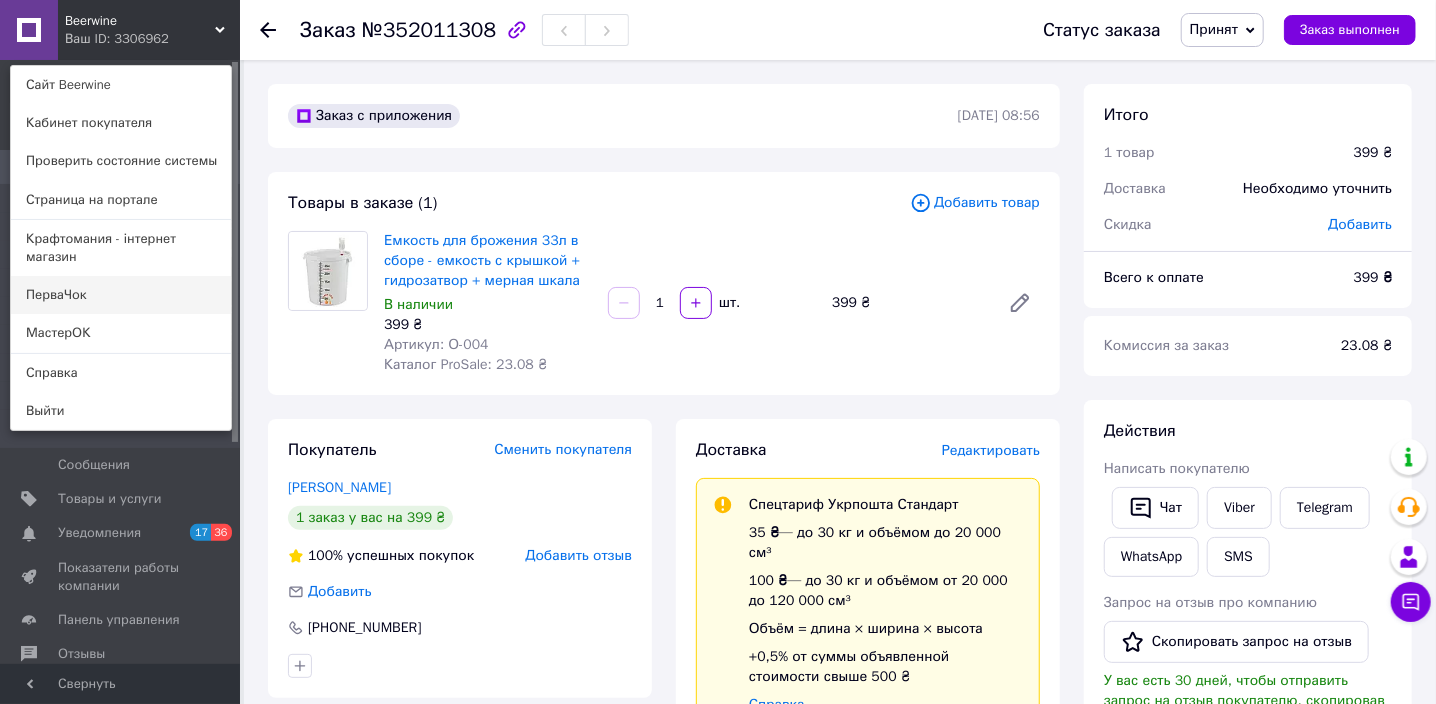 click on "ПерваЧок" at bounding box center (121, 295) 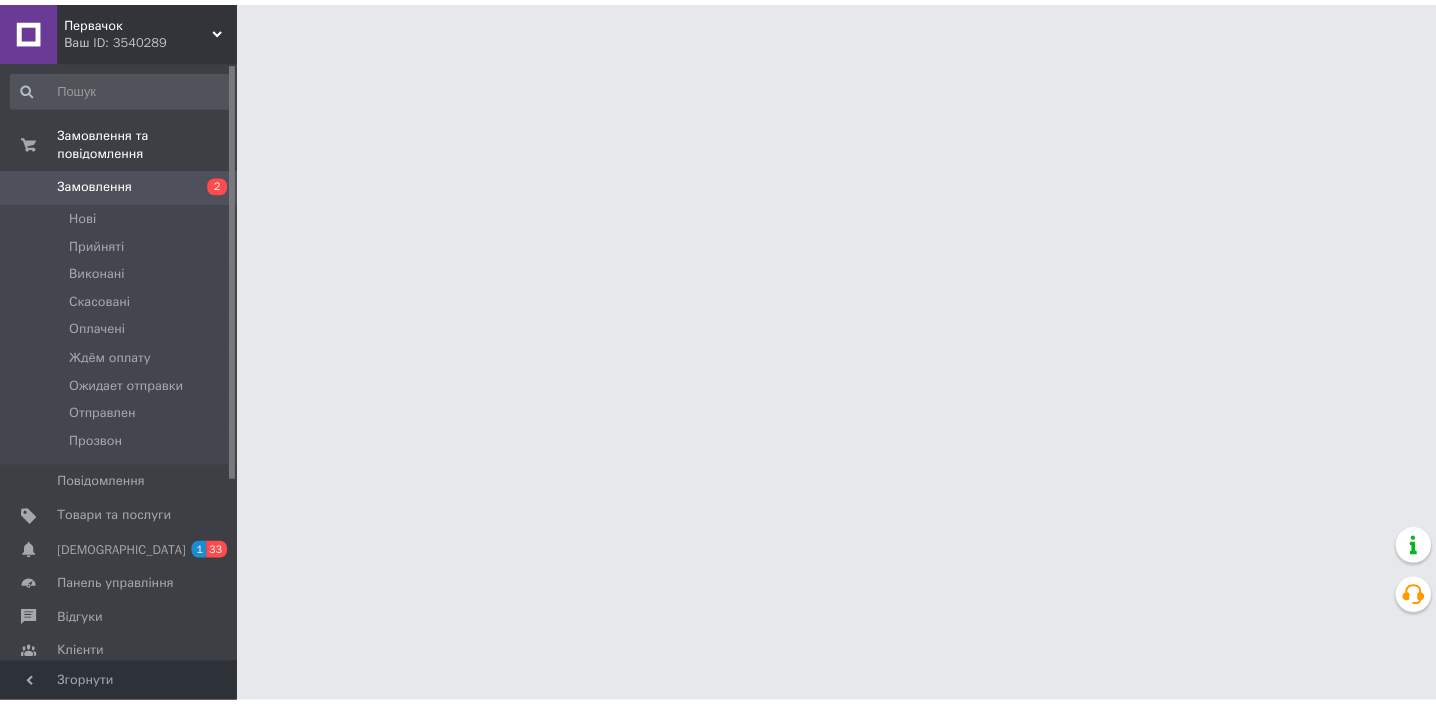 scroll, scrollTop: 0, scrollLeft: 0, axis: both 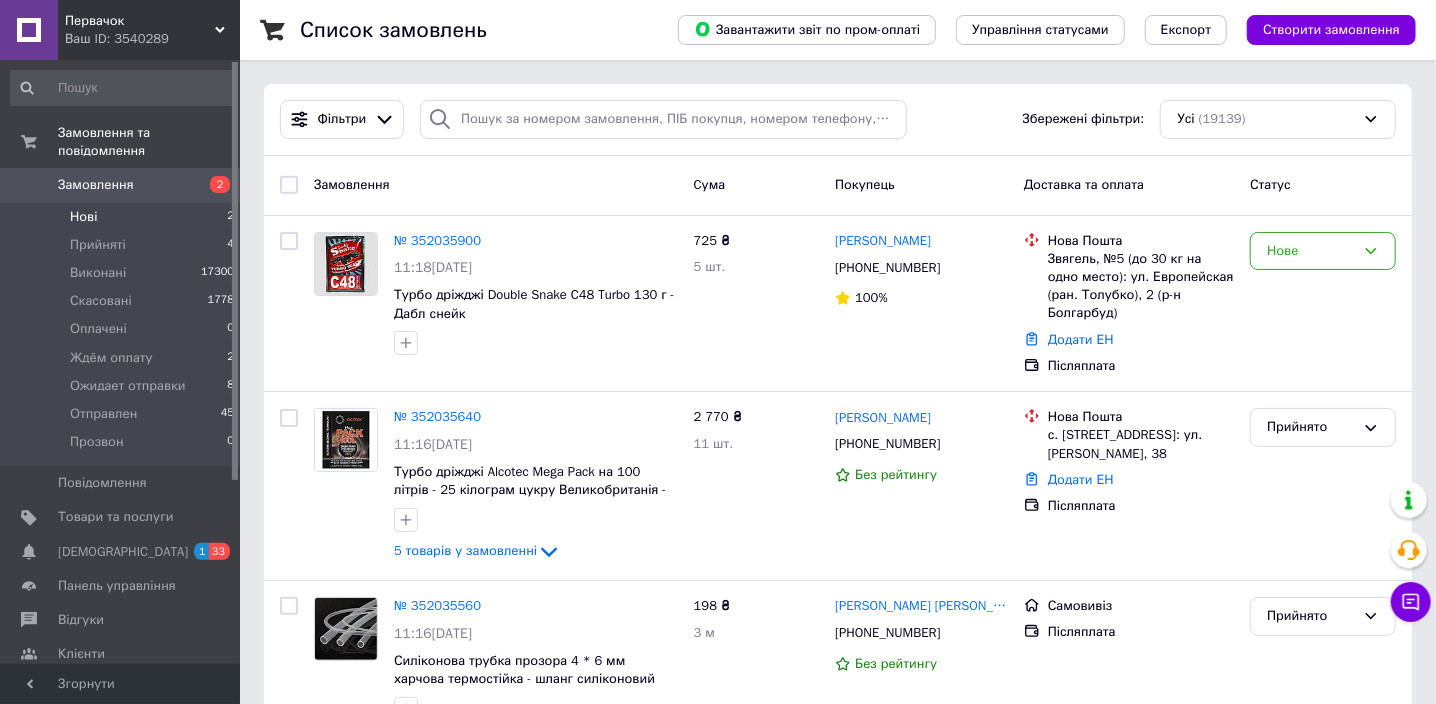 click on "Нові" at bounding box center (83, 217) 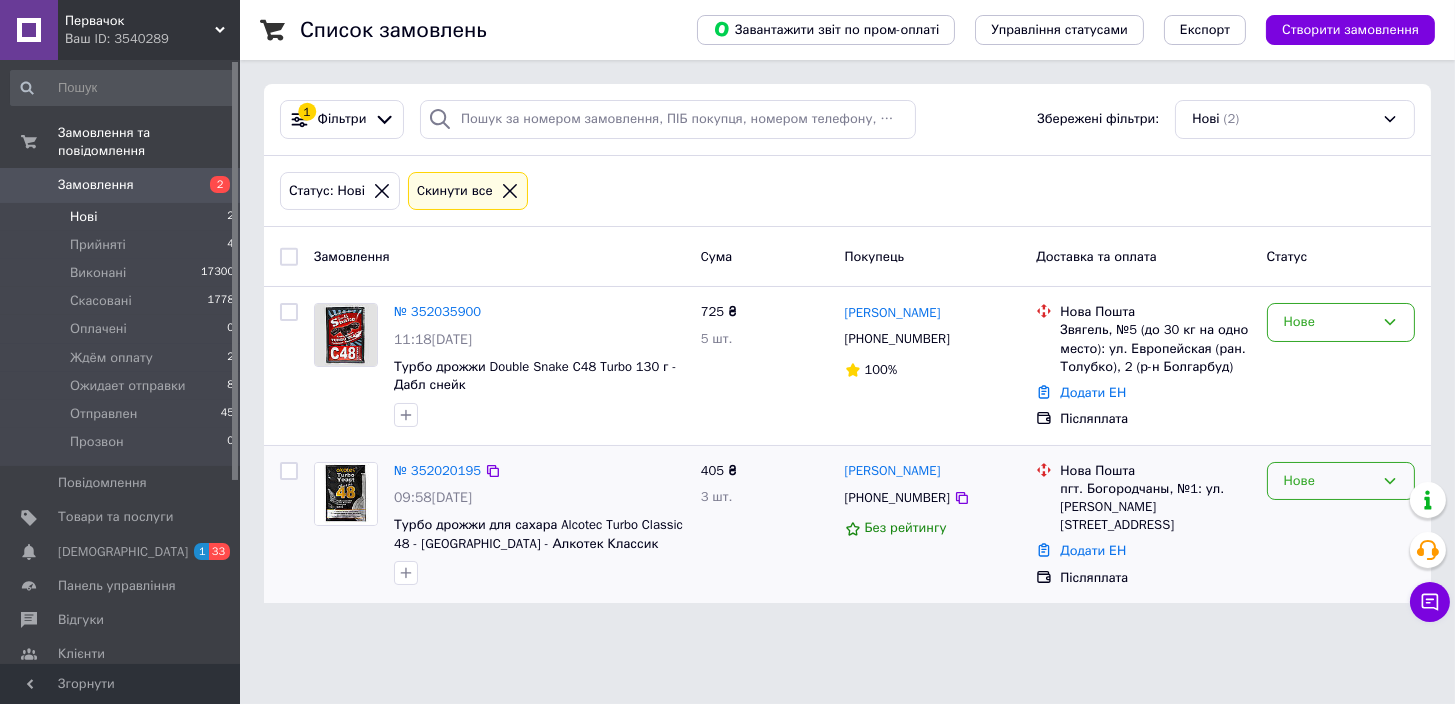 click on "Нове" at bounding box center (1329, 481) 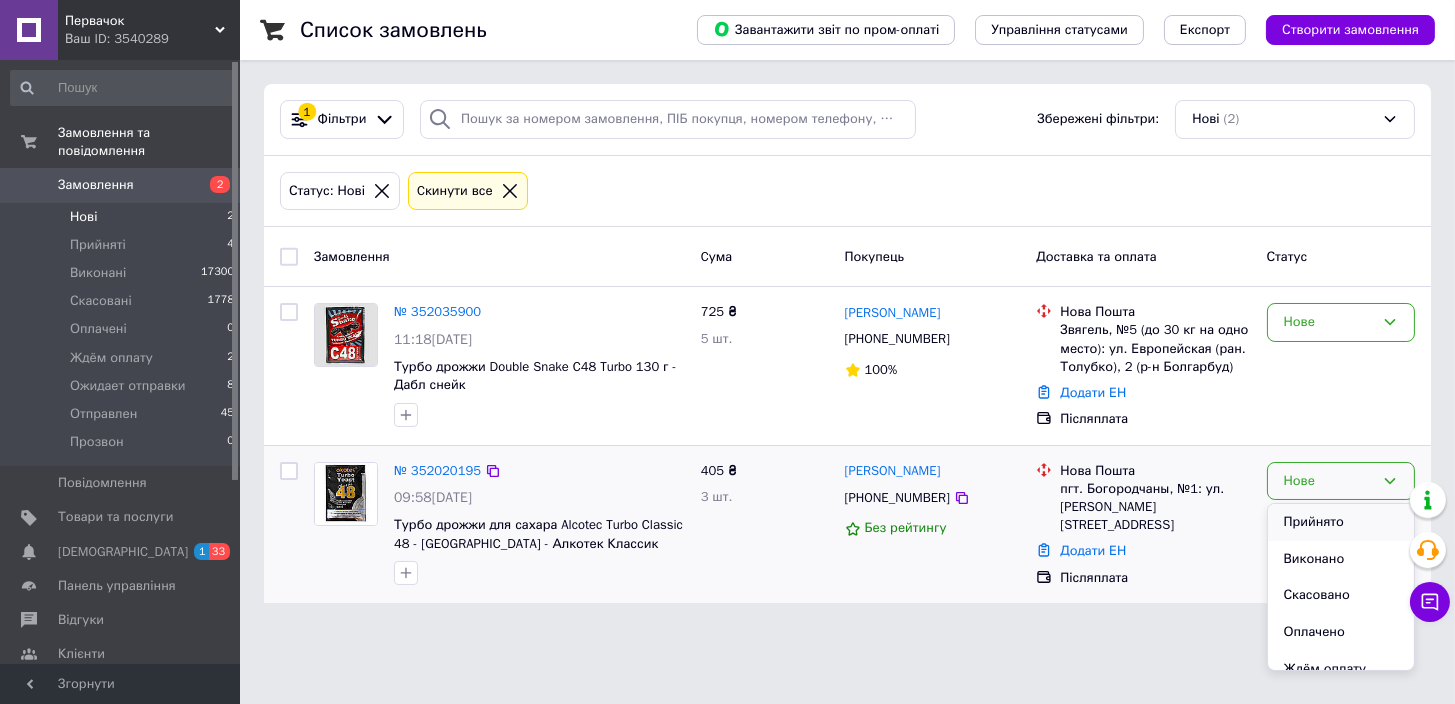 click on "Прийнято" at bounding box center (1341, 522) 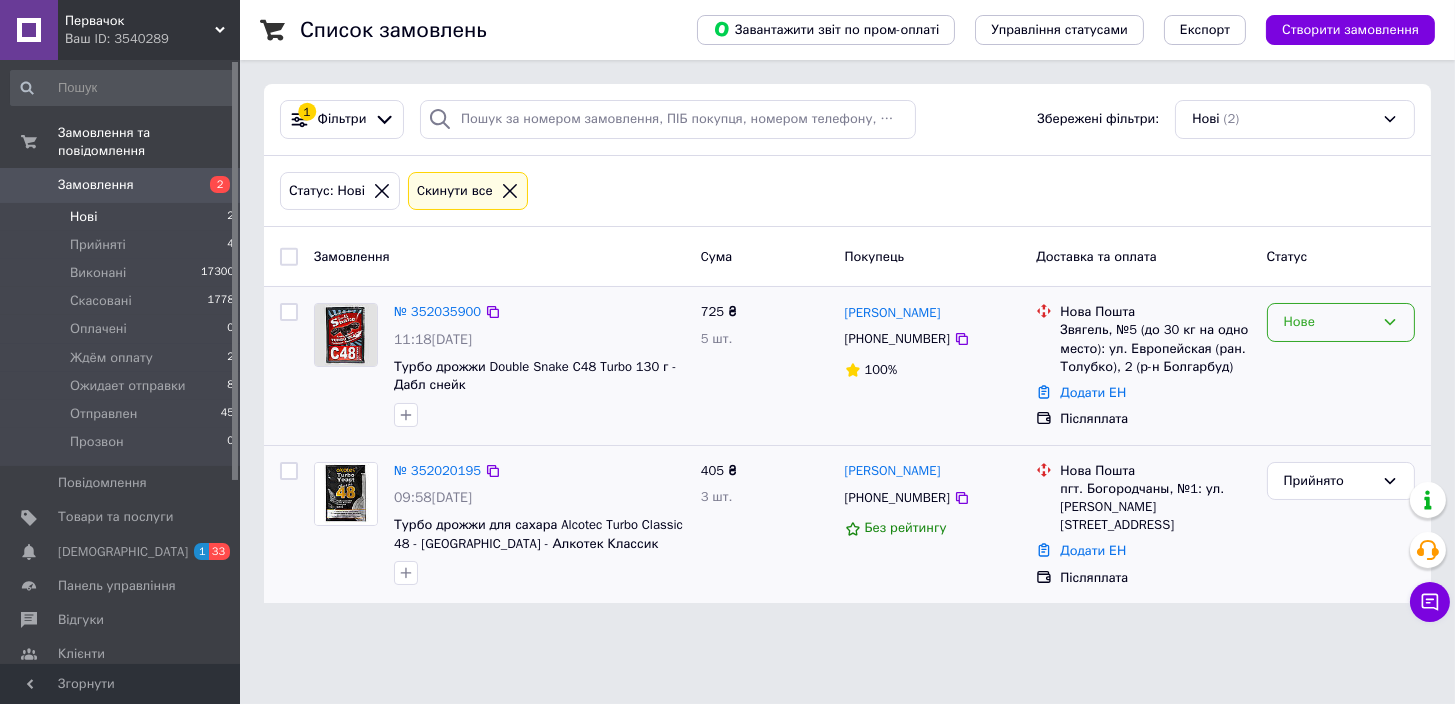 click on "Нове" at bounding box center [1341, 322] 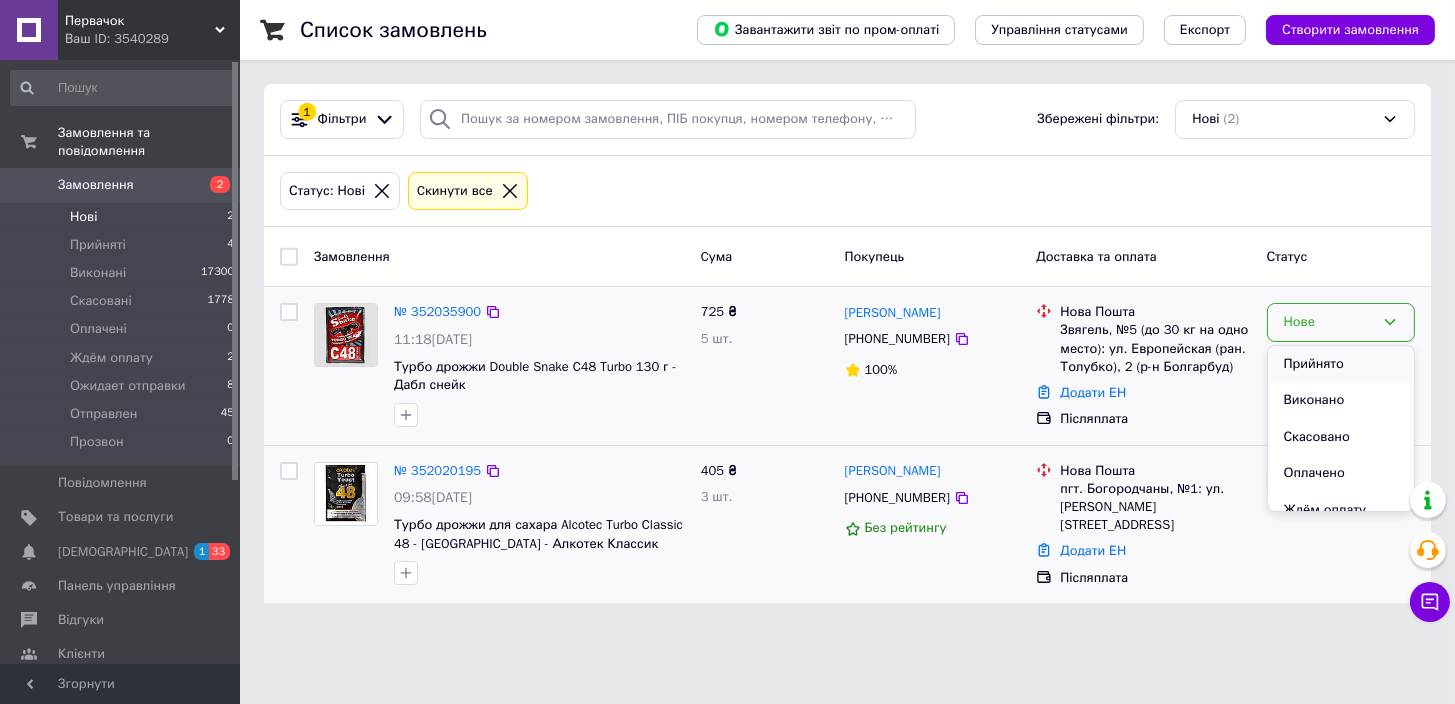 click on "Прийнято" at bounding box center [1341, 364] 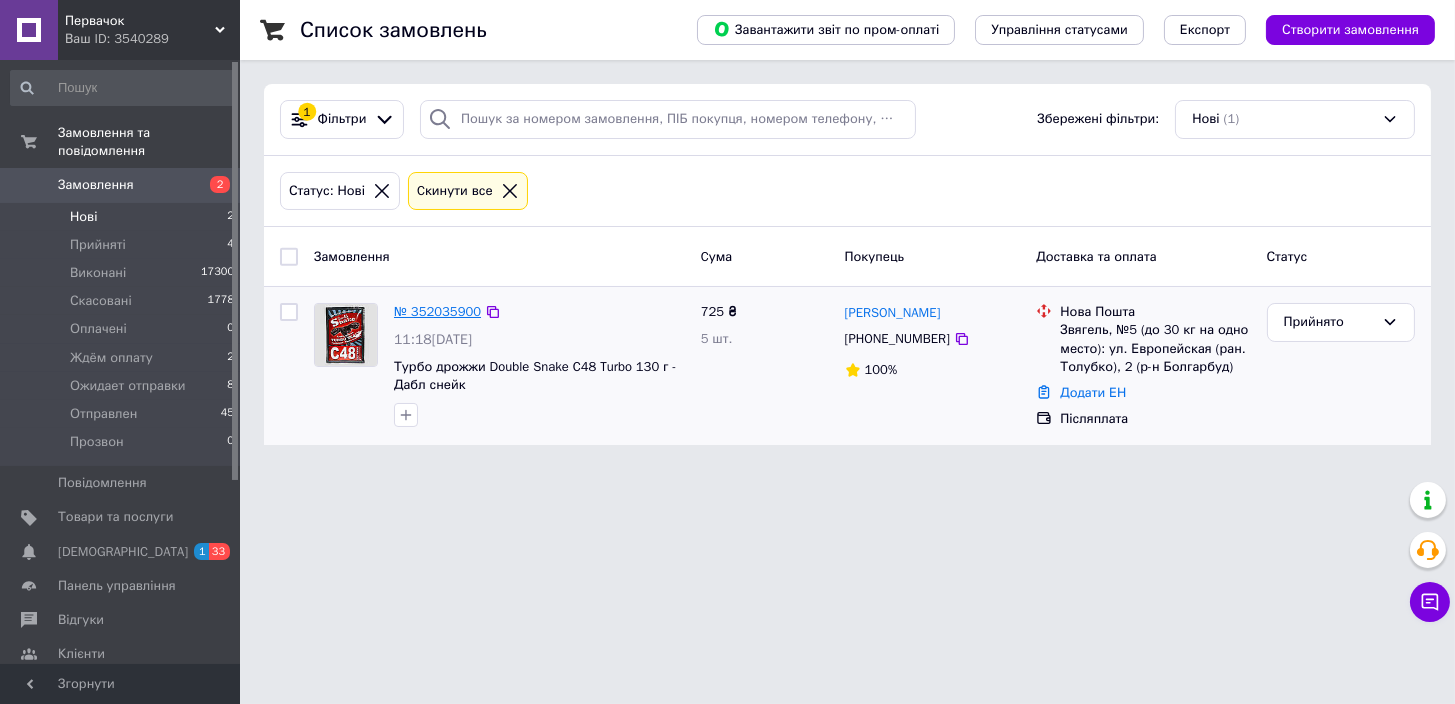 click on "№ 352035900" at bounding box center [437, 311] 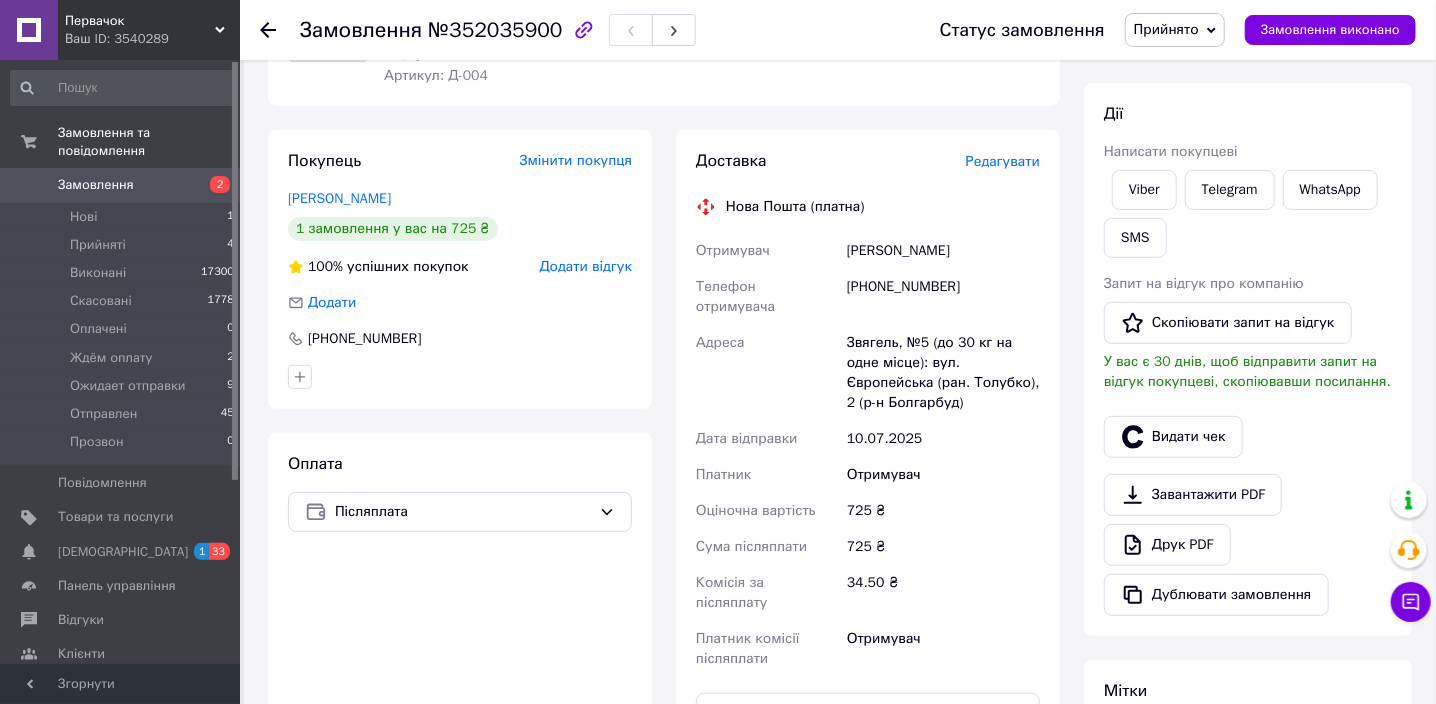 scroll, scrollTop: 499, scrollLeft: 0, axis: vertical 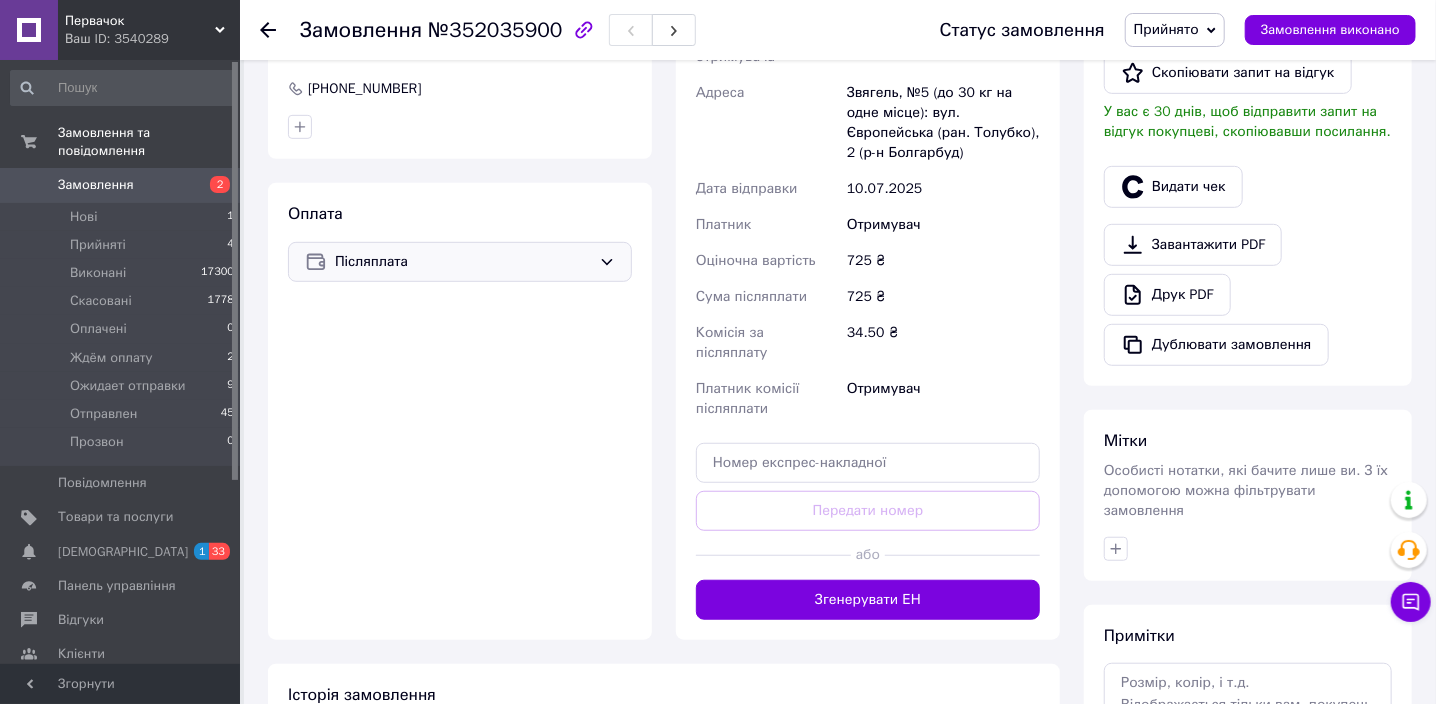 click 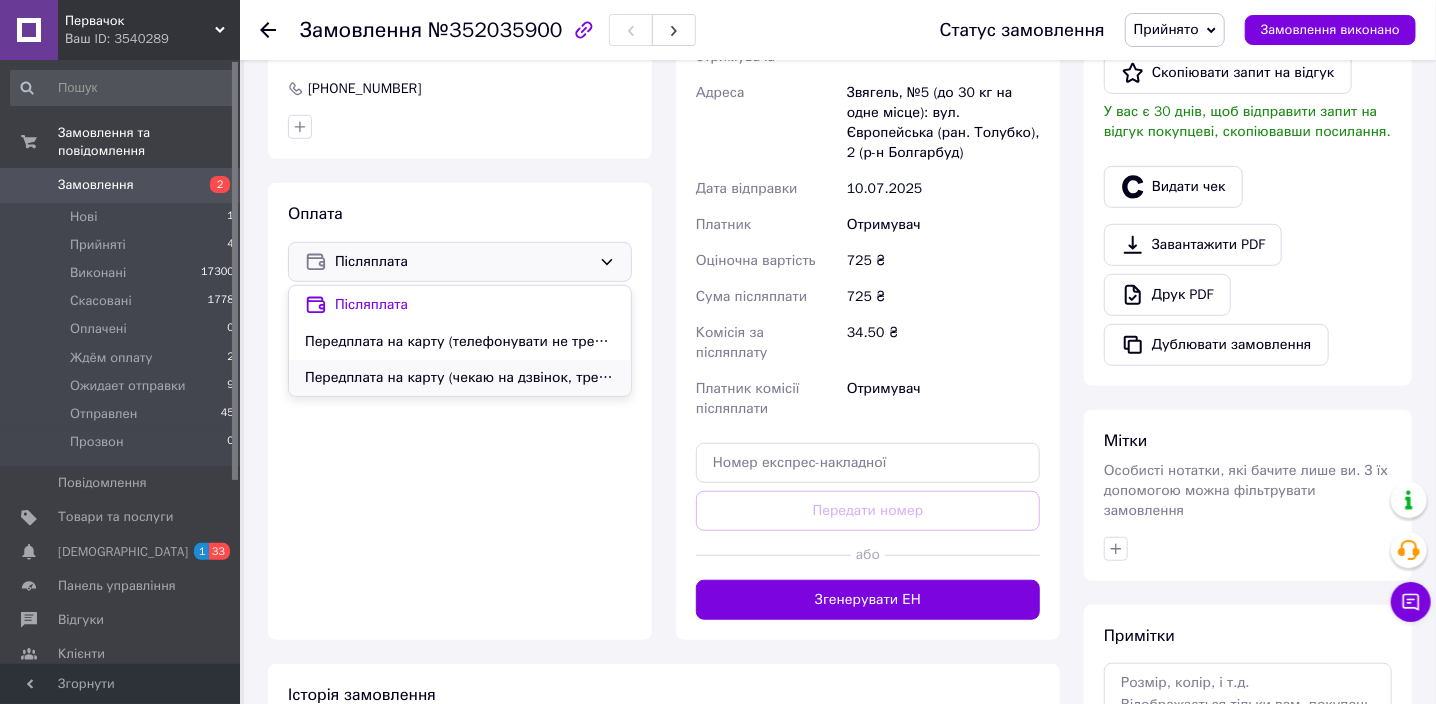 click on "Передплата на карту (чекаю на дзвінок, треба уточнити деталі)" at bounding box center (460, 378) 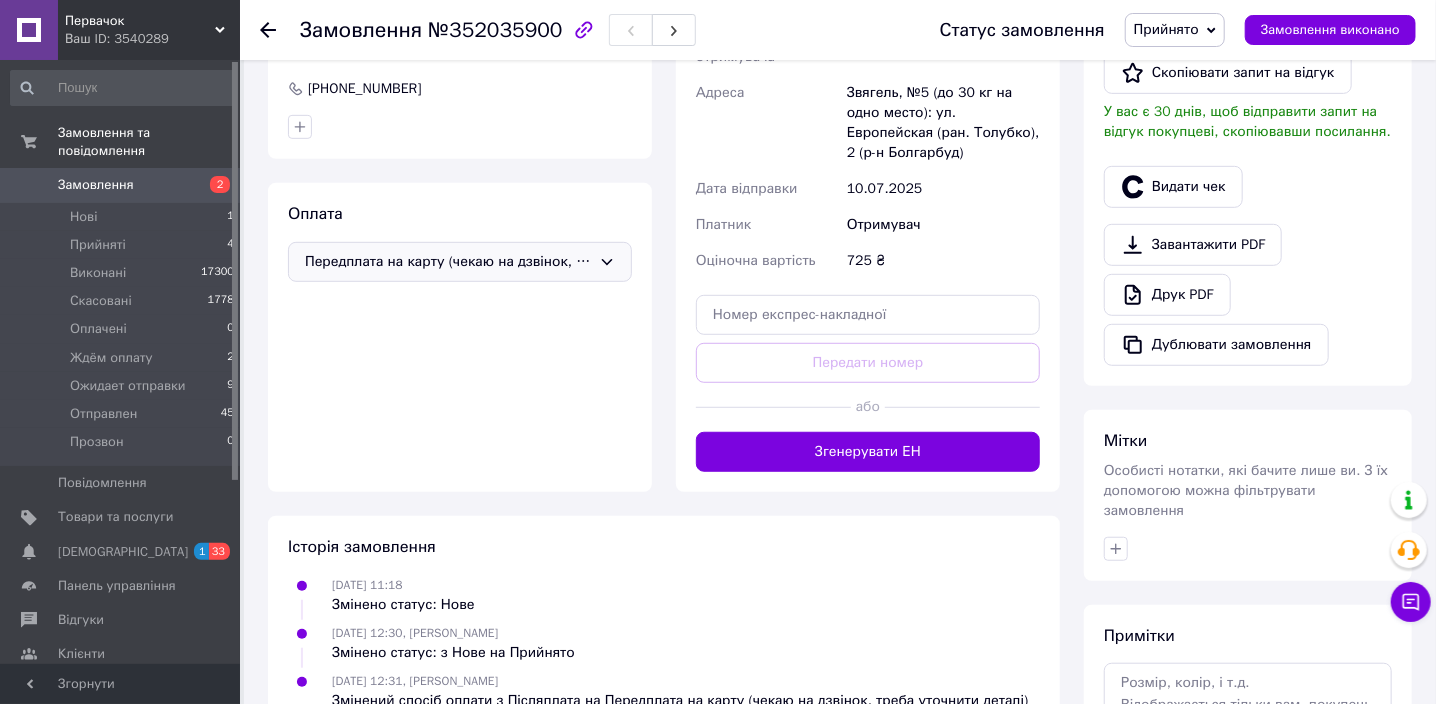 click on "Прийнято" at bounding box center [1175, 30] 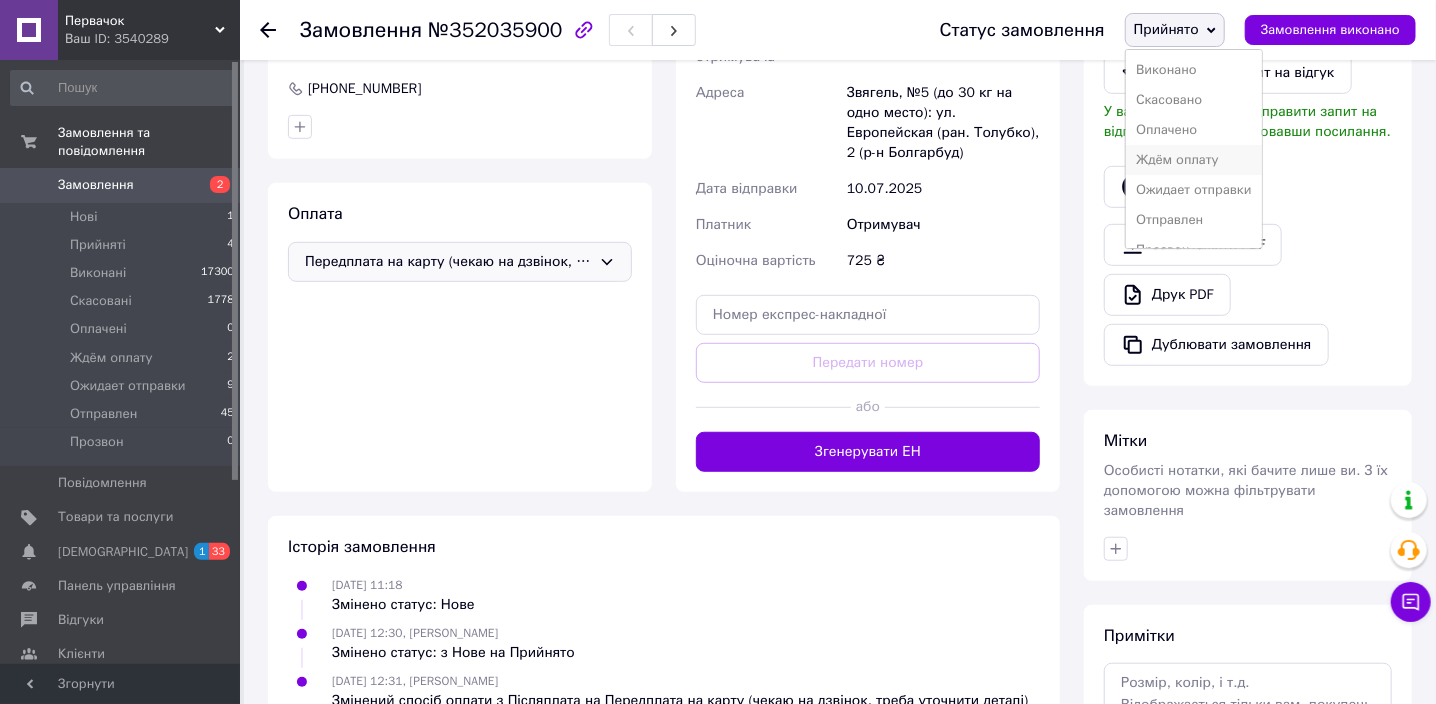 click on "Ждём оплату" at bounding box center [1194, 160] 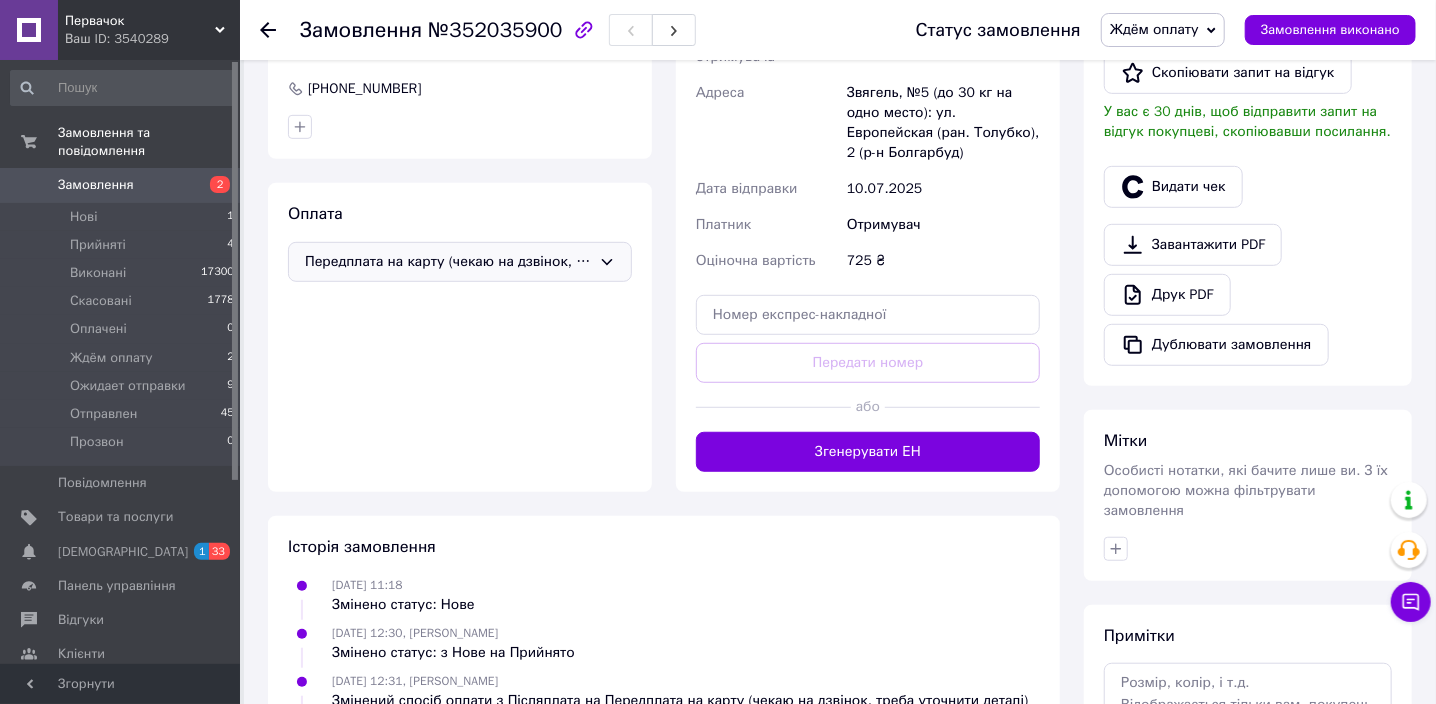 click 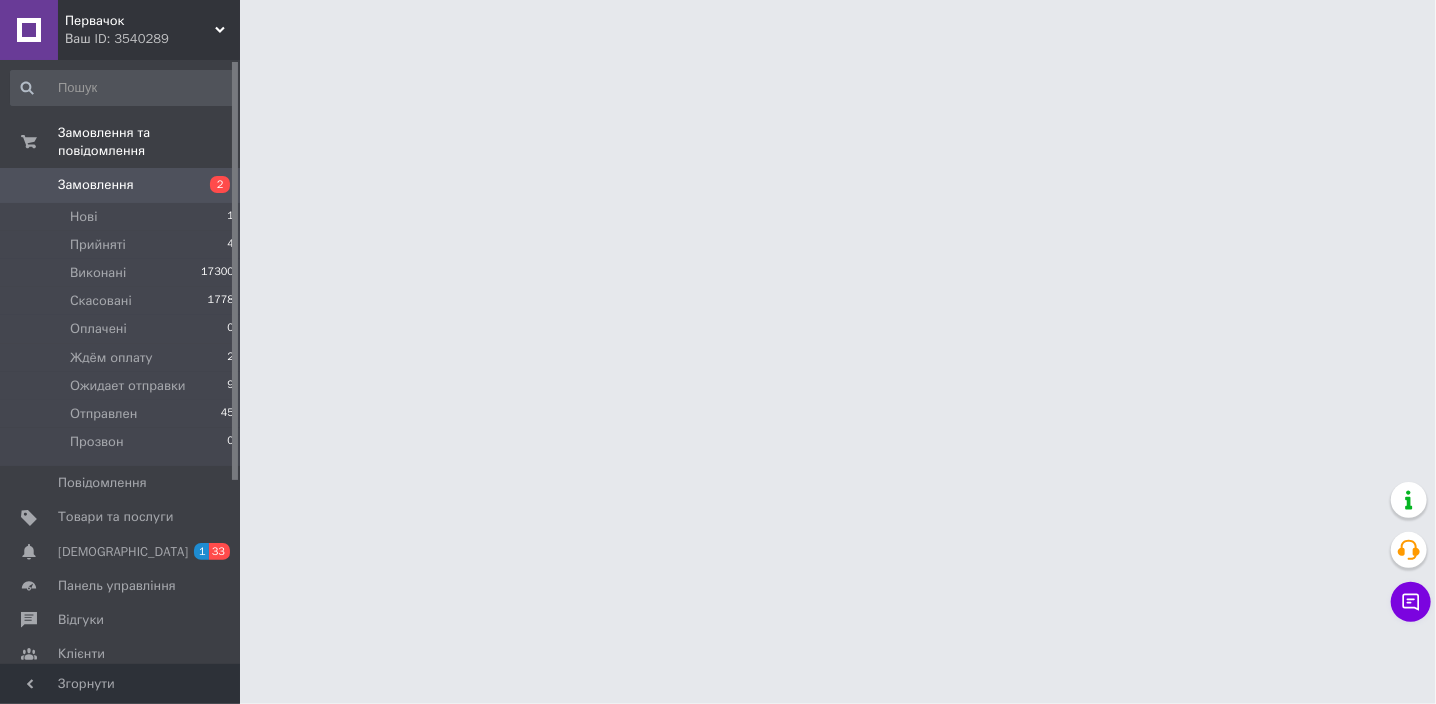 scroll, scrollTop: 0, scrollLeft: 0, axis: both 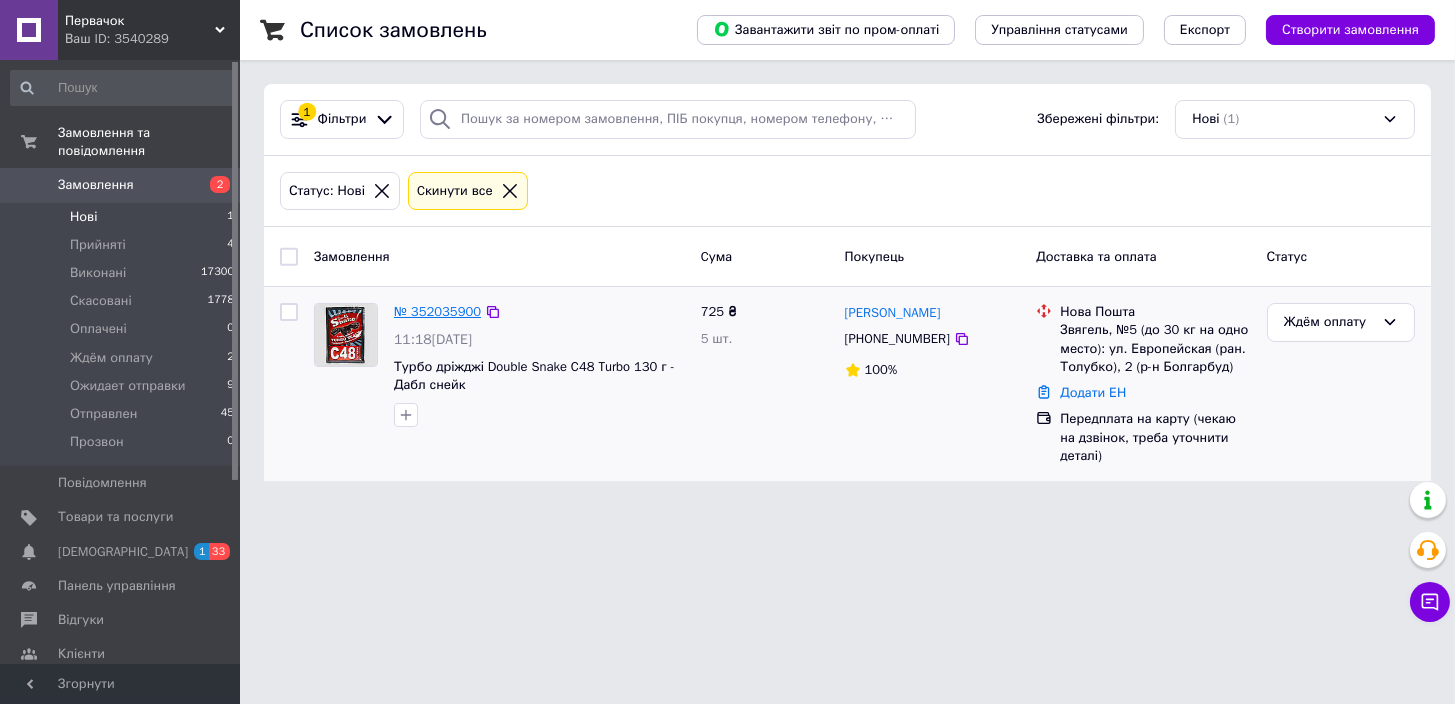 click on "№ 352035900" at bounding box center [437, 311] 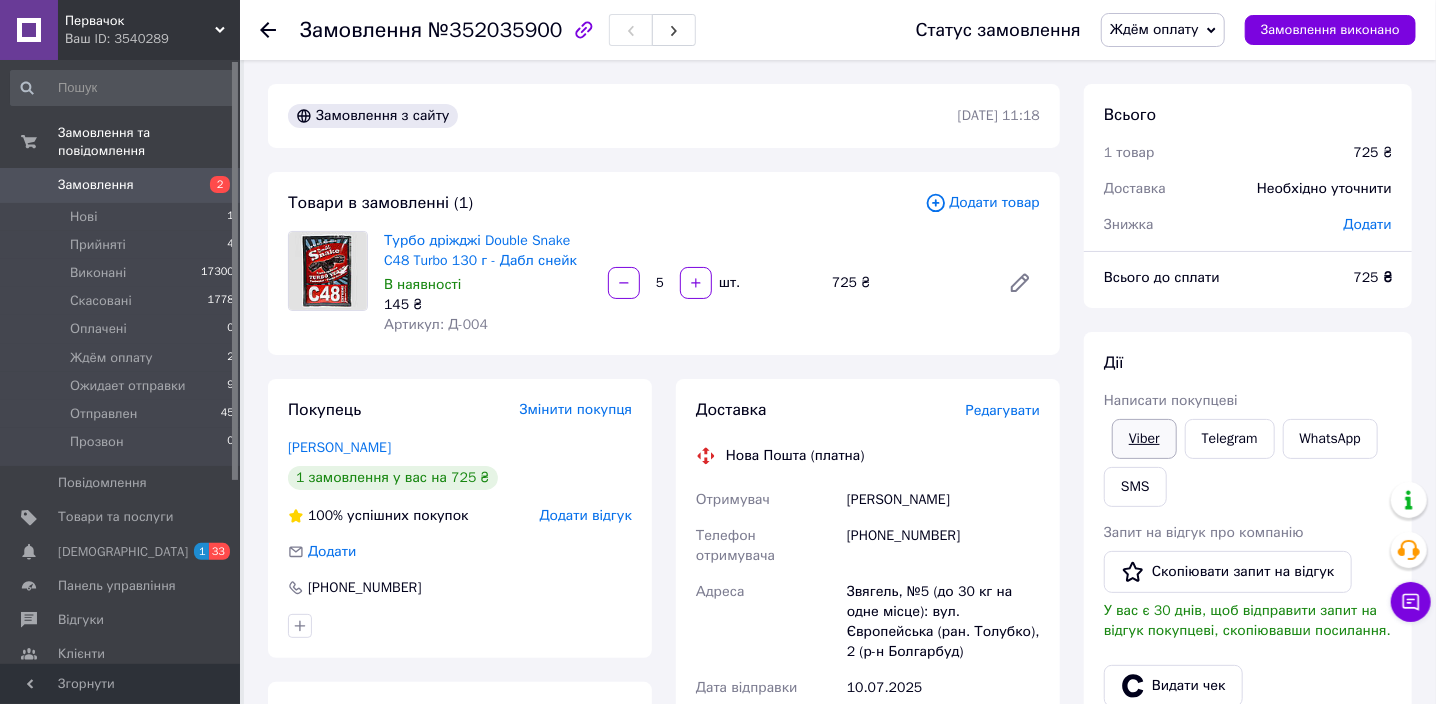 click on "Viber" at bounding box center [1144, 439] 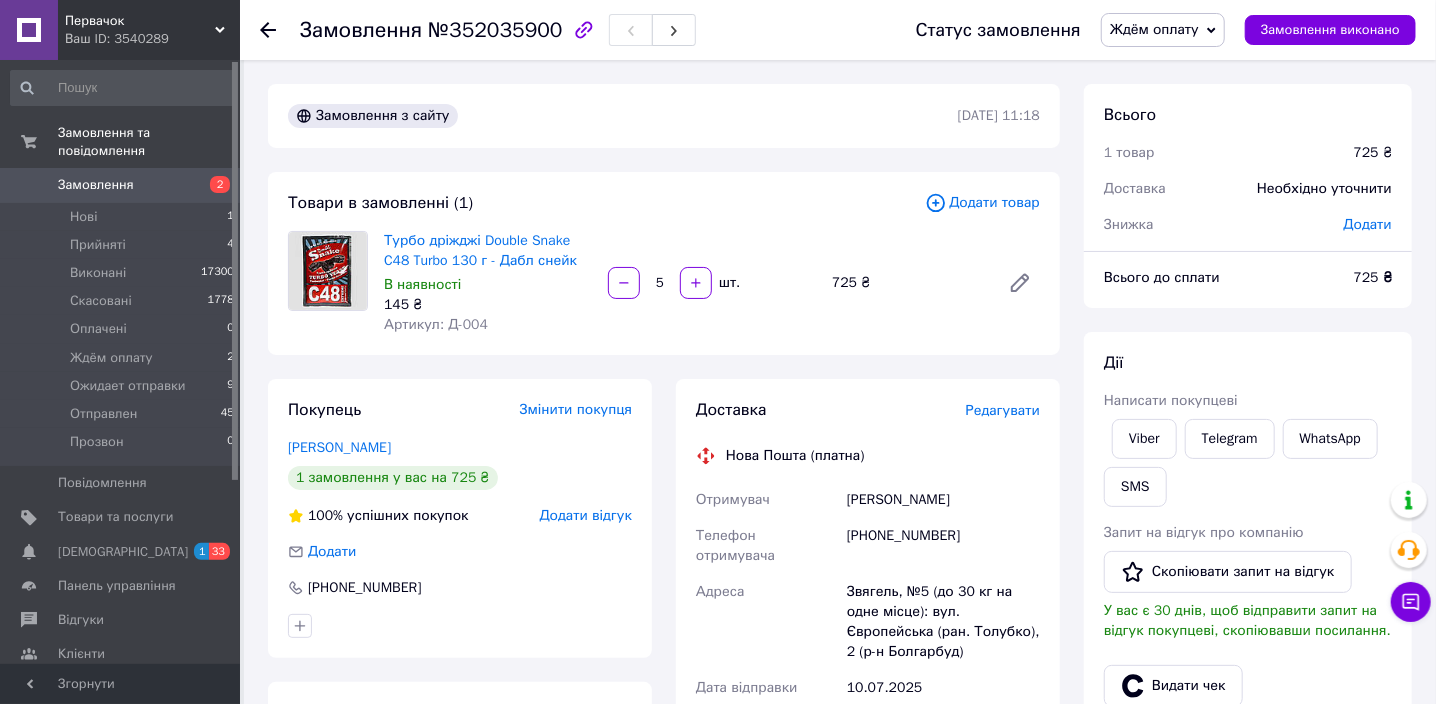 click 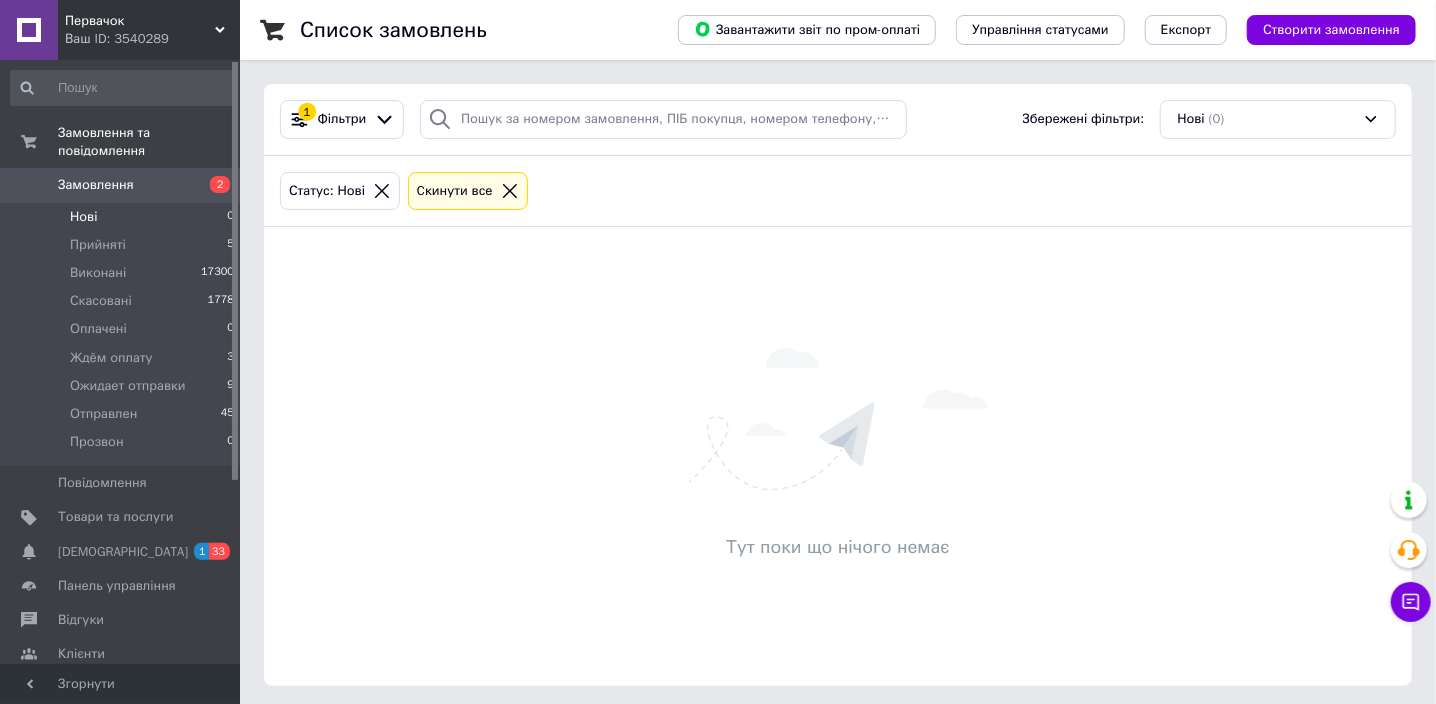 click 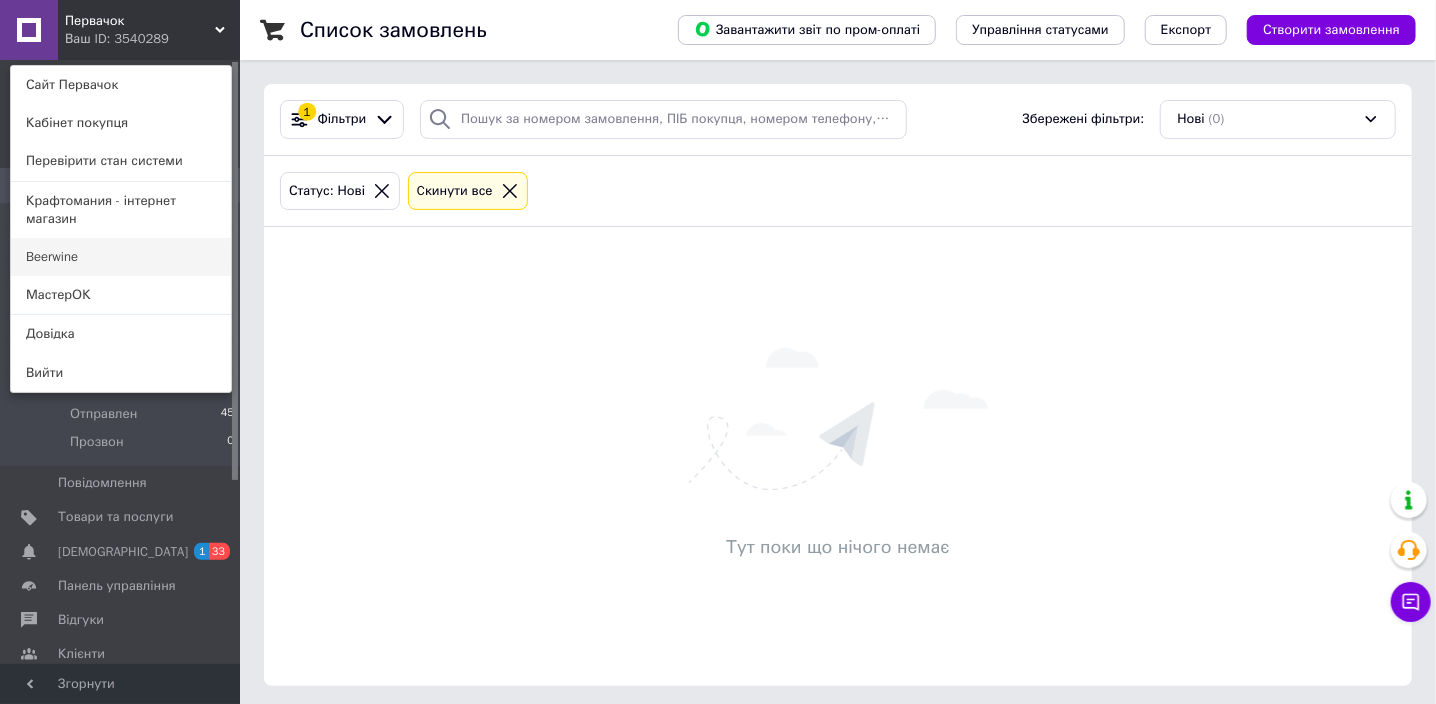 click on "Beerwine" at bounding box center (121, 257) 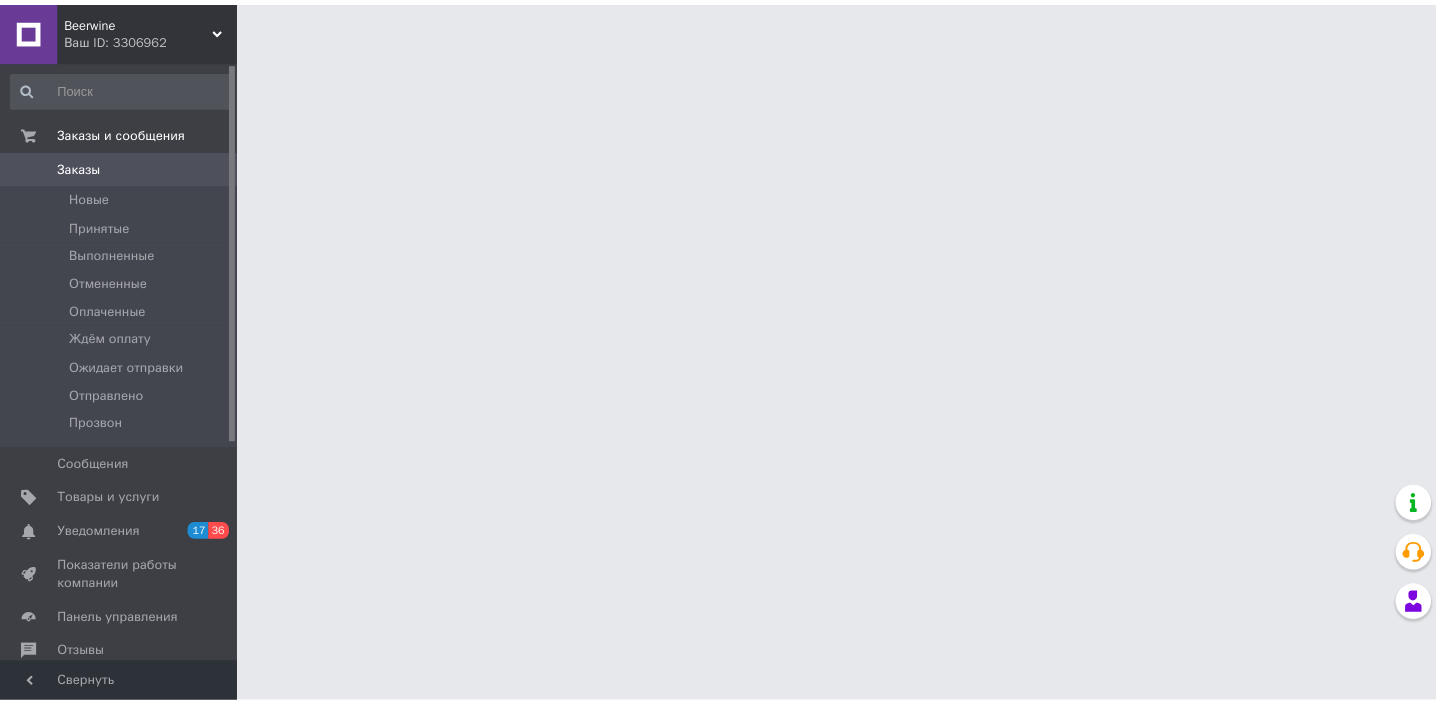 scroll, scrollTop: 0, scrollLeft: 0, axis: both 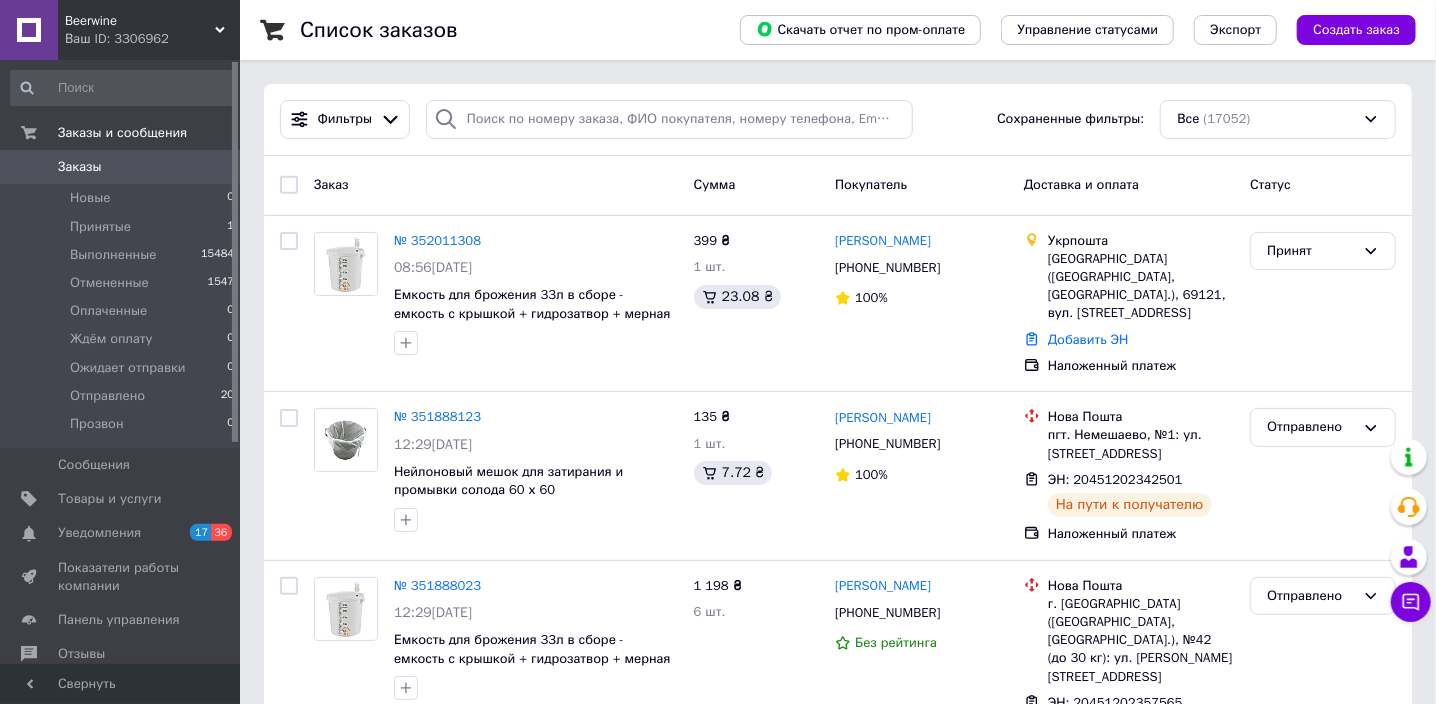click 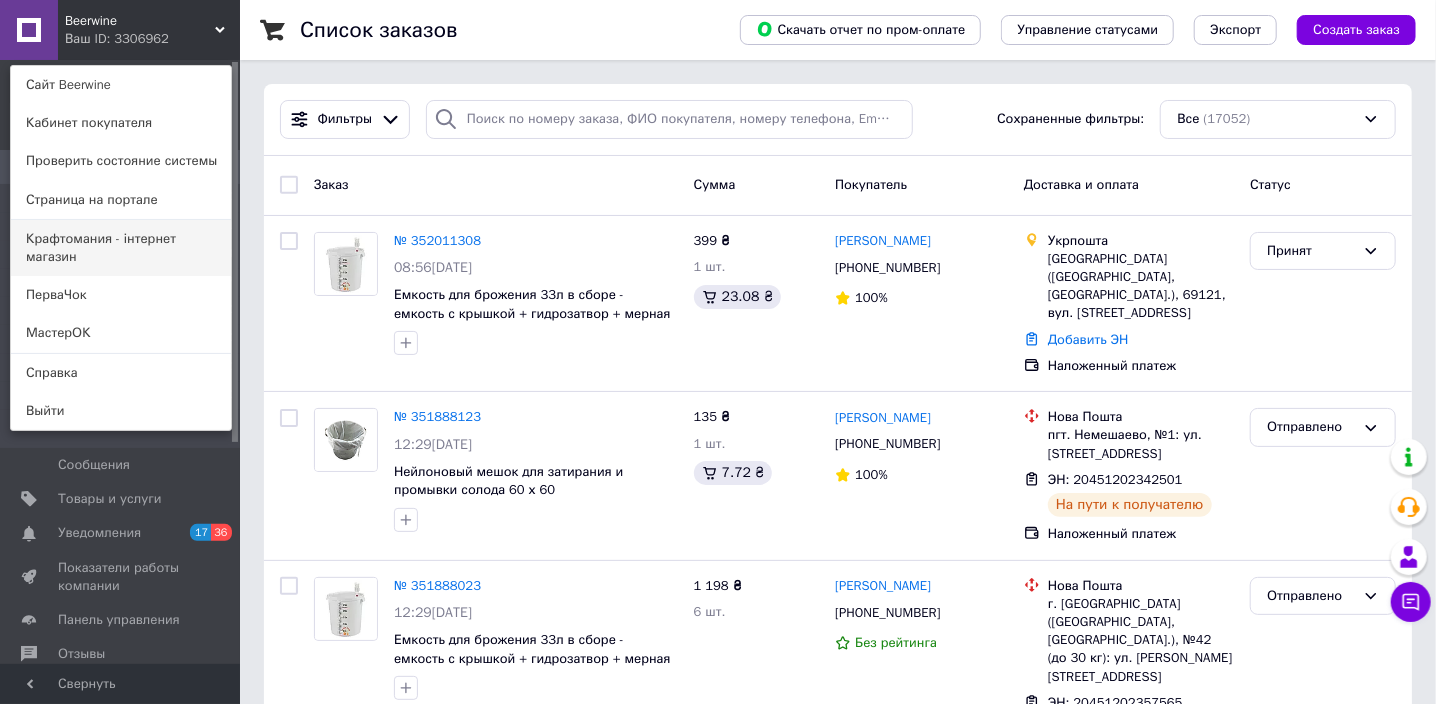 click on "Крафтомания - інтернет магазин" at bounding box center (121, 248) 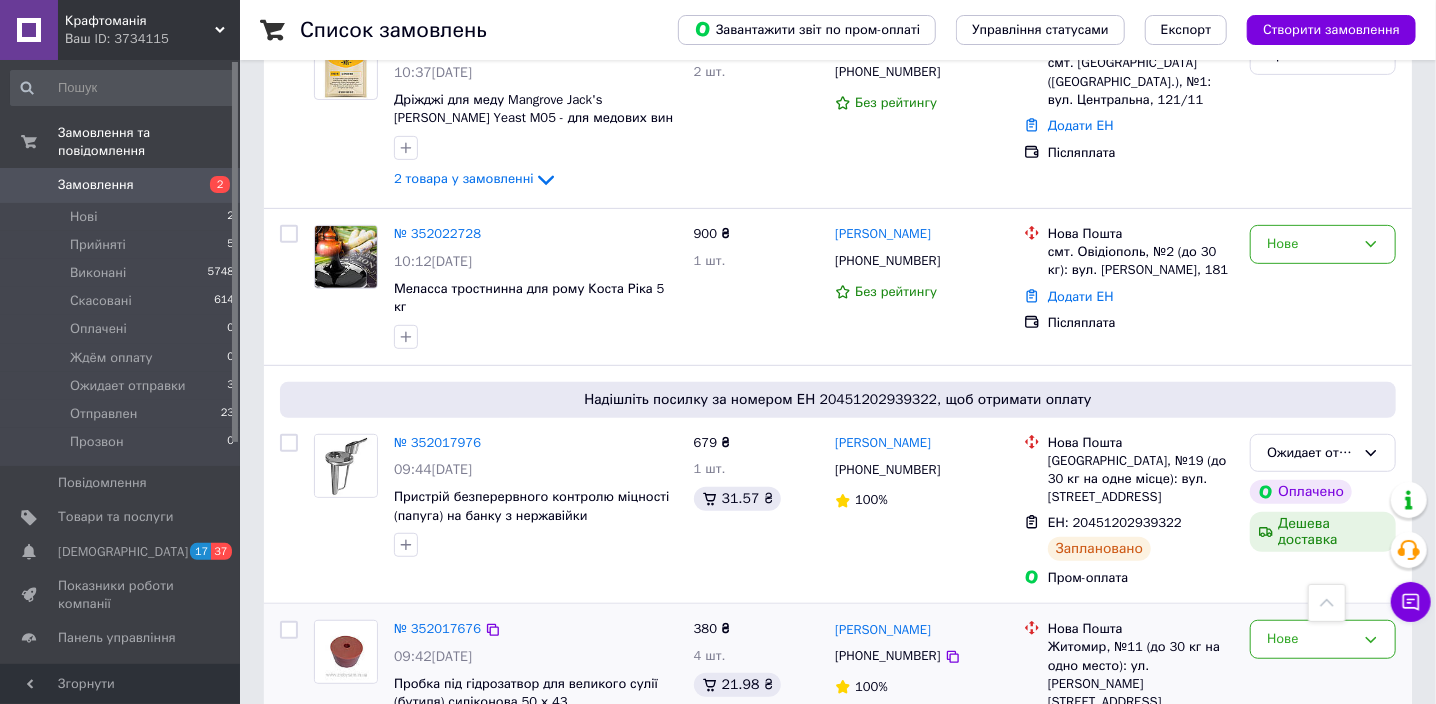 scroll, scrollTop: 499, scrollLeft: 0, axis: vertical 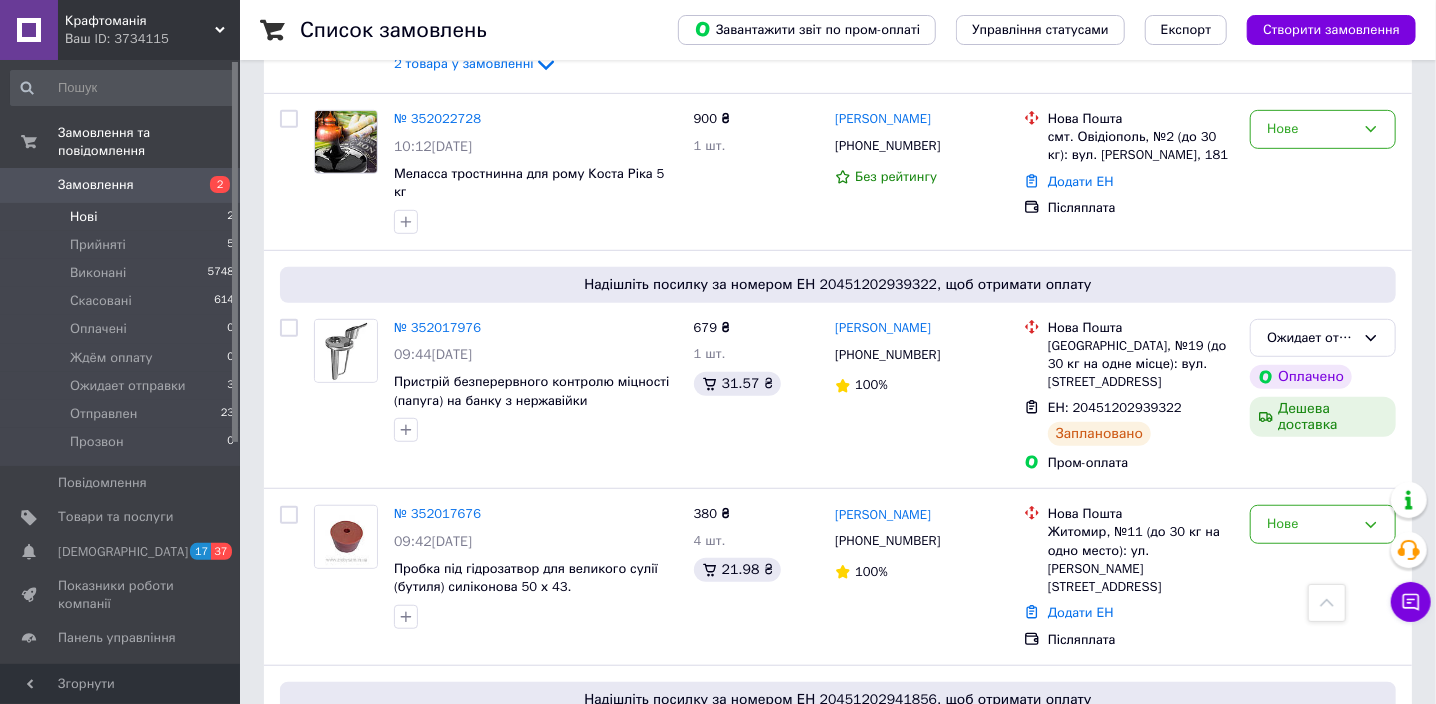 click on "Нові" at bounding box center (83, 217) 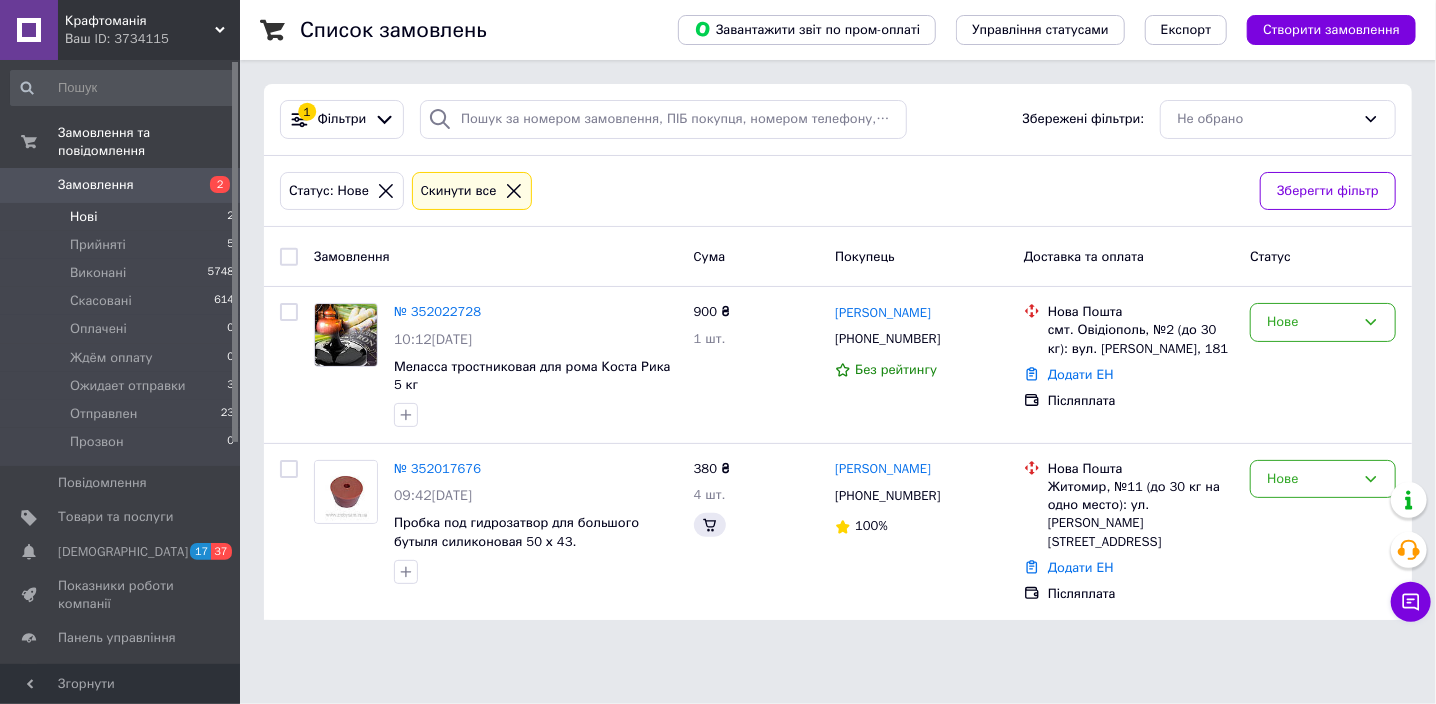 scroll, scrollTop: 0, scrollLeft: 0, axis: both 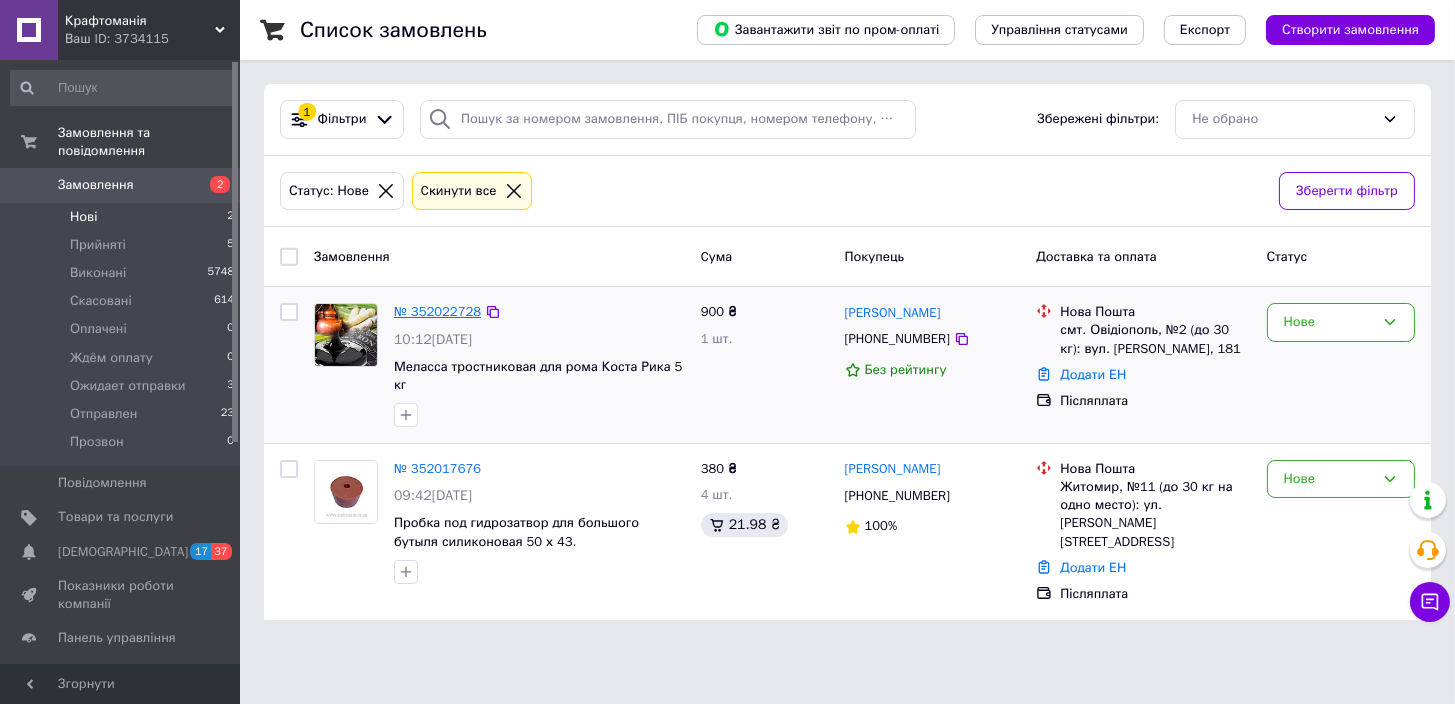 click on "№ 352022728" at bounding box center [437, 311] 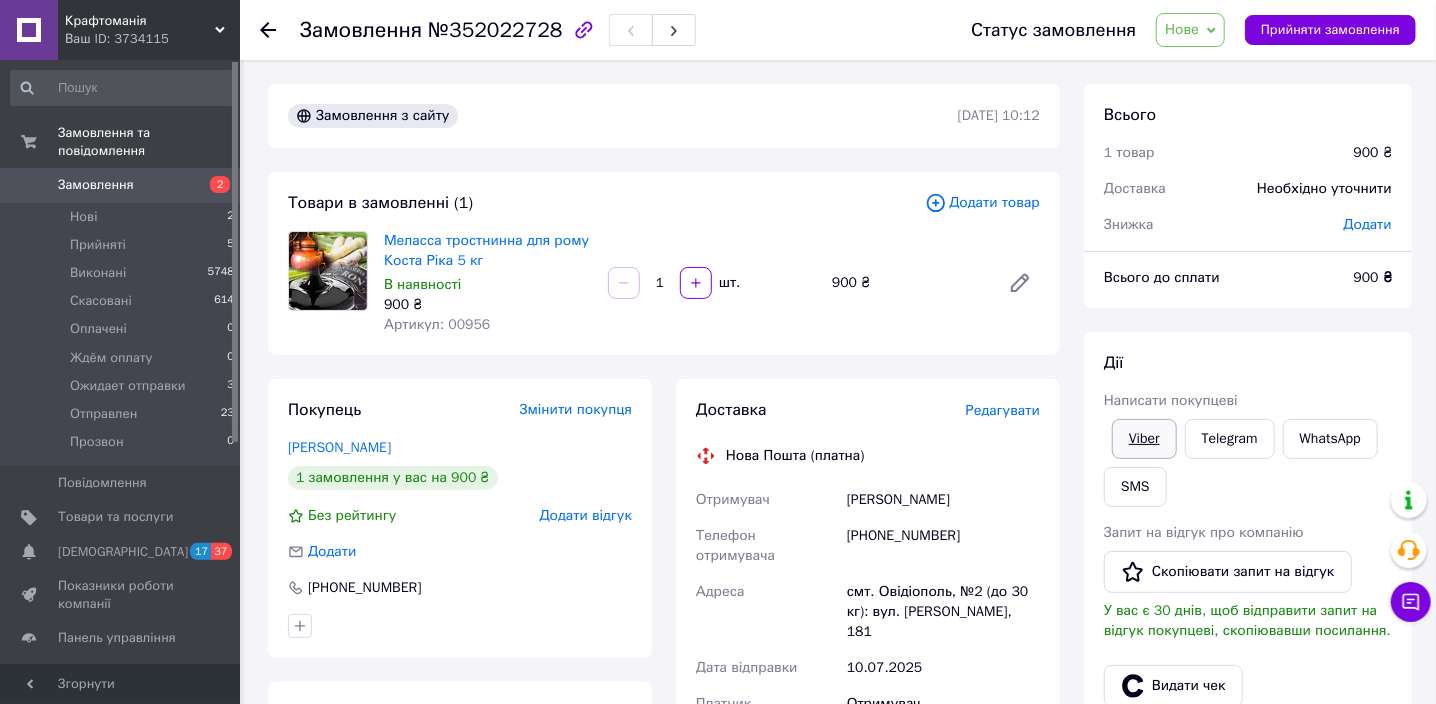 click on "Viber" at bounding box center [1144, 439] 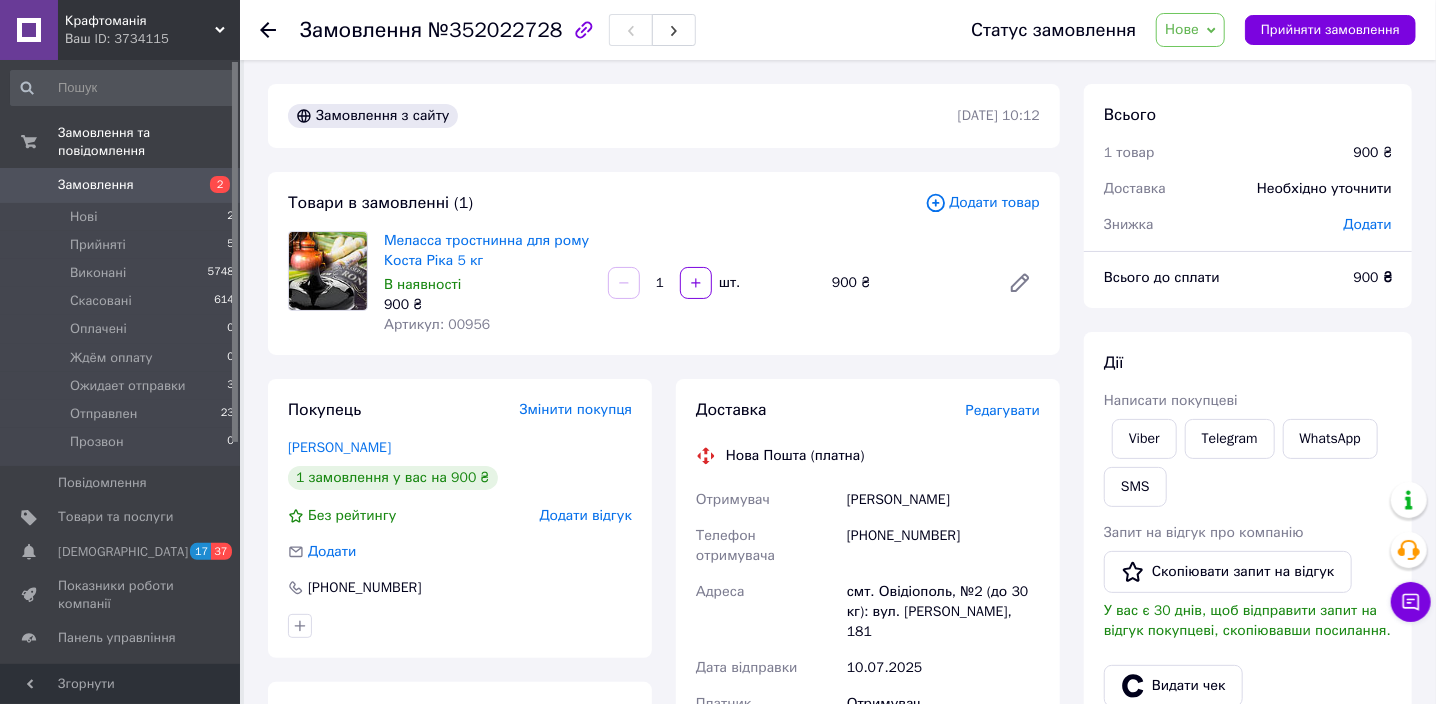 click on "Крафтоманія Ваш ID: 3734115 Сайт Крафтоманія Кабінет покупця Перевірити стан системи Сторінка на порталі Beerwine ПерваЧок МастерОК Довідка Вийти" at bounding box center [120, 30] 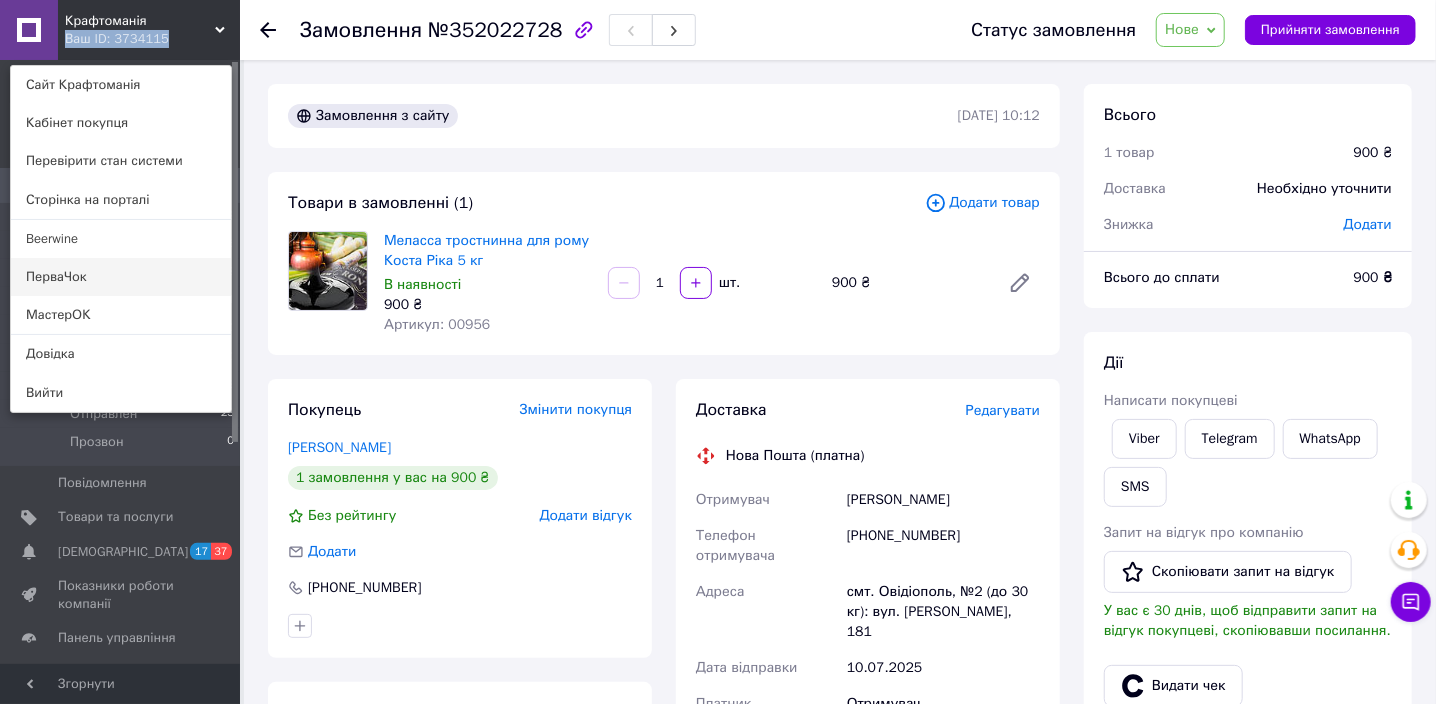 click on "ПерваЧок" at bounding box center (121, 277) 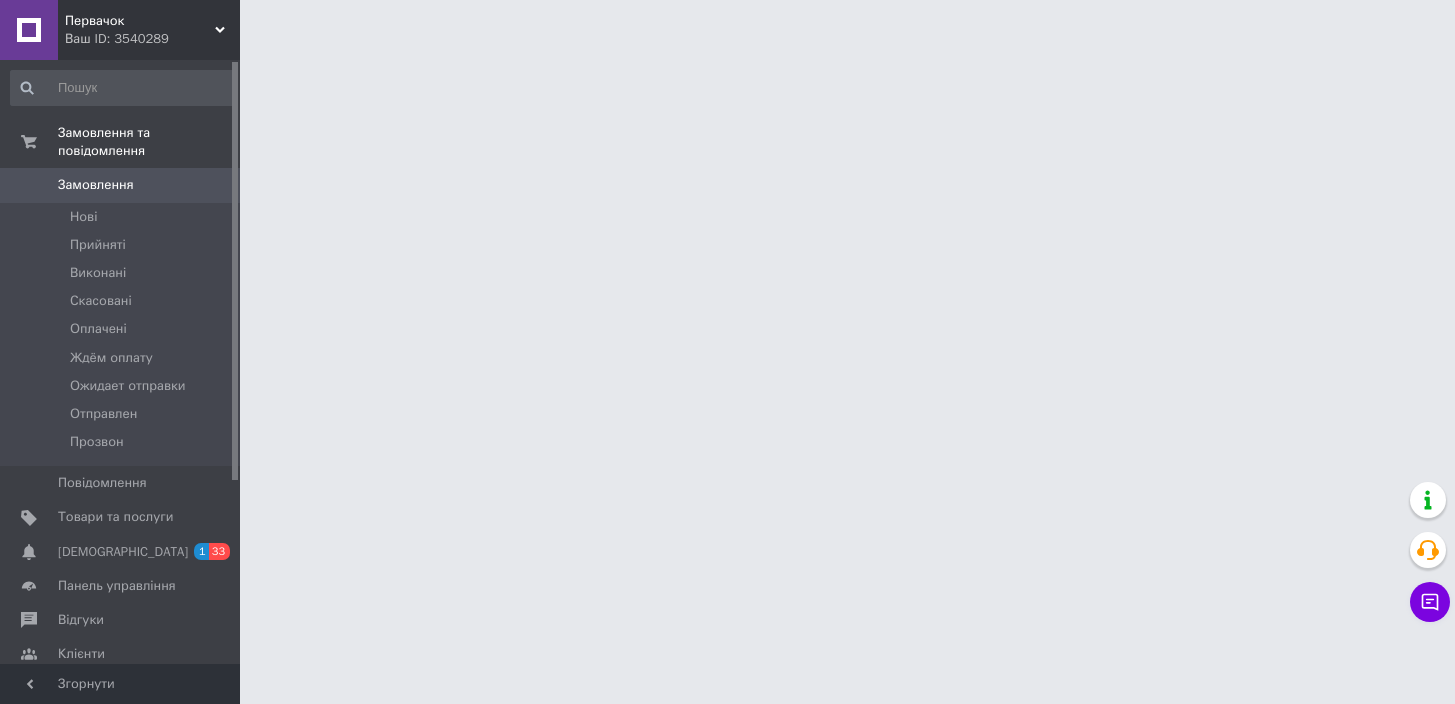 scroll, scrollTop: 0, scrollLeft: 0, axis: both 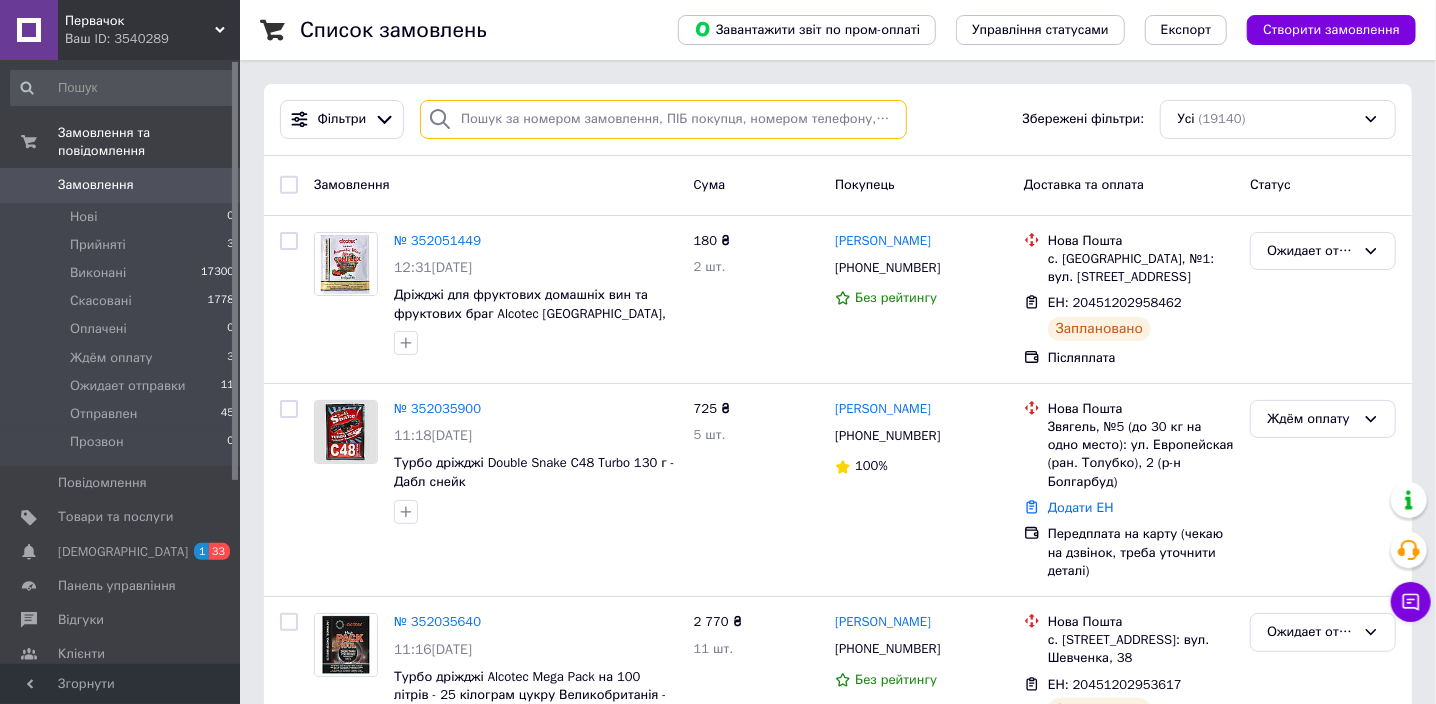 paste on "+380982452750" 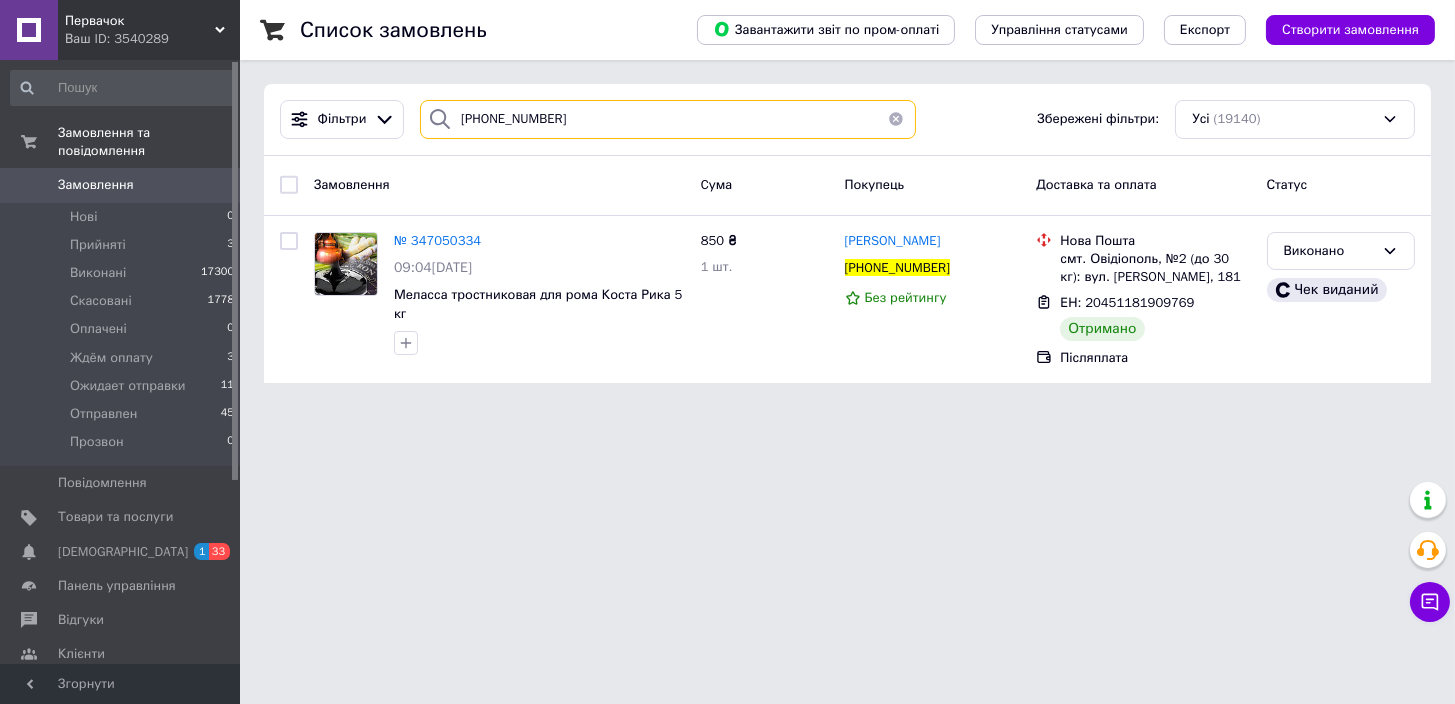 type on "+380982452750" 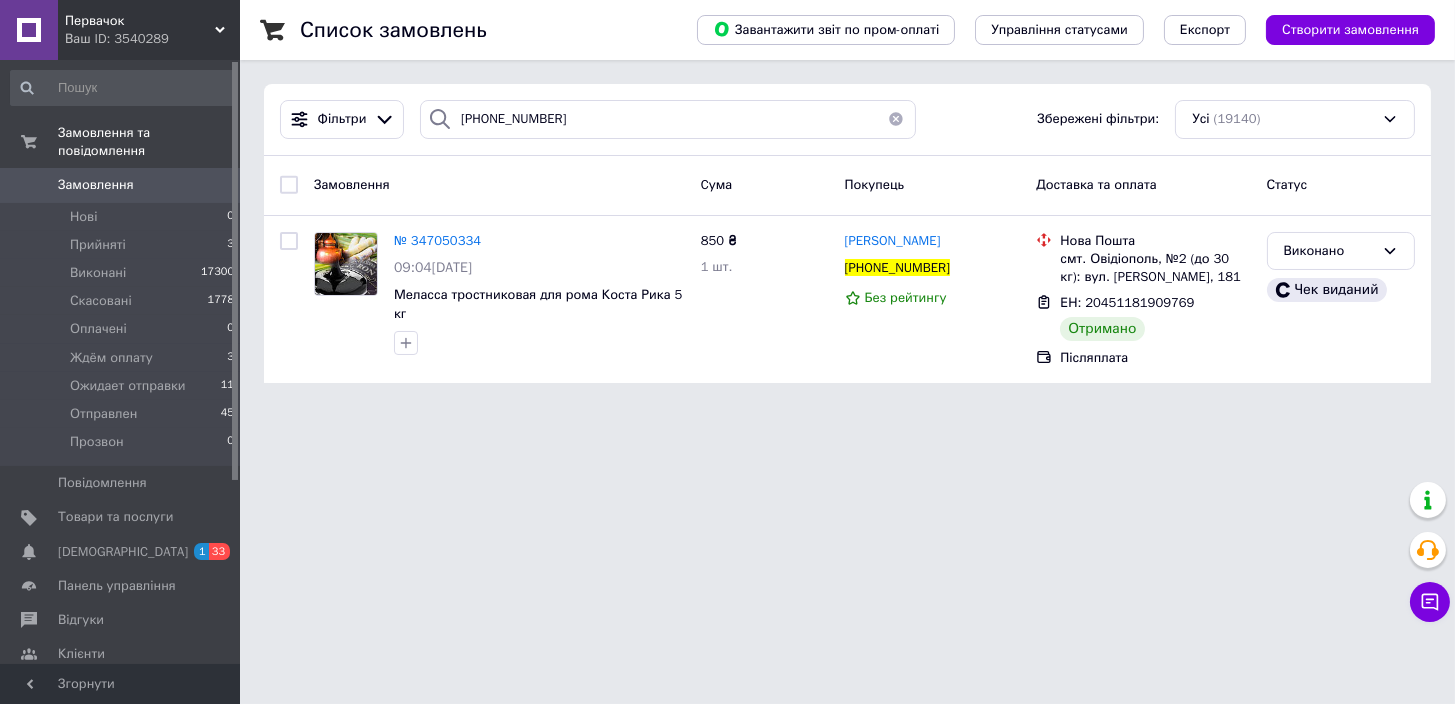click 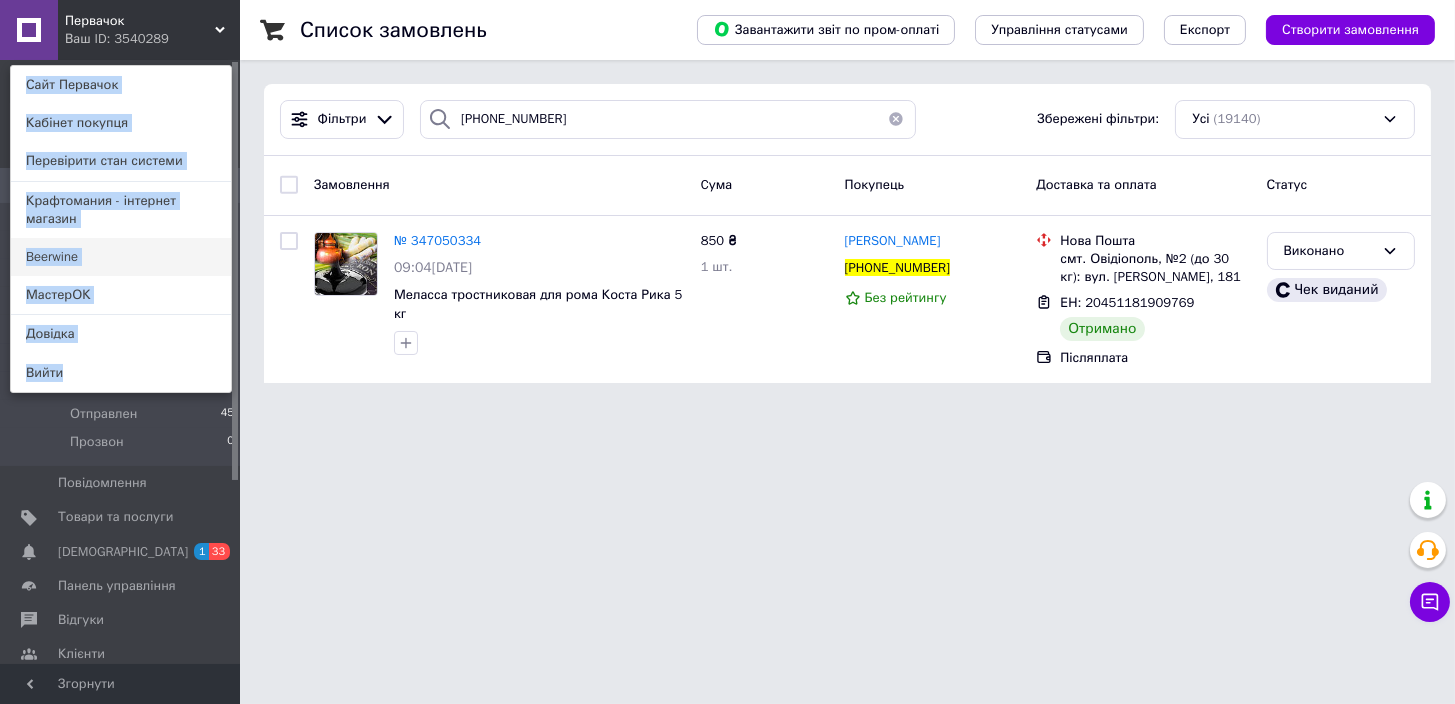 click on "Beerwine" at bounding box center (121, 257) 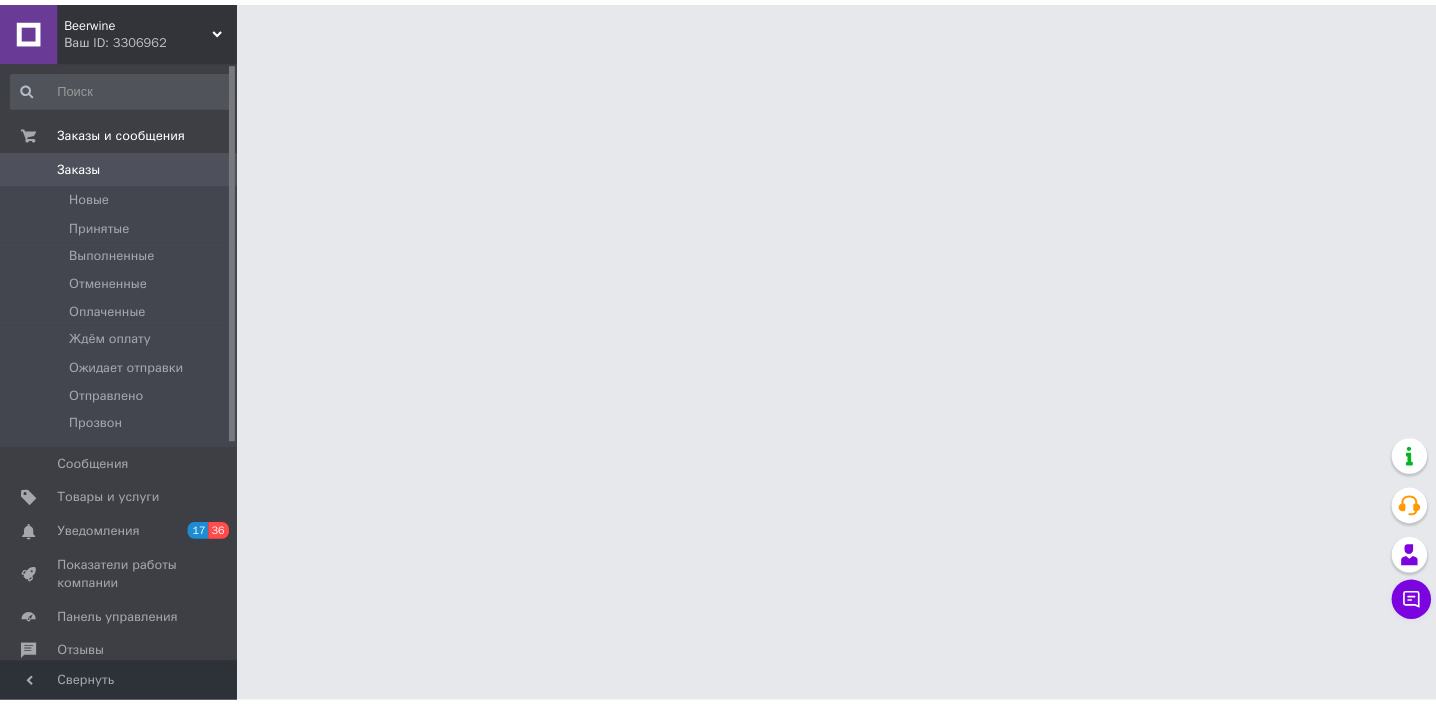 scroll, scrollTop: 0, scrollLeft: 0, axis: both 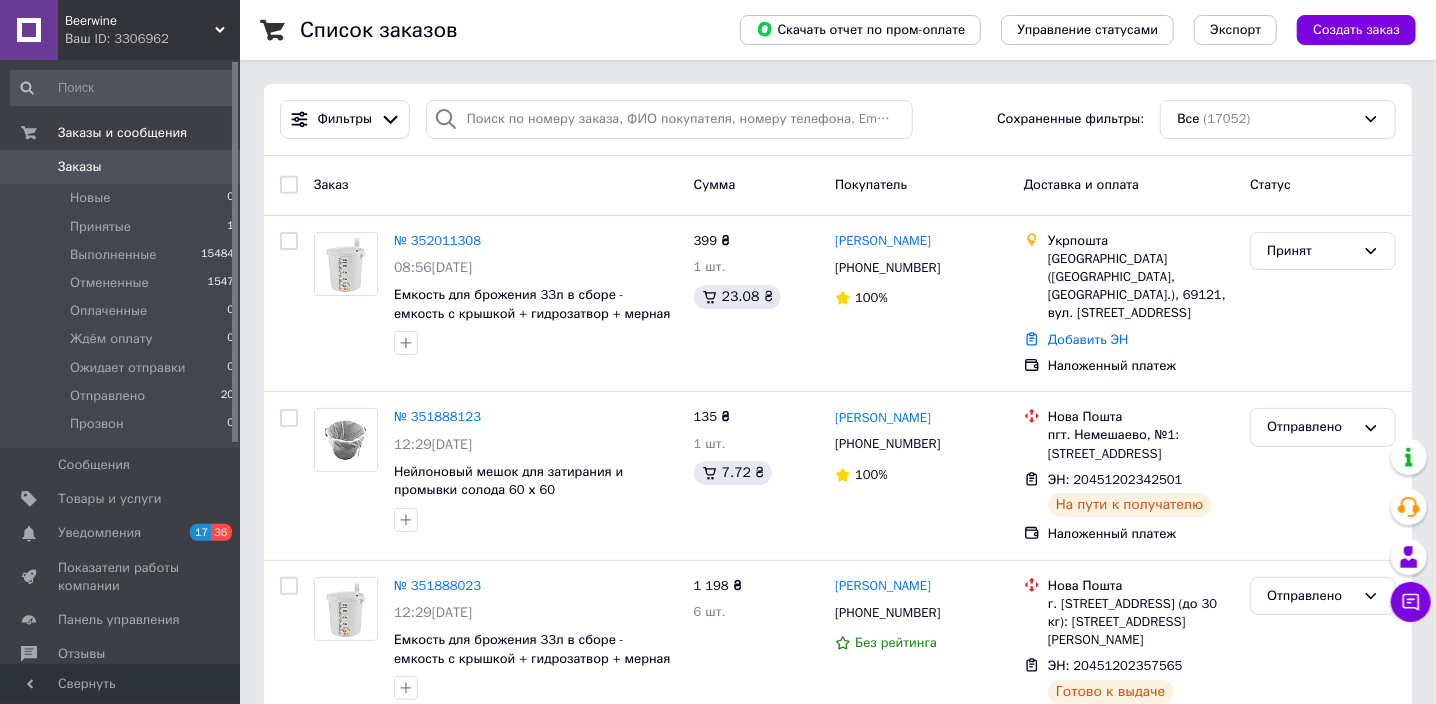 click 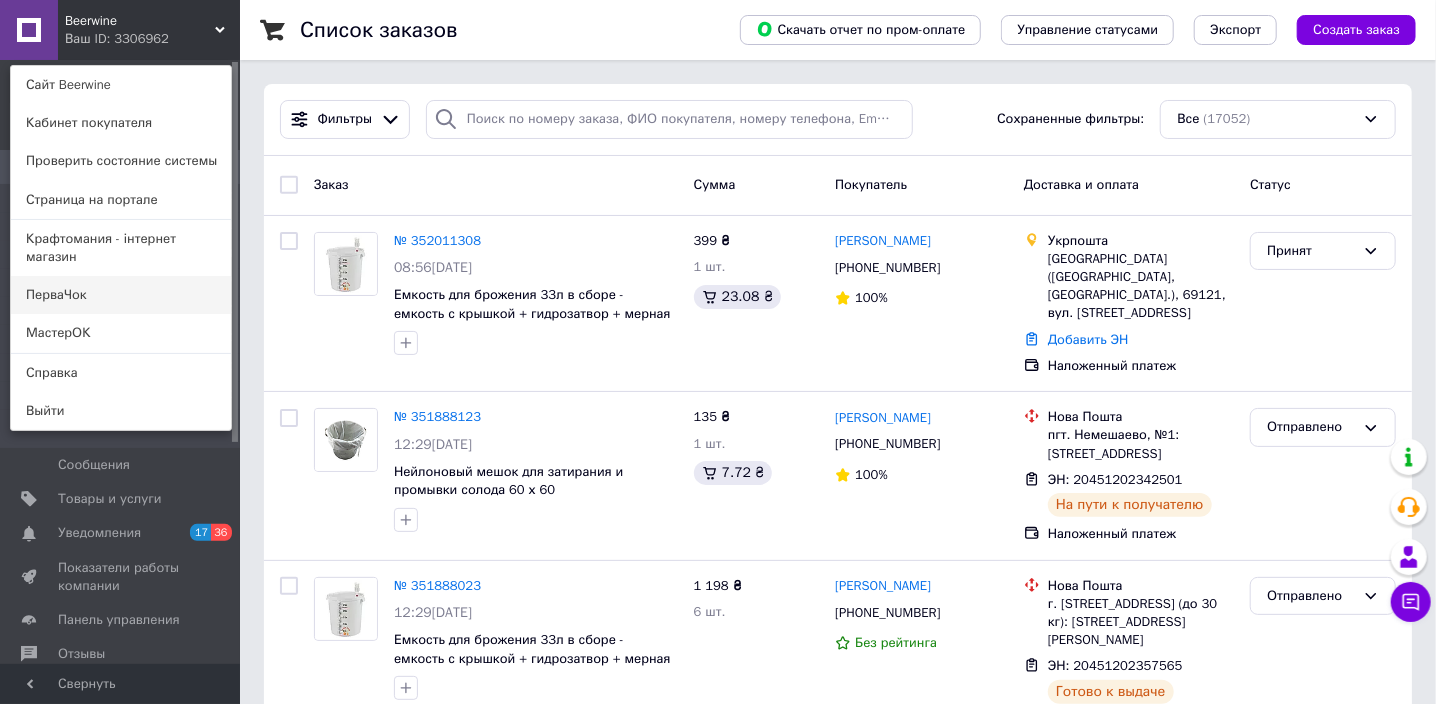 click on "ПерваЧок" at bounding box center [121, 295] 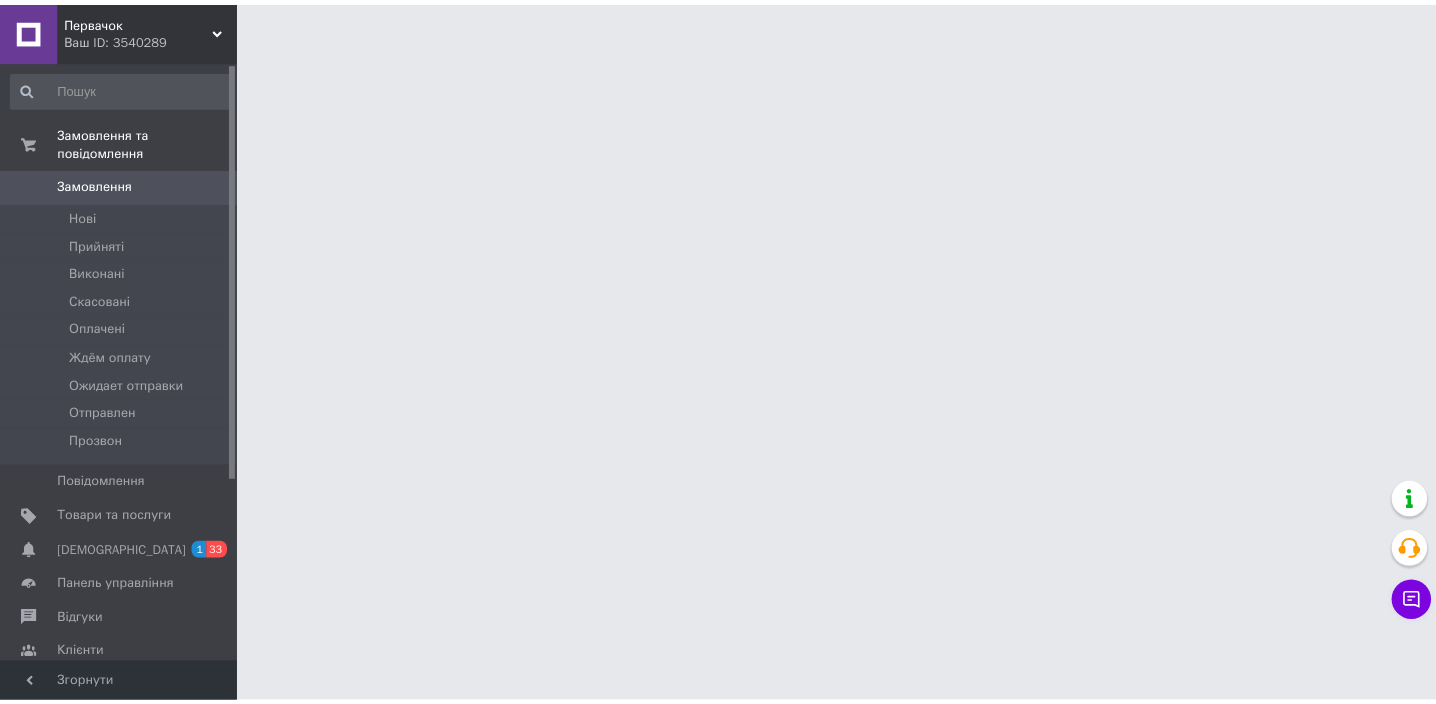 scroll, scrollTop: 0, scrollLeft: 0, axis: both 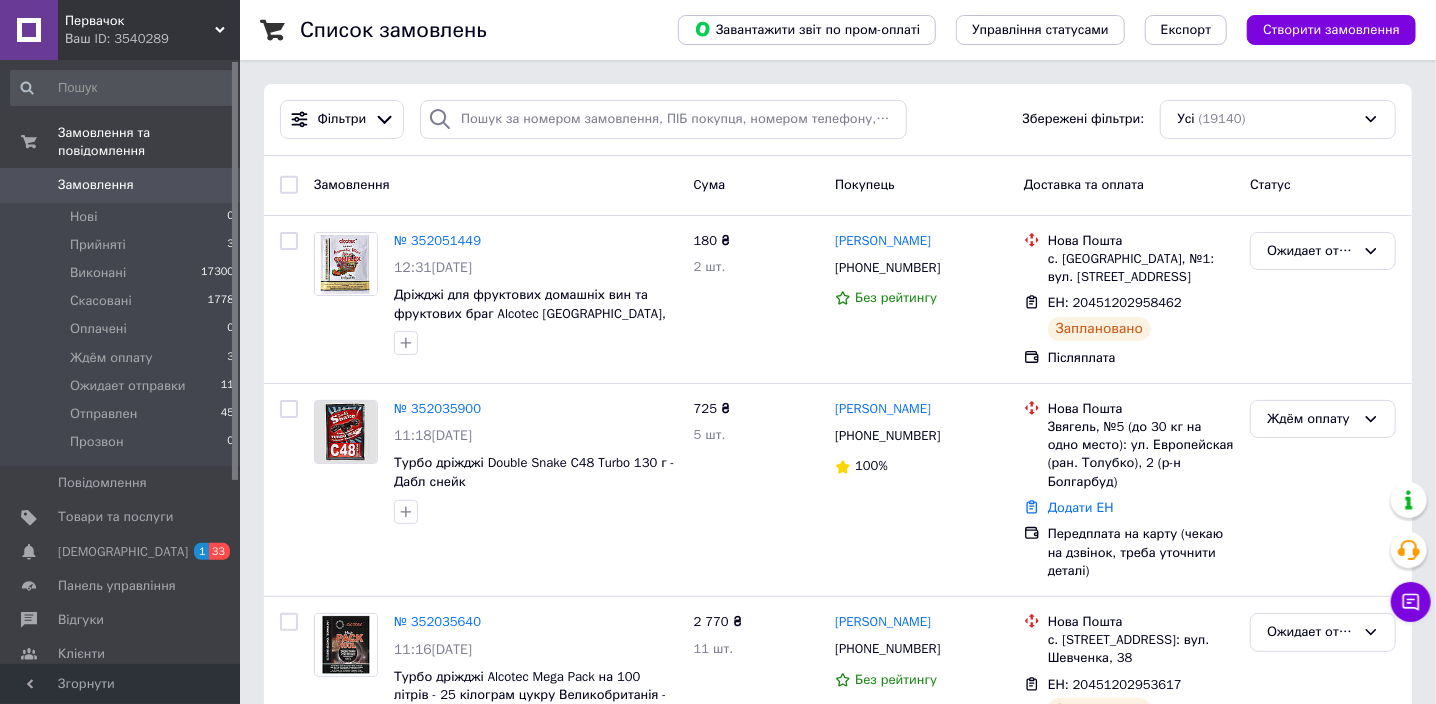 click 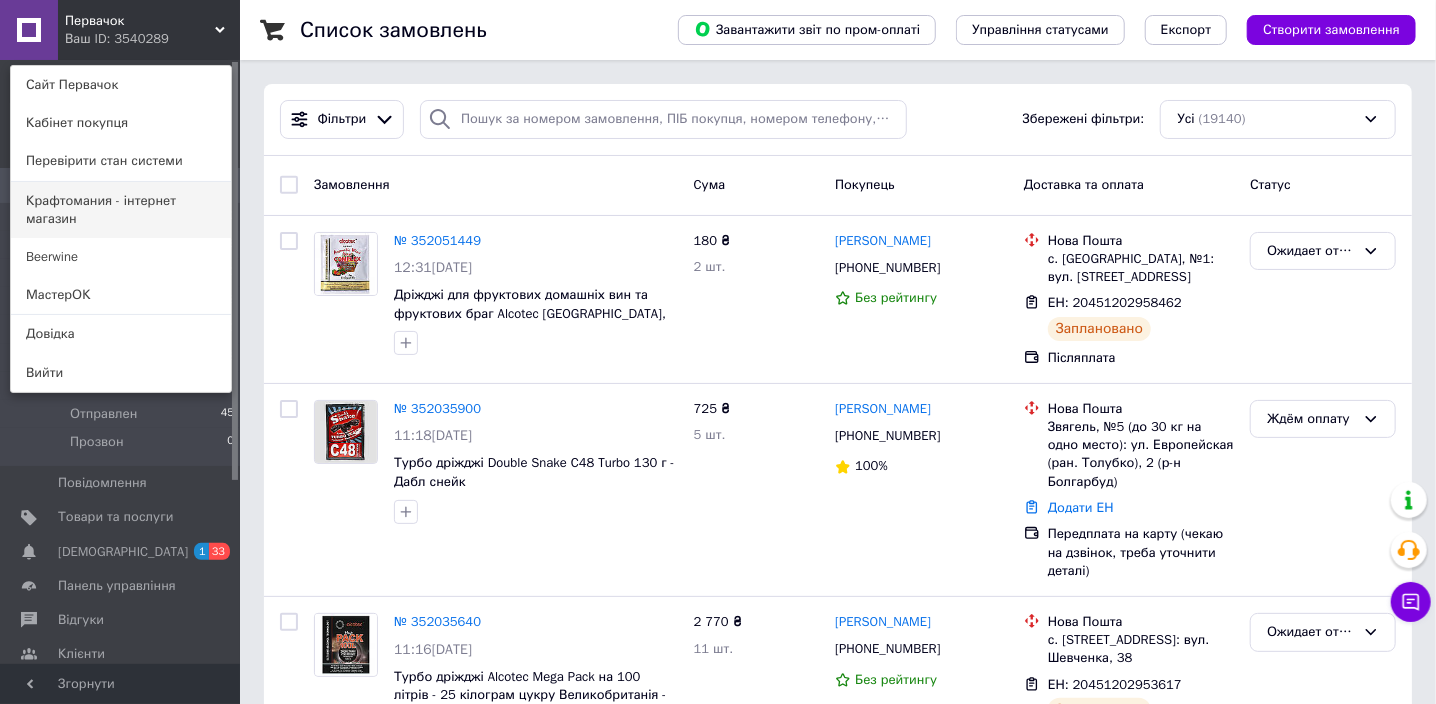 click on "Крафтомания - інтернет магазин" at bounding box center (121, 210) 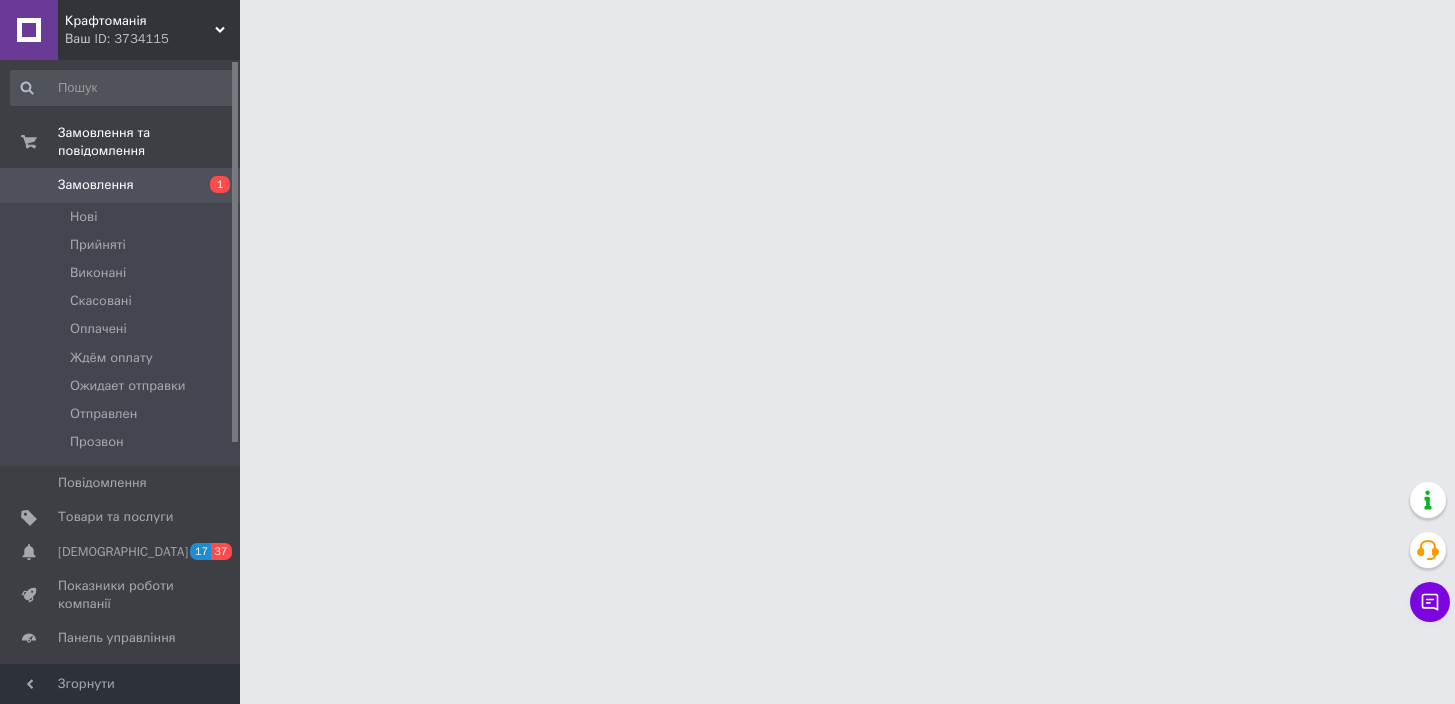 scroll, scrollTop: 0, scrollLeft: 0, axis: both 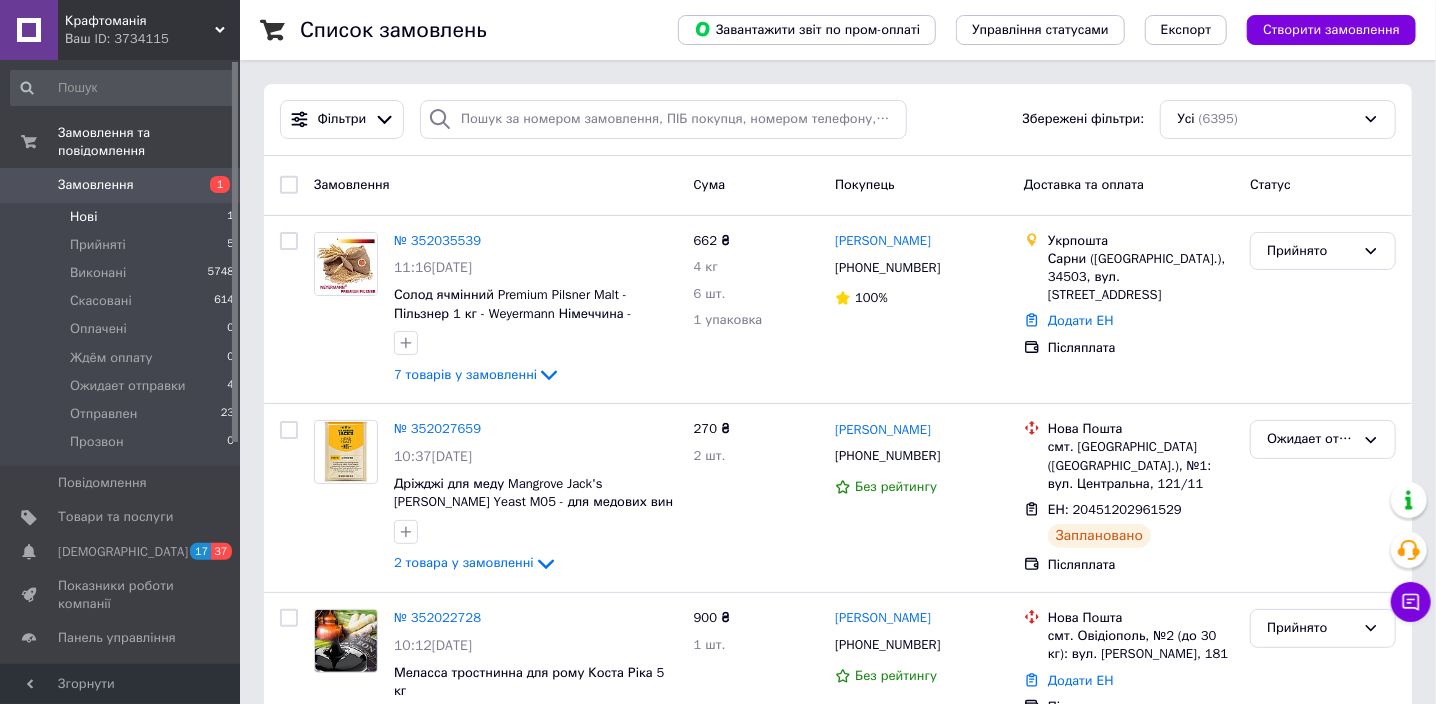 click on "Нові" at bounding box center (83, 217) 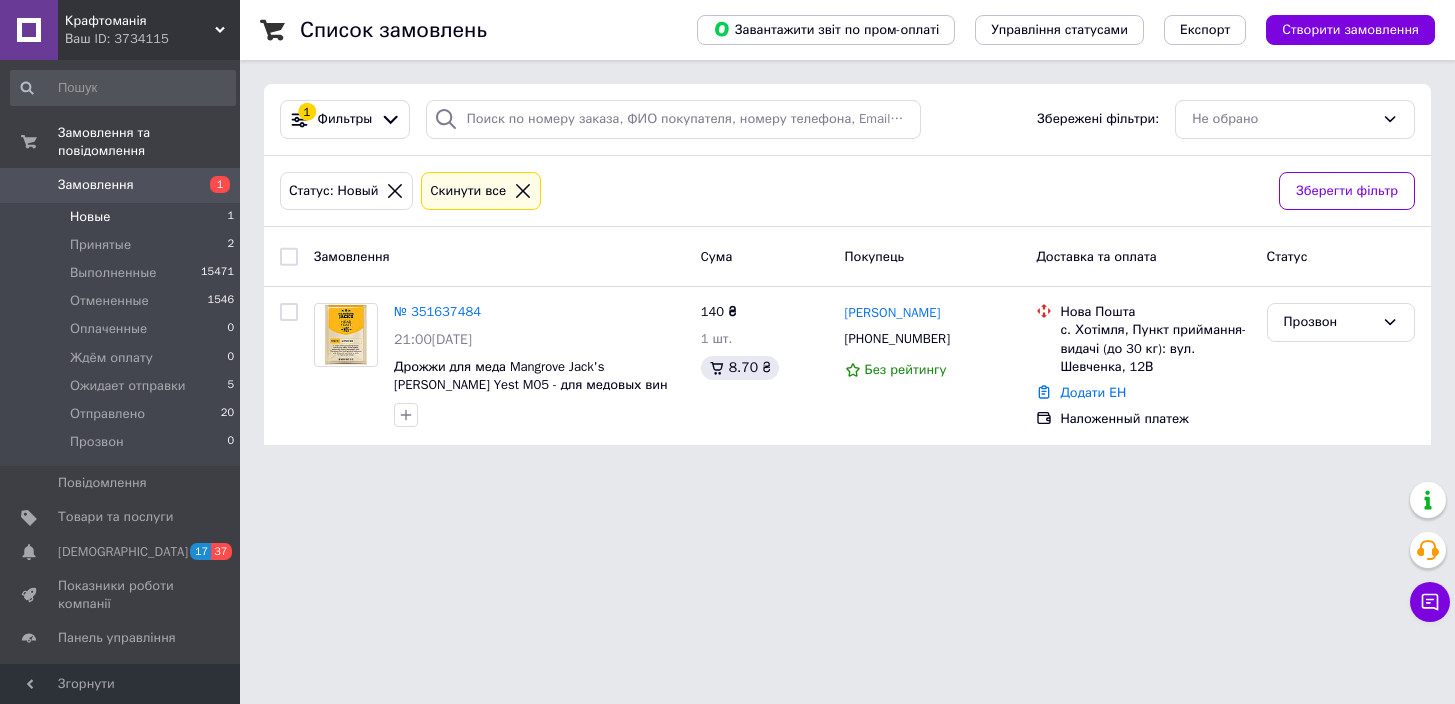 scroll, scrollTop: 0, scrollLeft: 0, axis: both 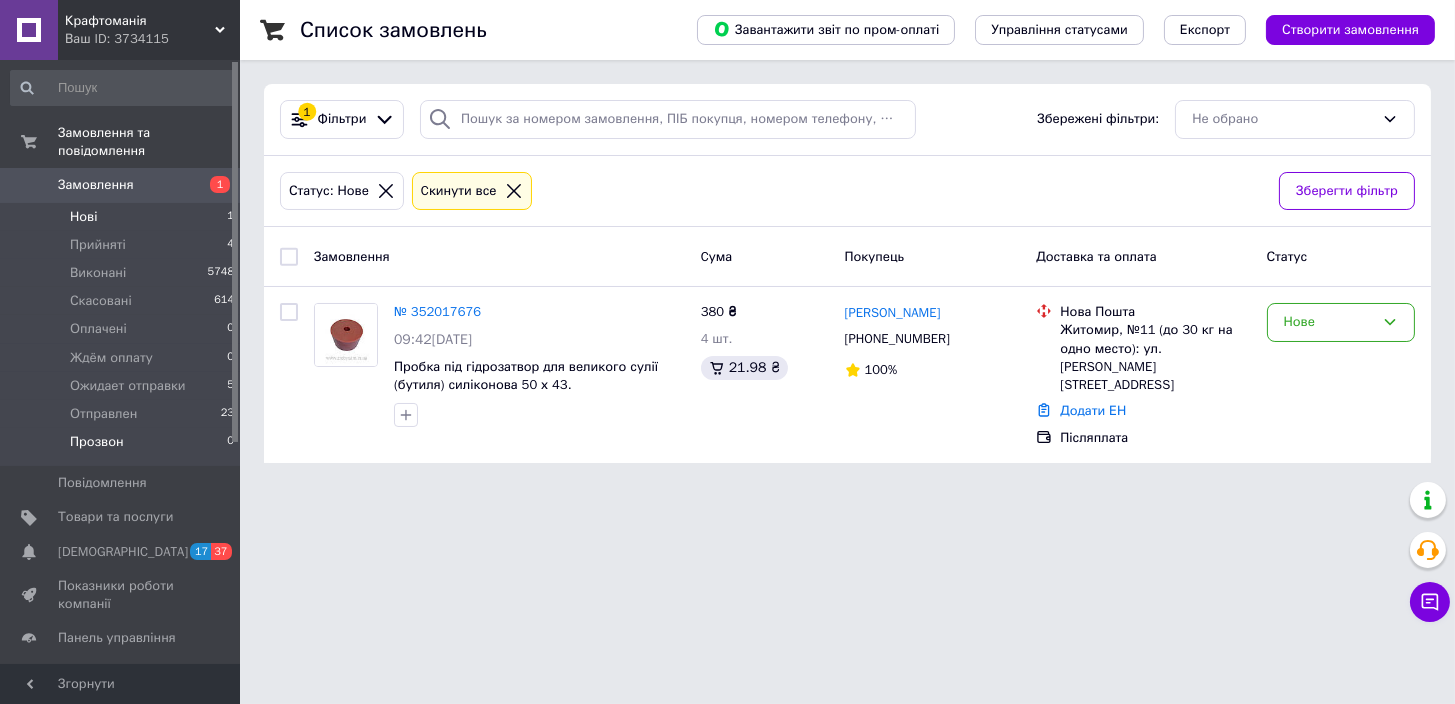 click on "Прозвон" at bounding box center [97, 442] 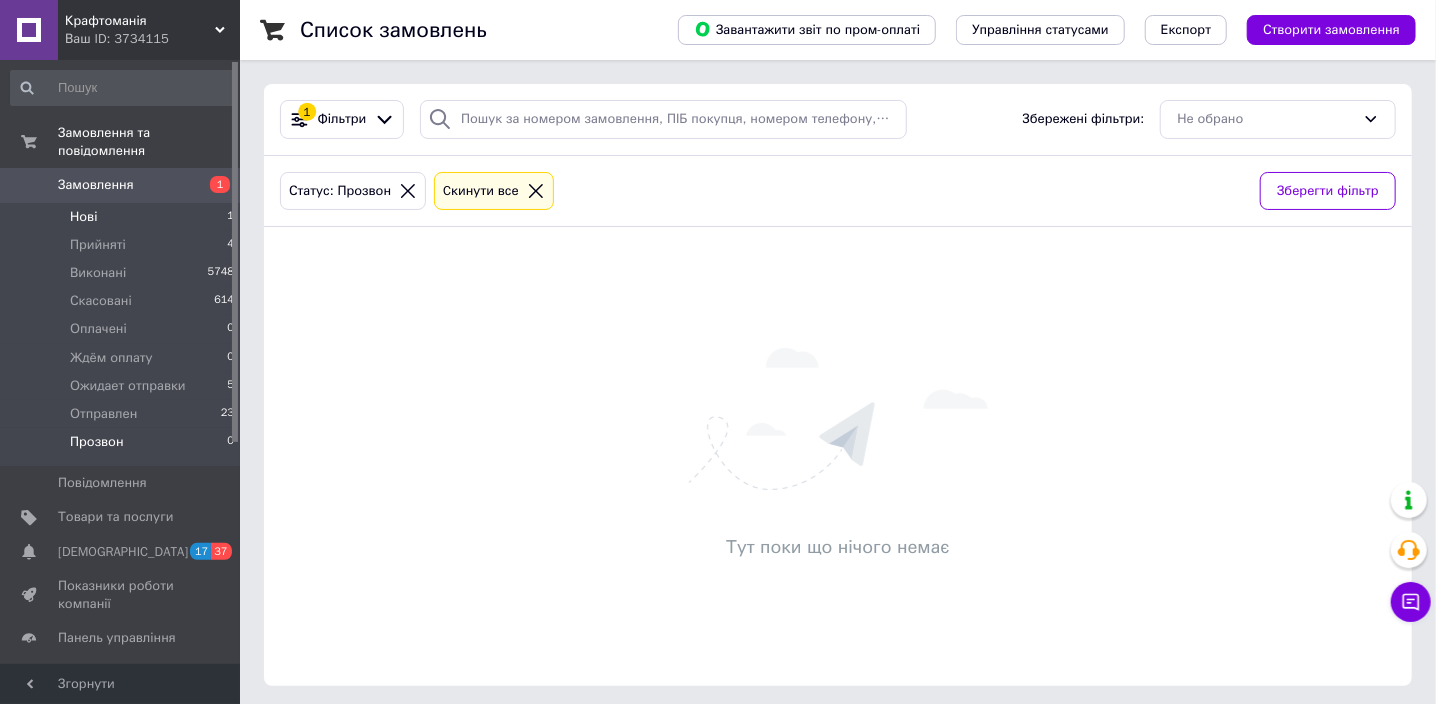click on "Нові" at bounding box center (83, 217) 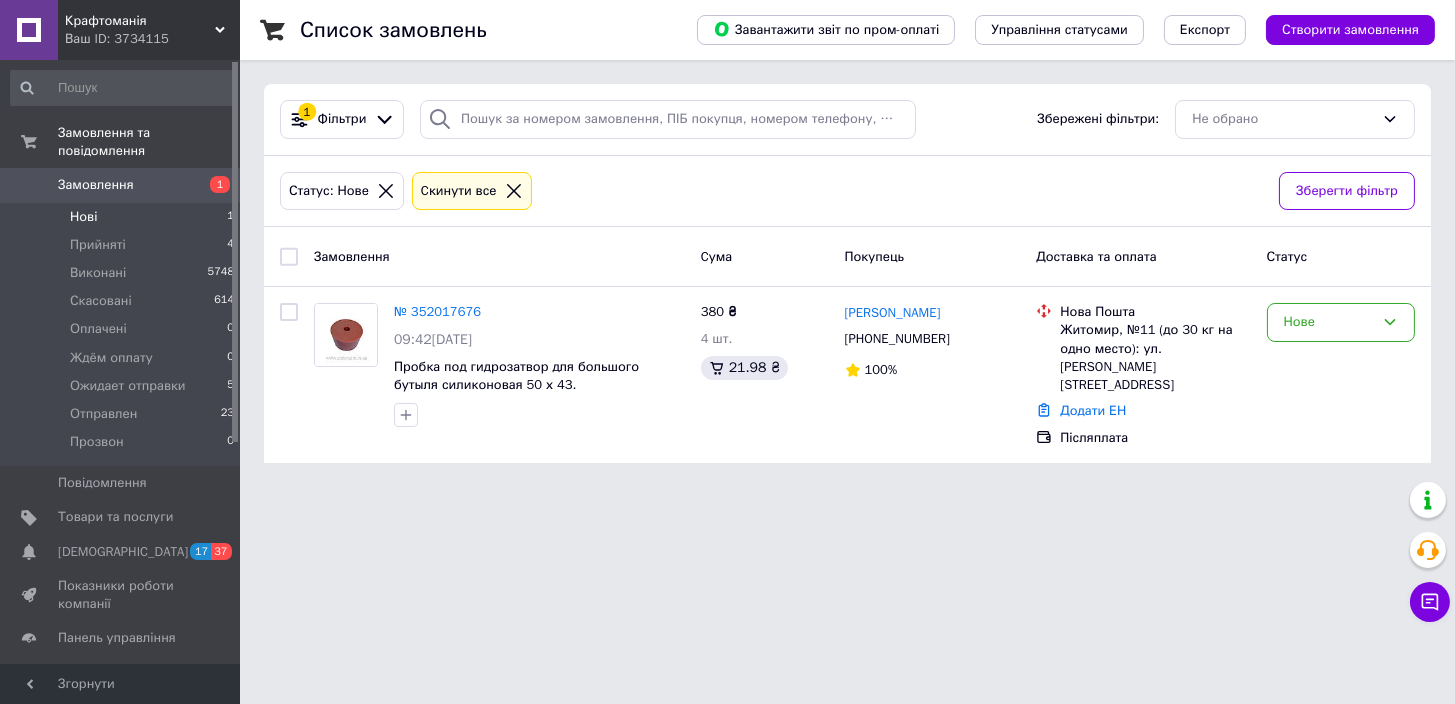 click on "Ваш ID: 3734115" at bounding box center (152, 39) 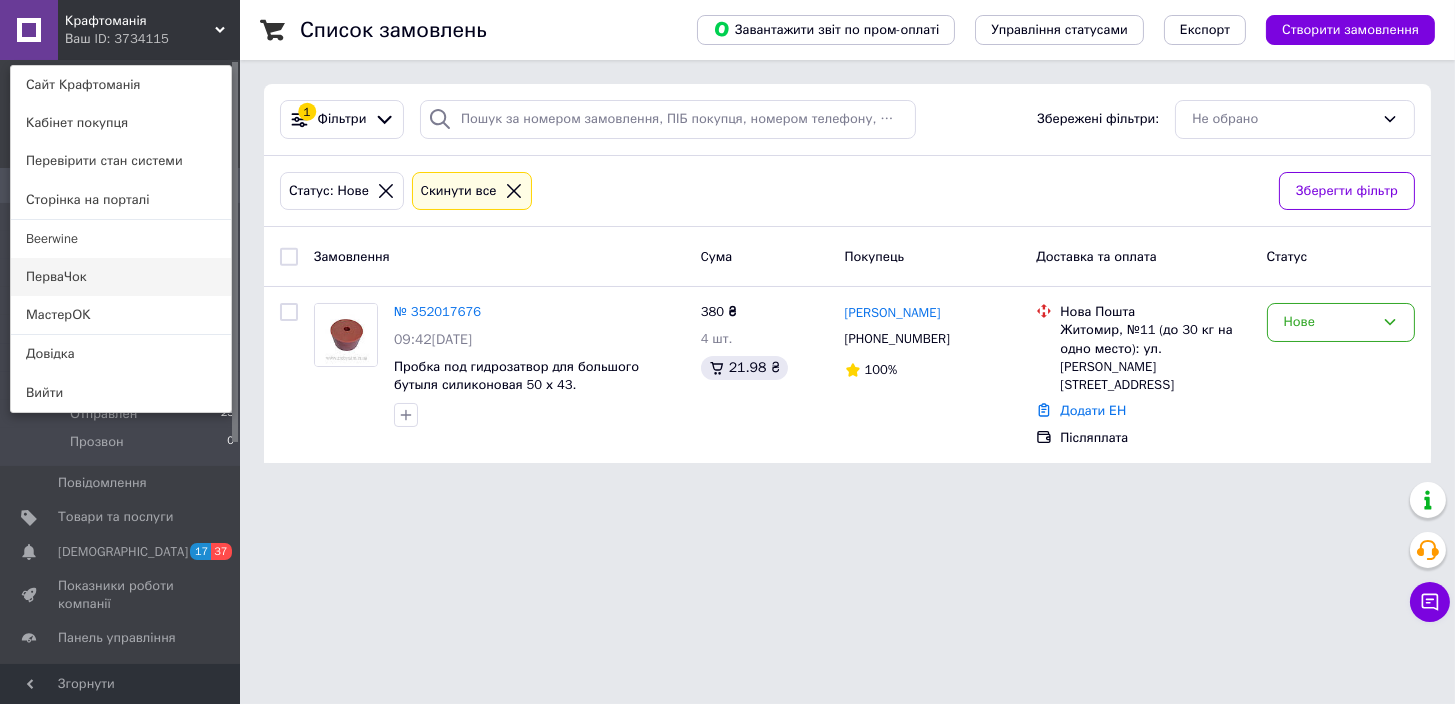 click on "ПерваЧок" at bounding box center (121, 277) 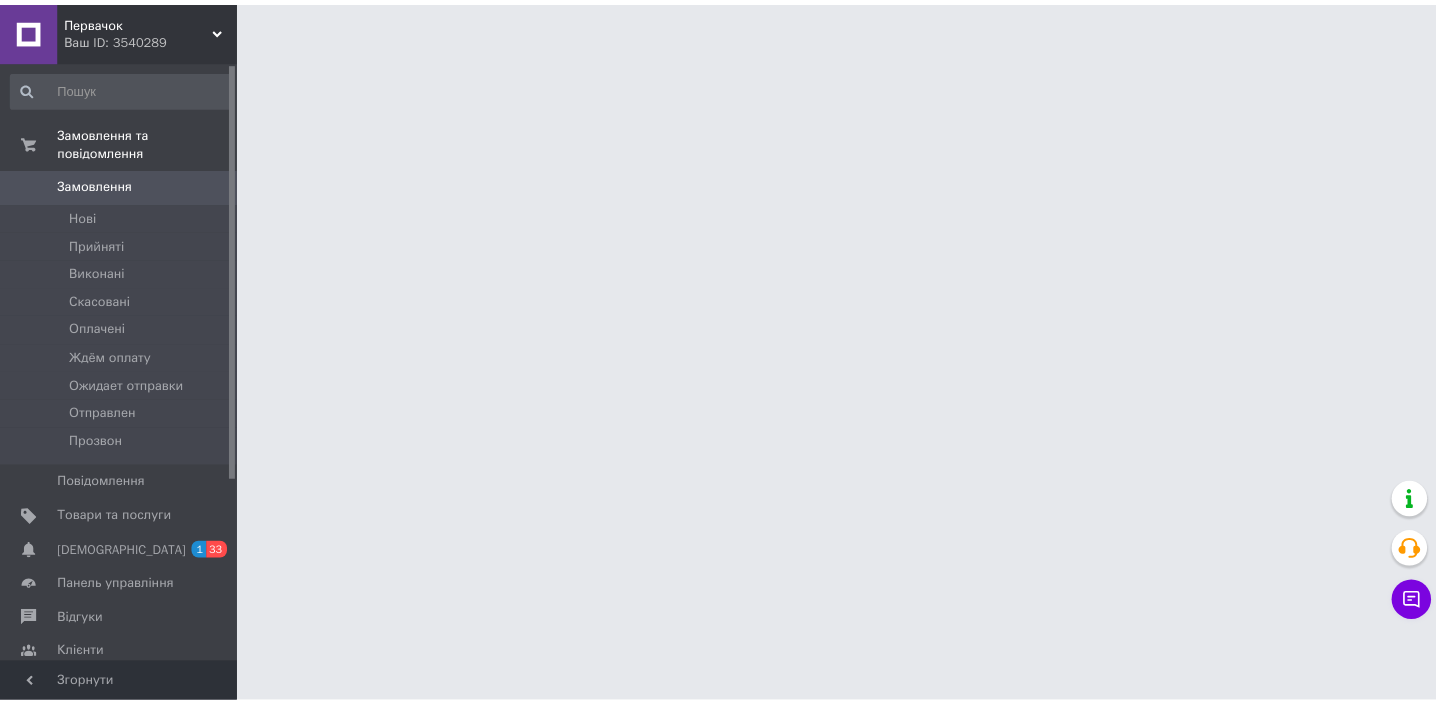 scroll, scrollTop: 0, scrollLeft: 0, axis: both 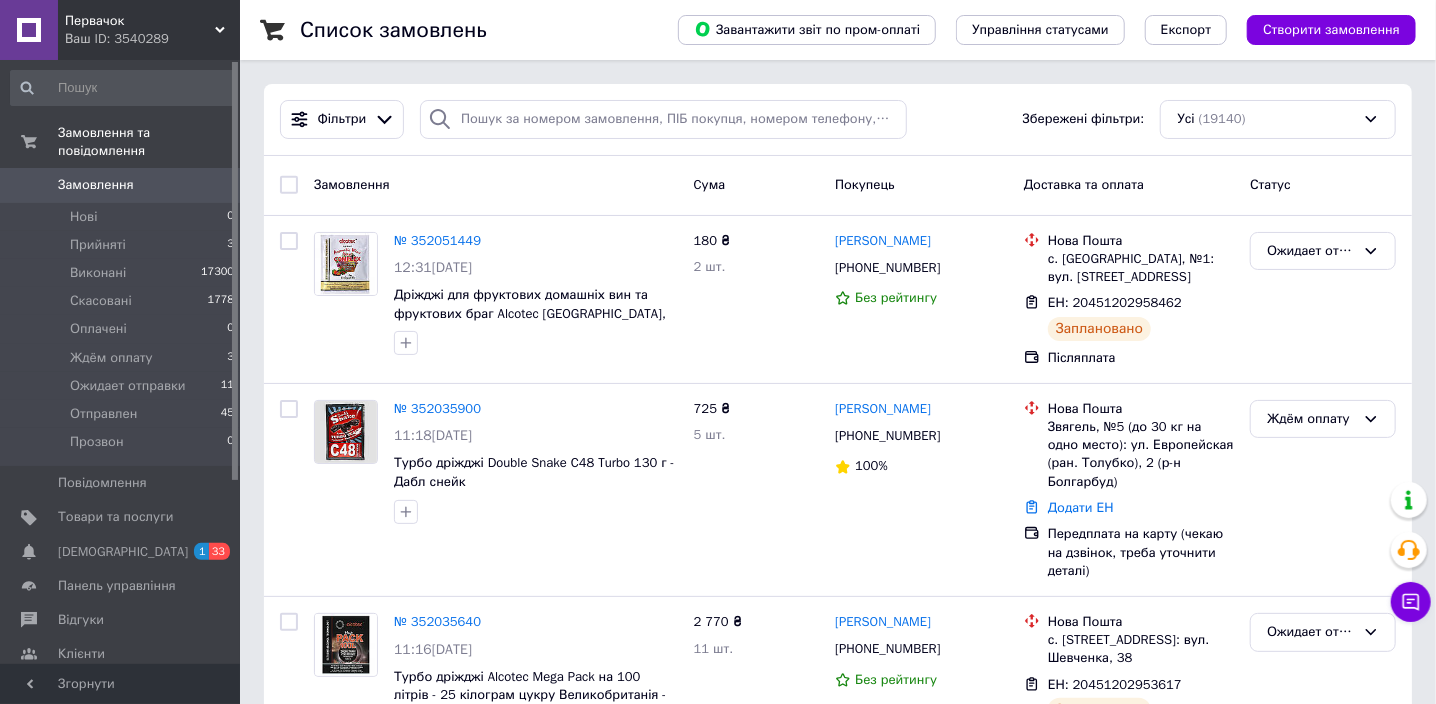 click on "Первачок Ваш ID: 3540289" at bounding box center (149, 30) 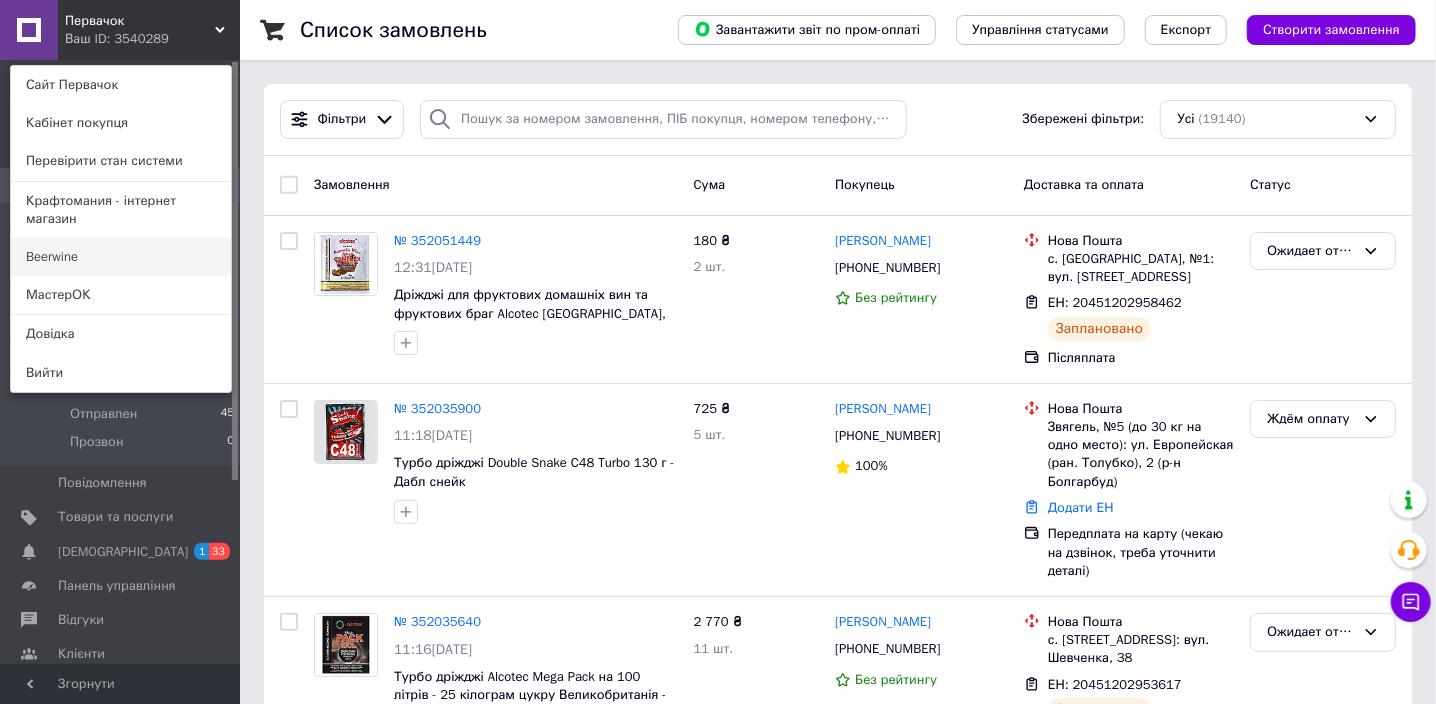 click on "Beerwine" at bounding box center (121, 257) 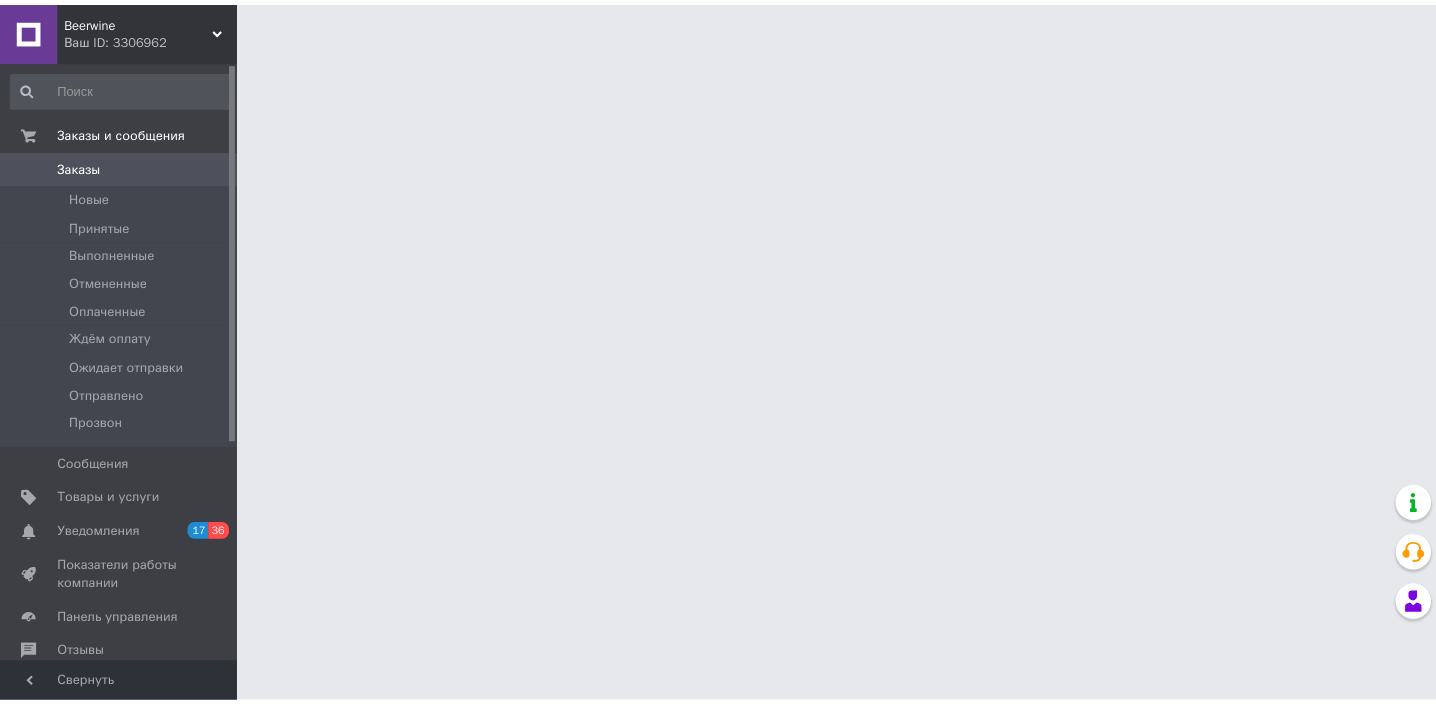 scroll, scrollTop: 0, scrollLeft: 0, axis: both 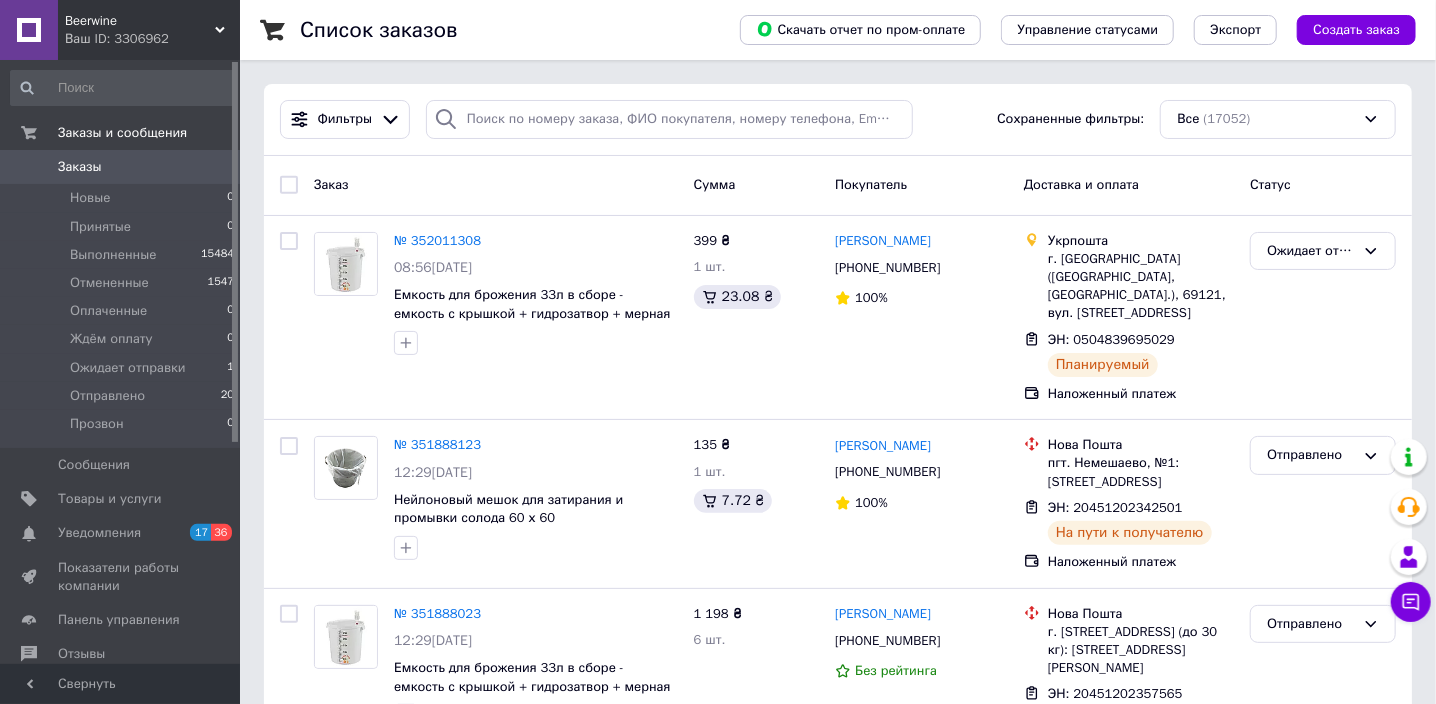 click 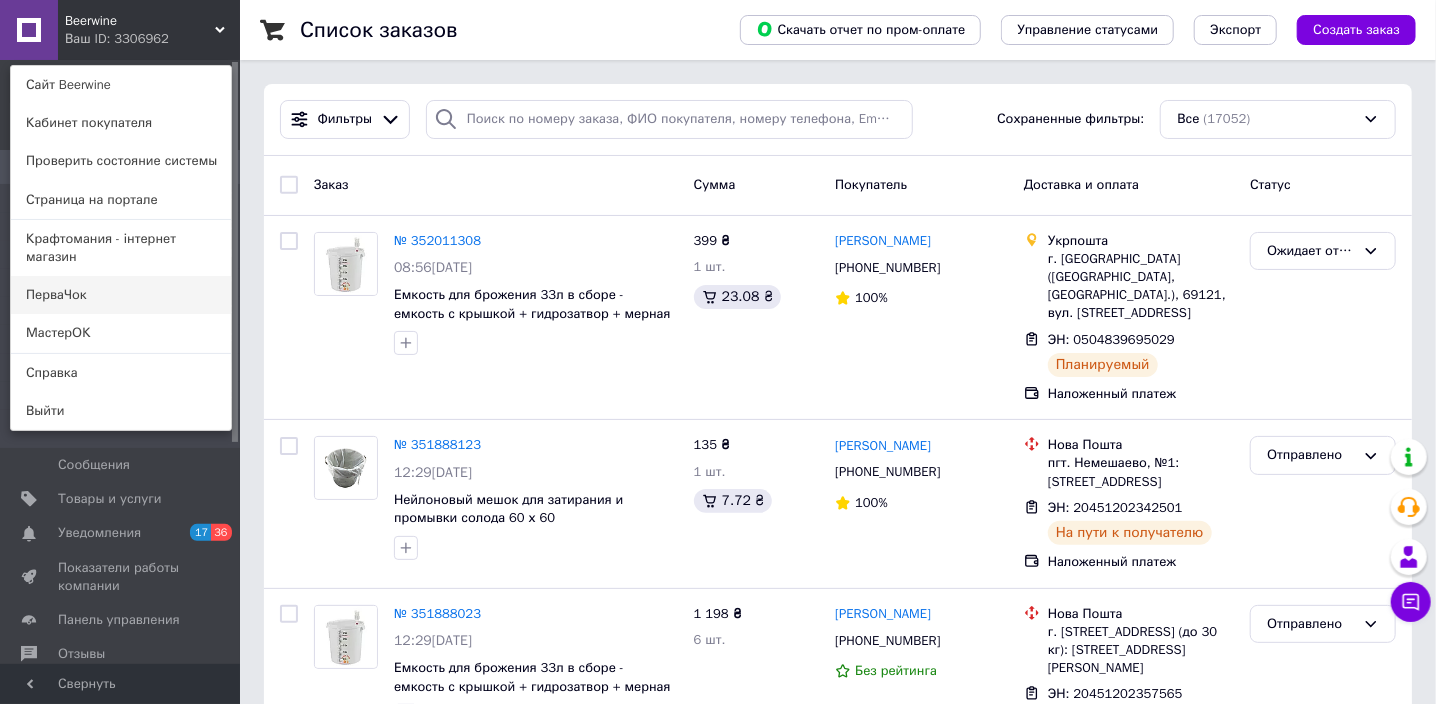 click on "ПерваЧок" at bounding box center [121, 295] 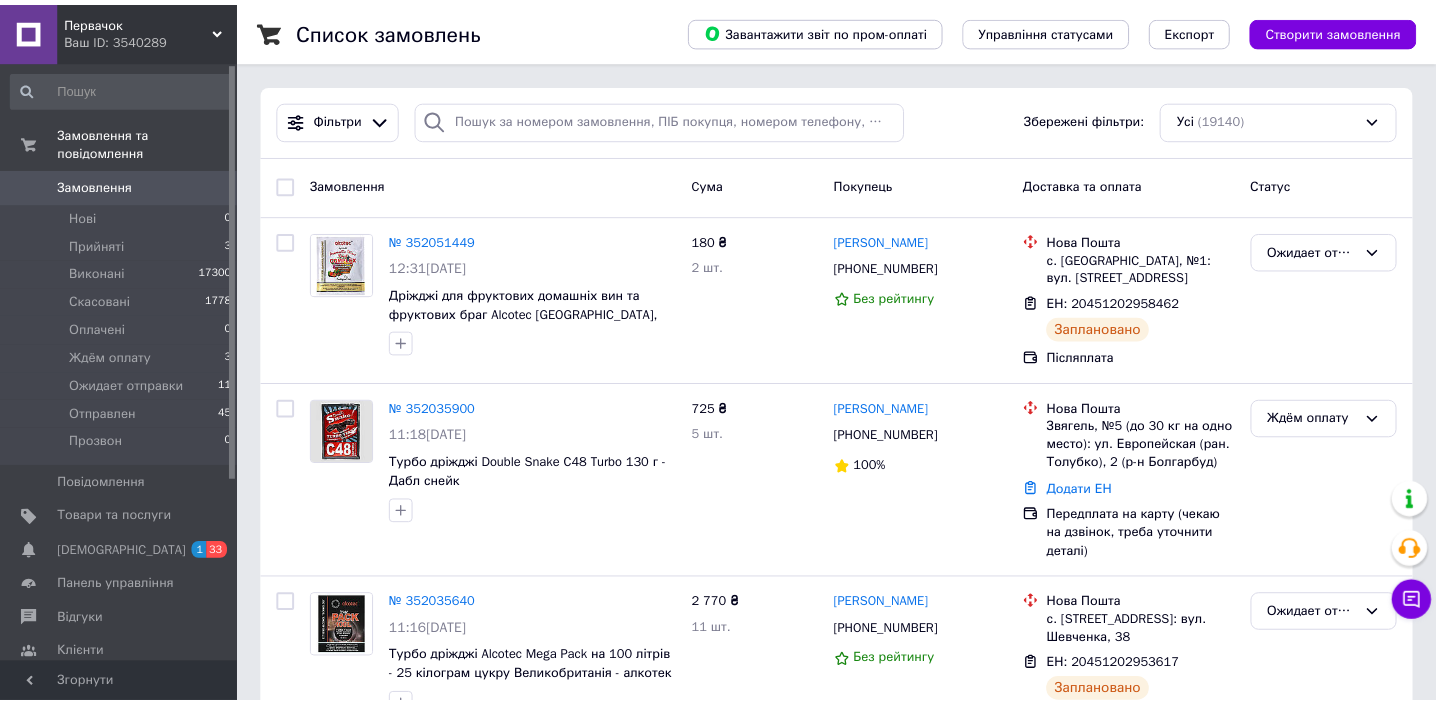 scroll, scrollTop: 0, scrollLeft: 0, axis: both 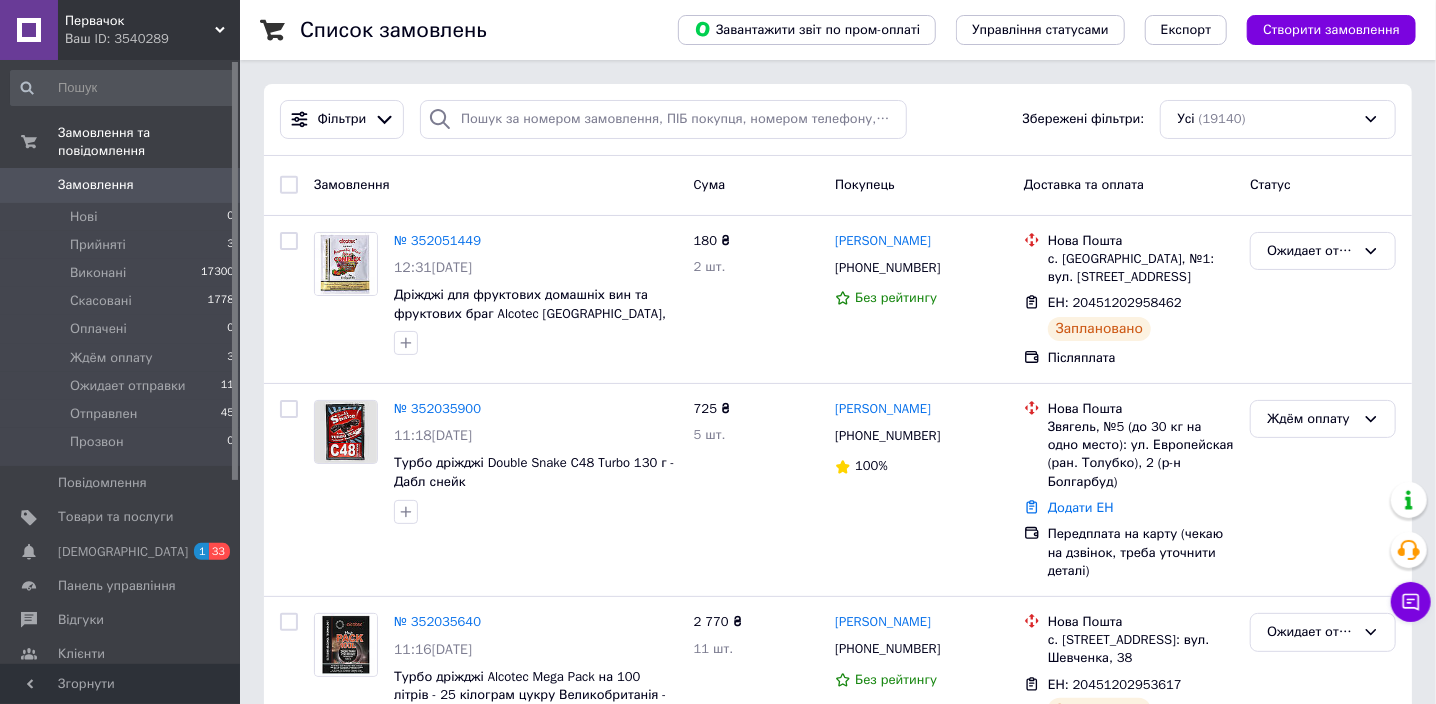 click on "Ваш ID: 3540289" at bounding box center (152, 39) 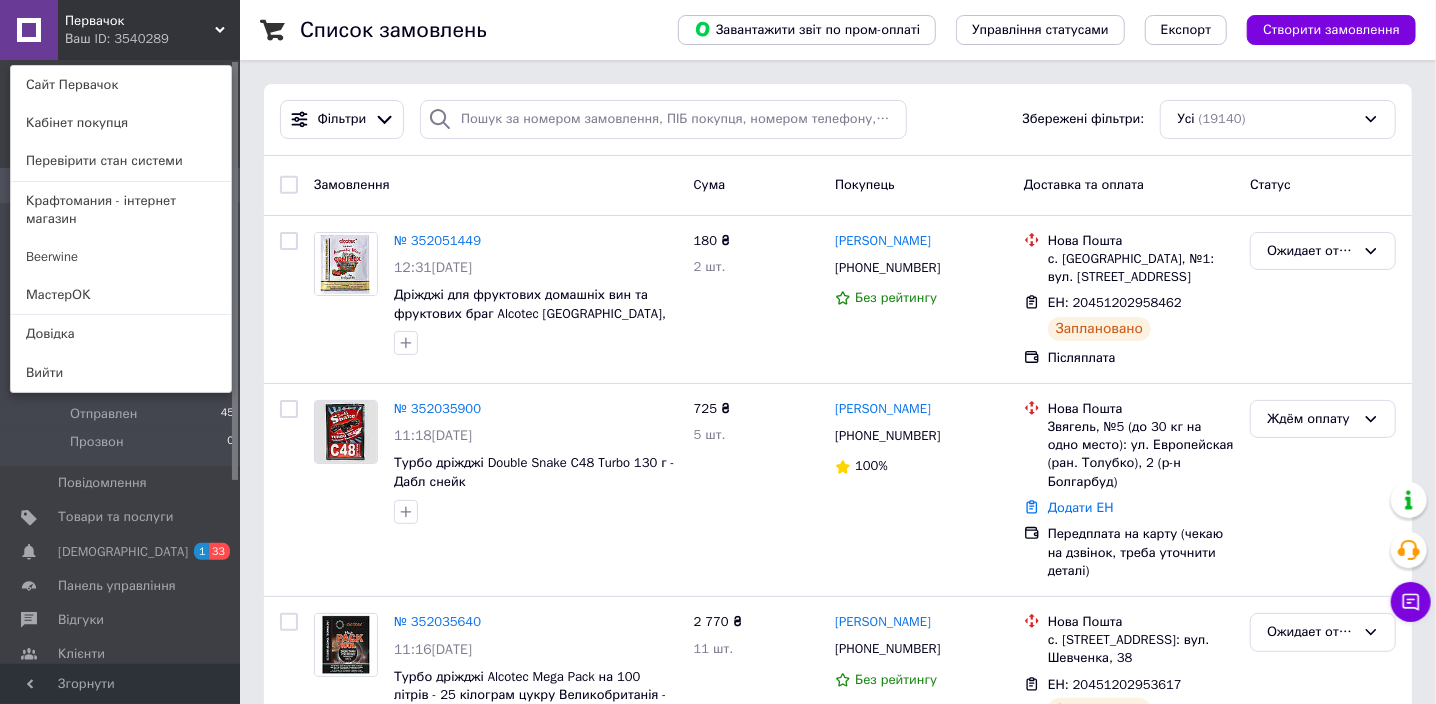 click on "Beerwine" at bounding box center [121, 257] 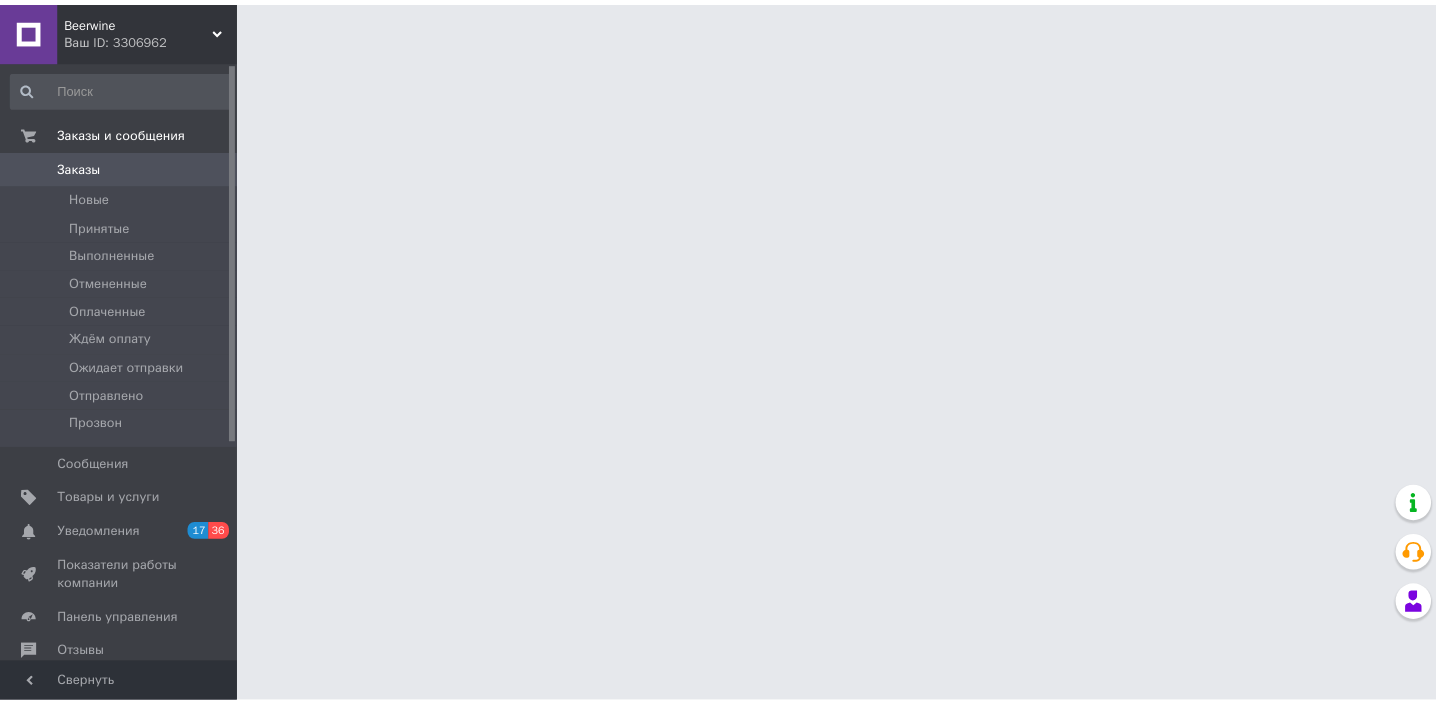 scroll, scrollTop: 0, scrollLeft: 0, axis: both 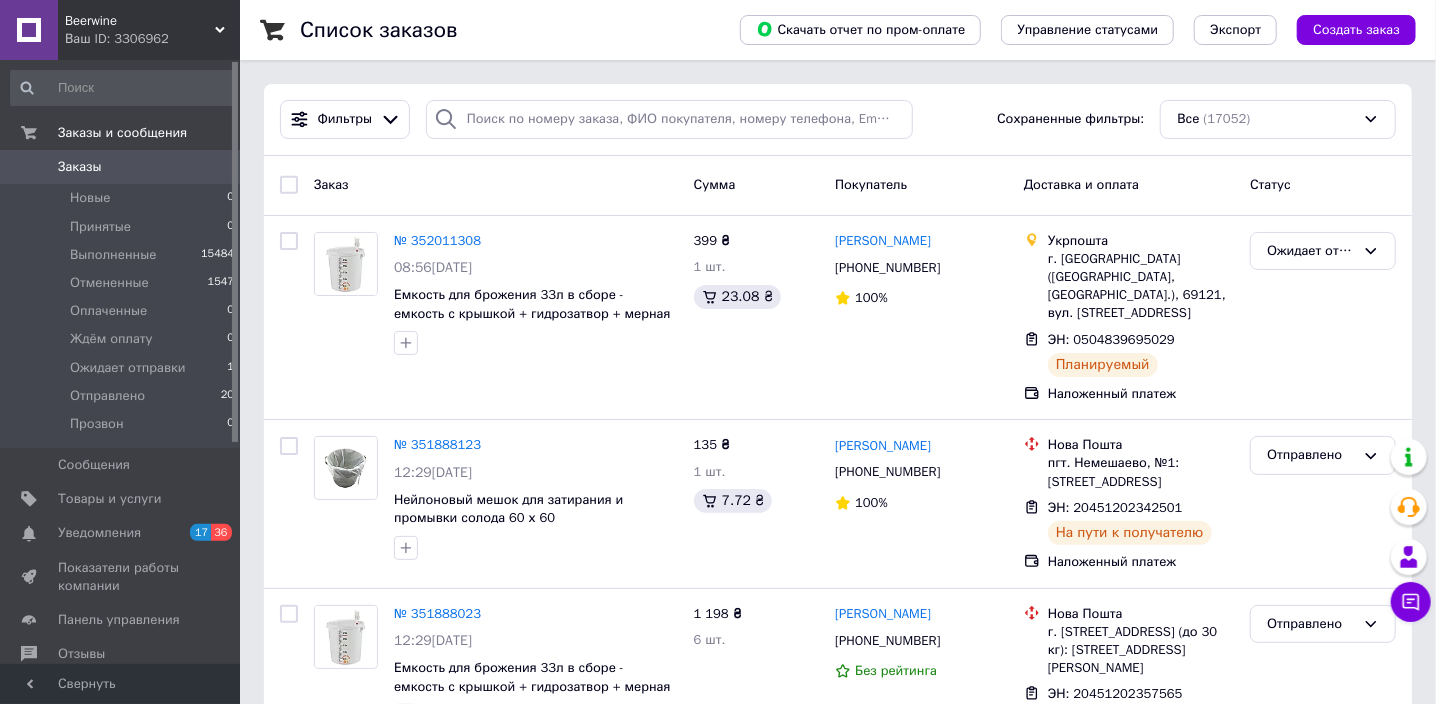 click 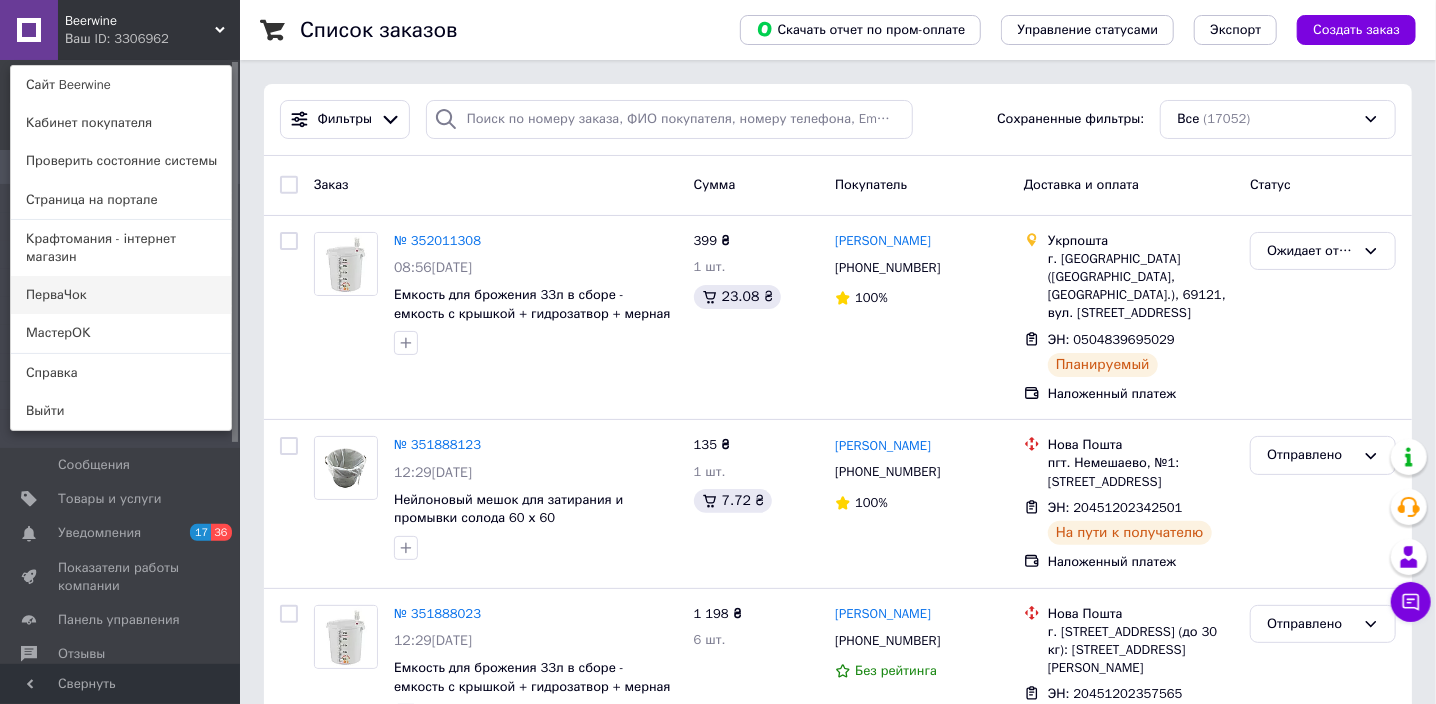 click on "ПерваЧок" at bounding box center [121, 295] 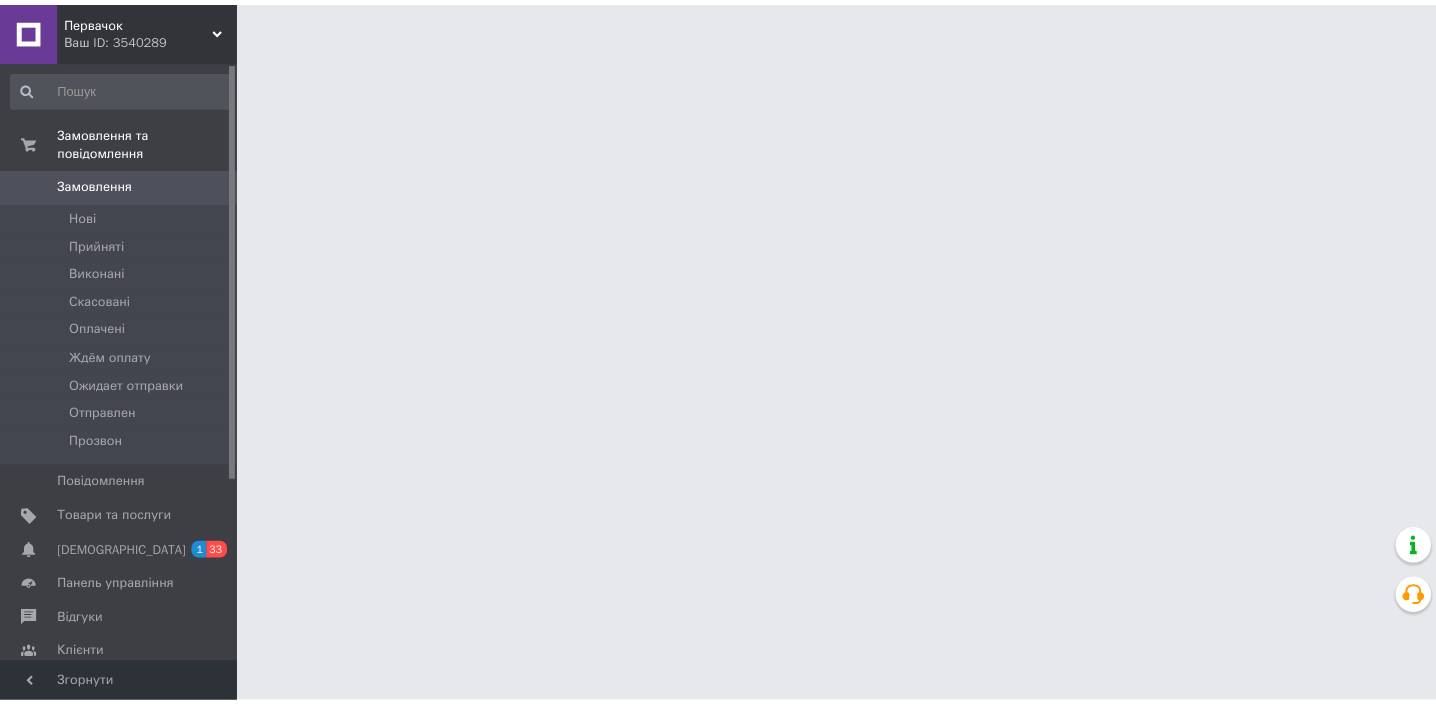 scroll, scrollTop: 0, scrollLeft: 0, axis: both 